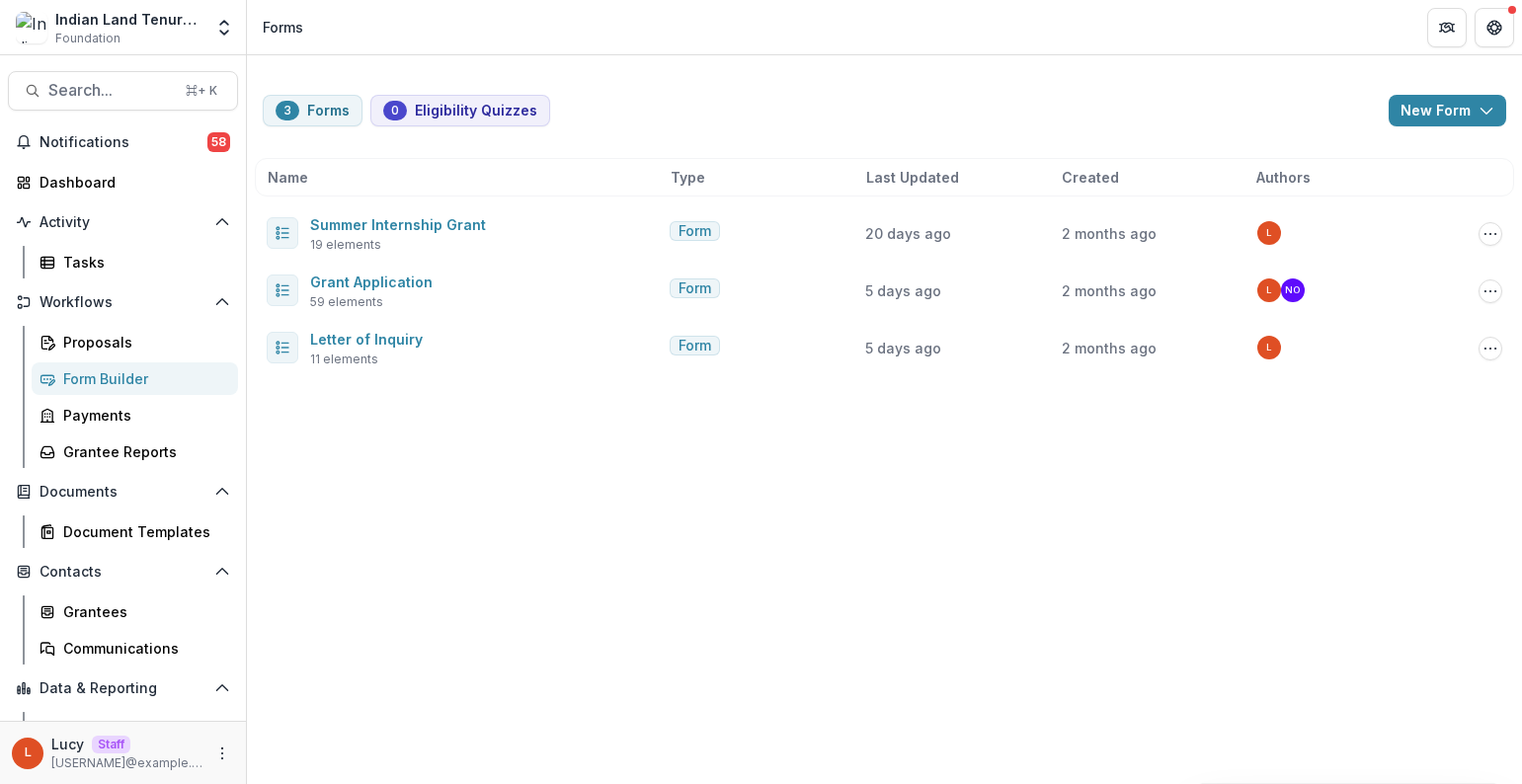 scroll, scrollTop: 0, scrollLeft: 0, axis: both 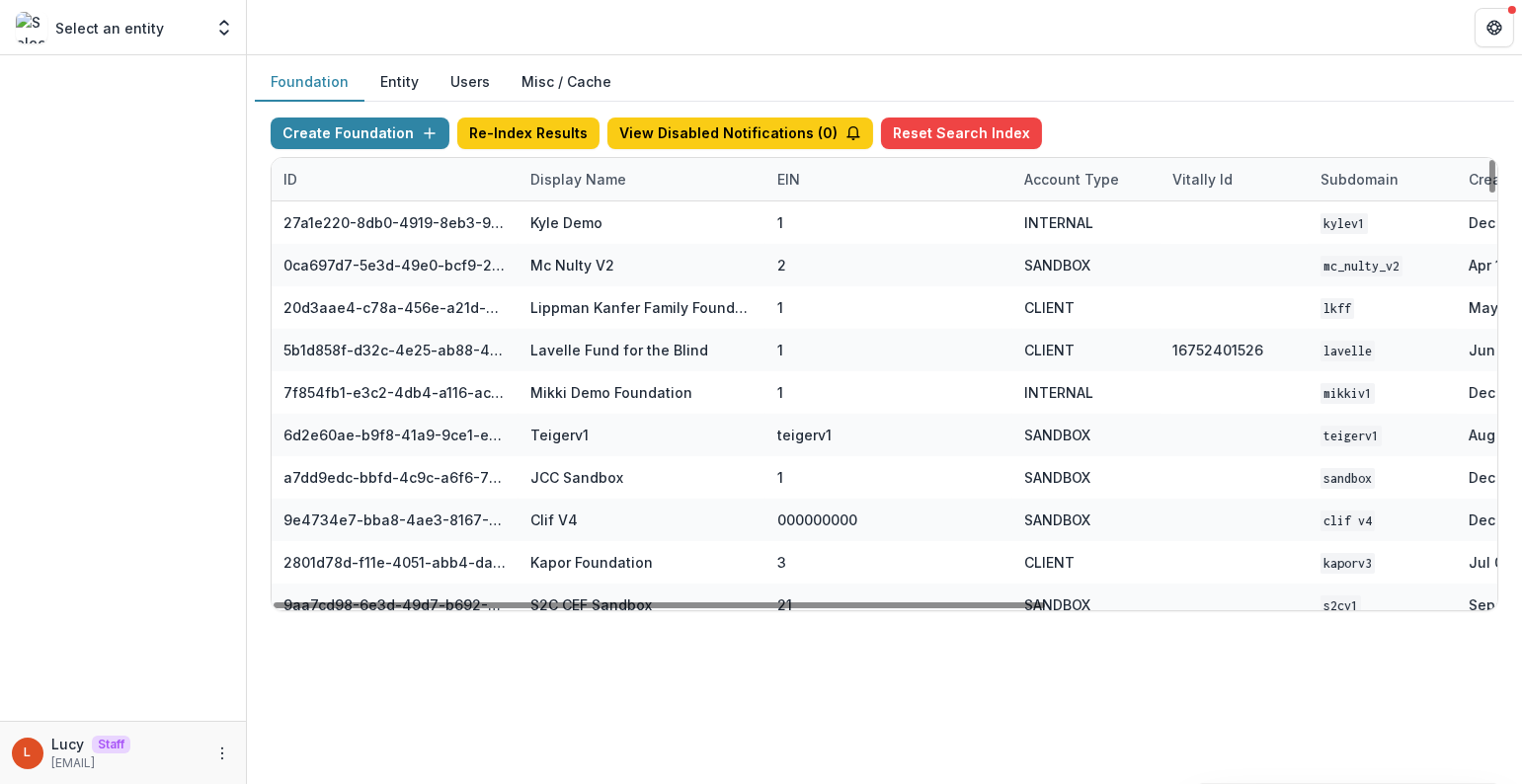 click on "Display Name" at bounding box center [578, 179] 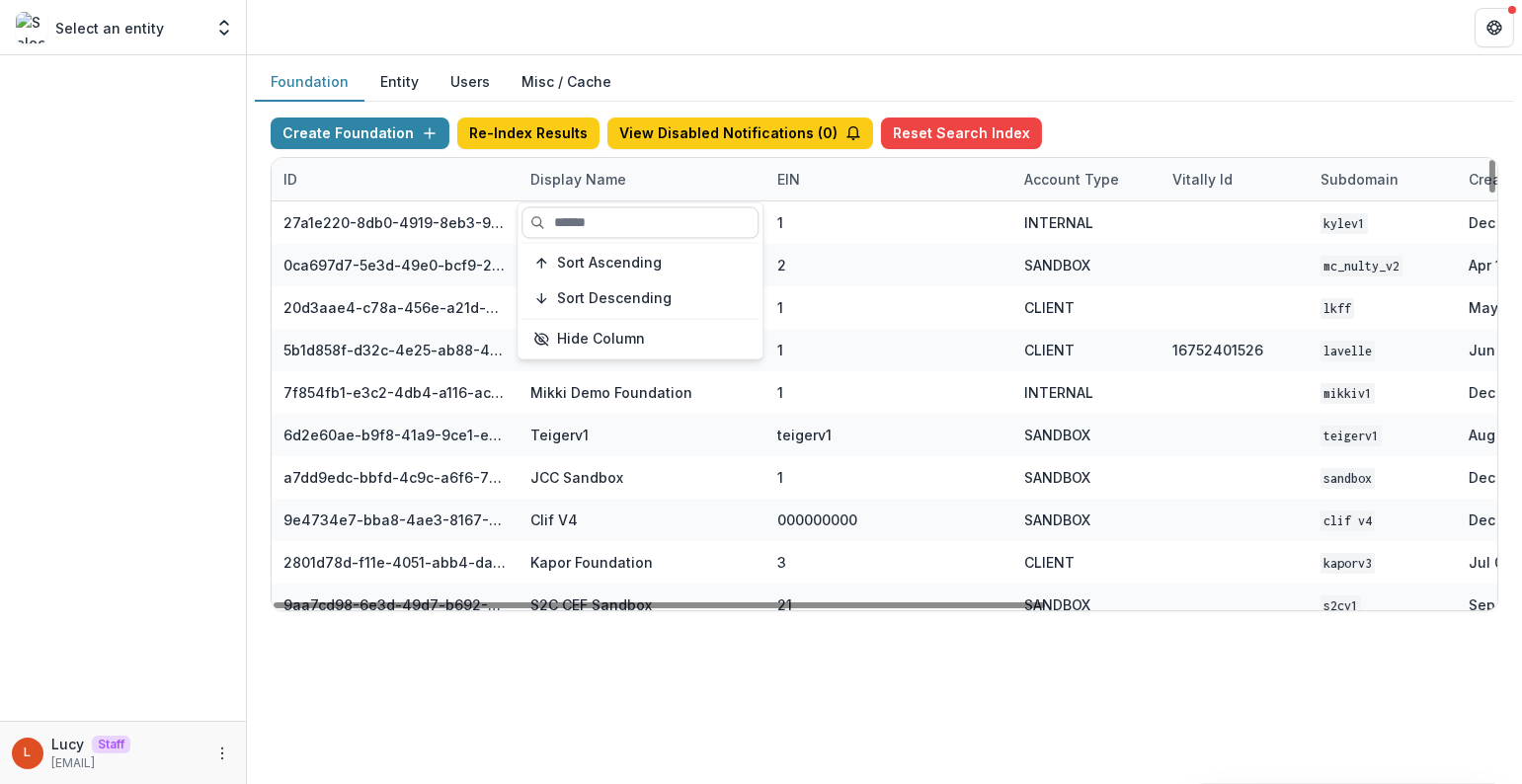 click at bounding box center (640, 222) 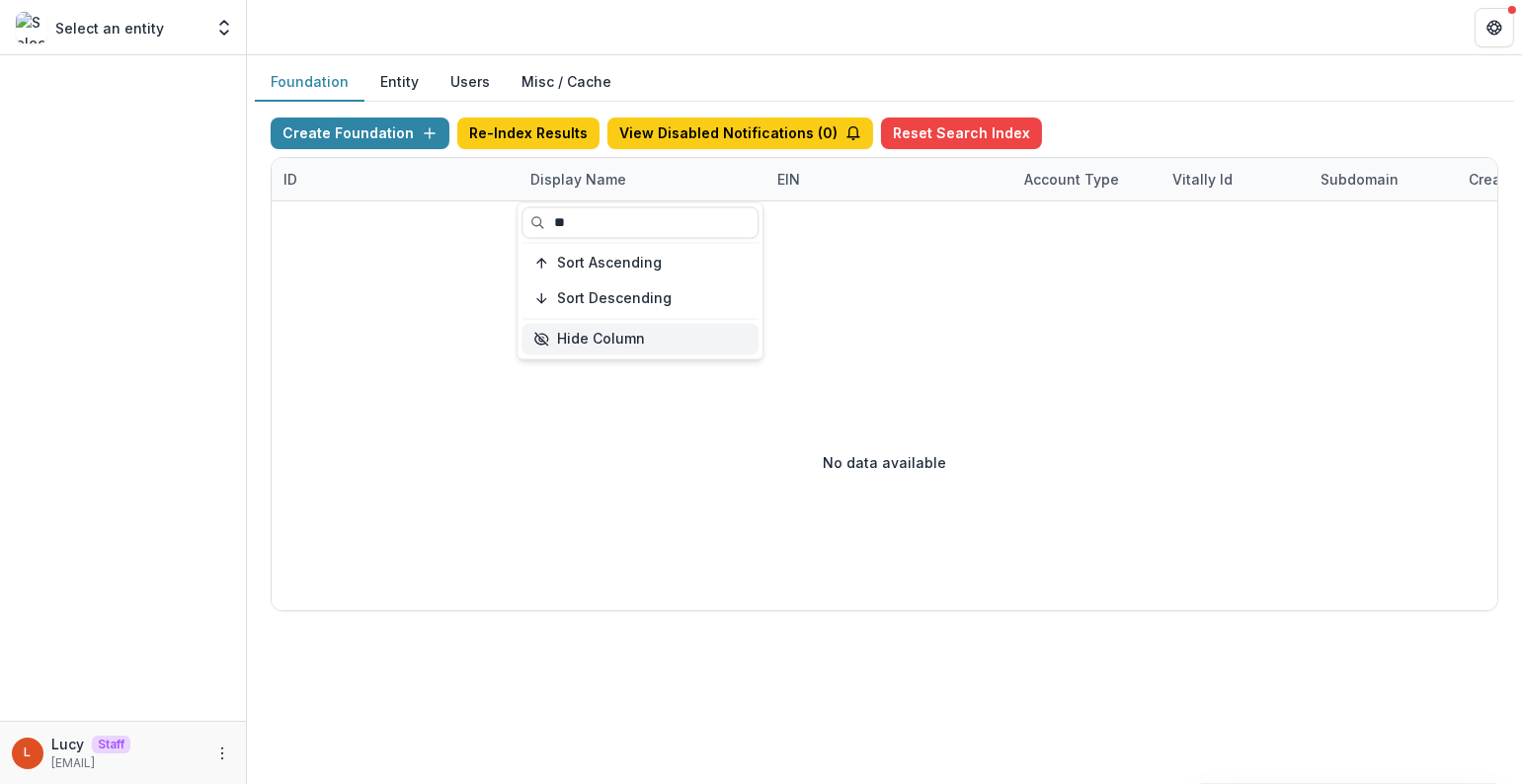 type on "*" 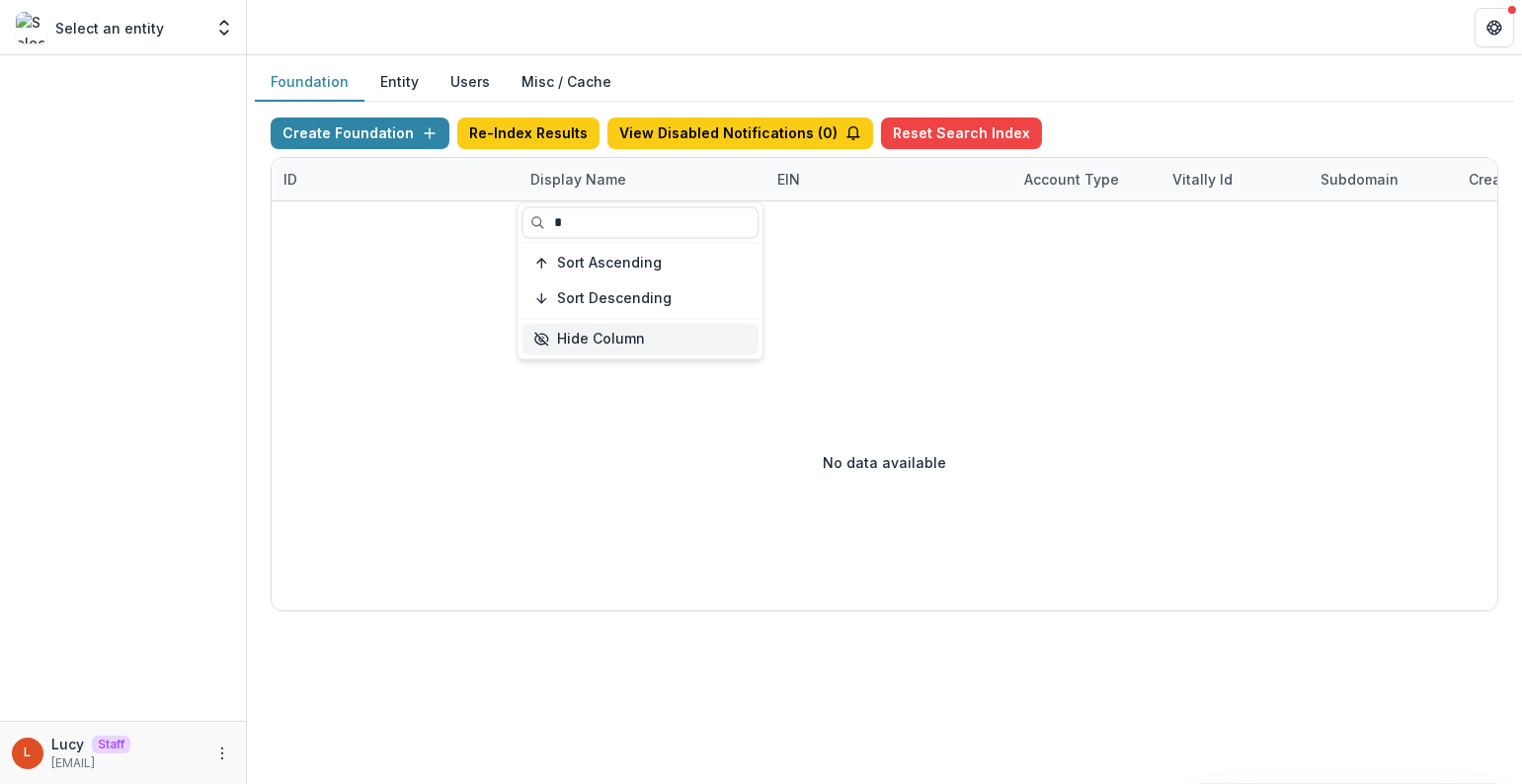 type 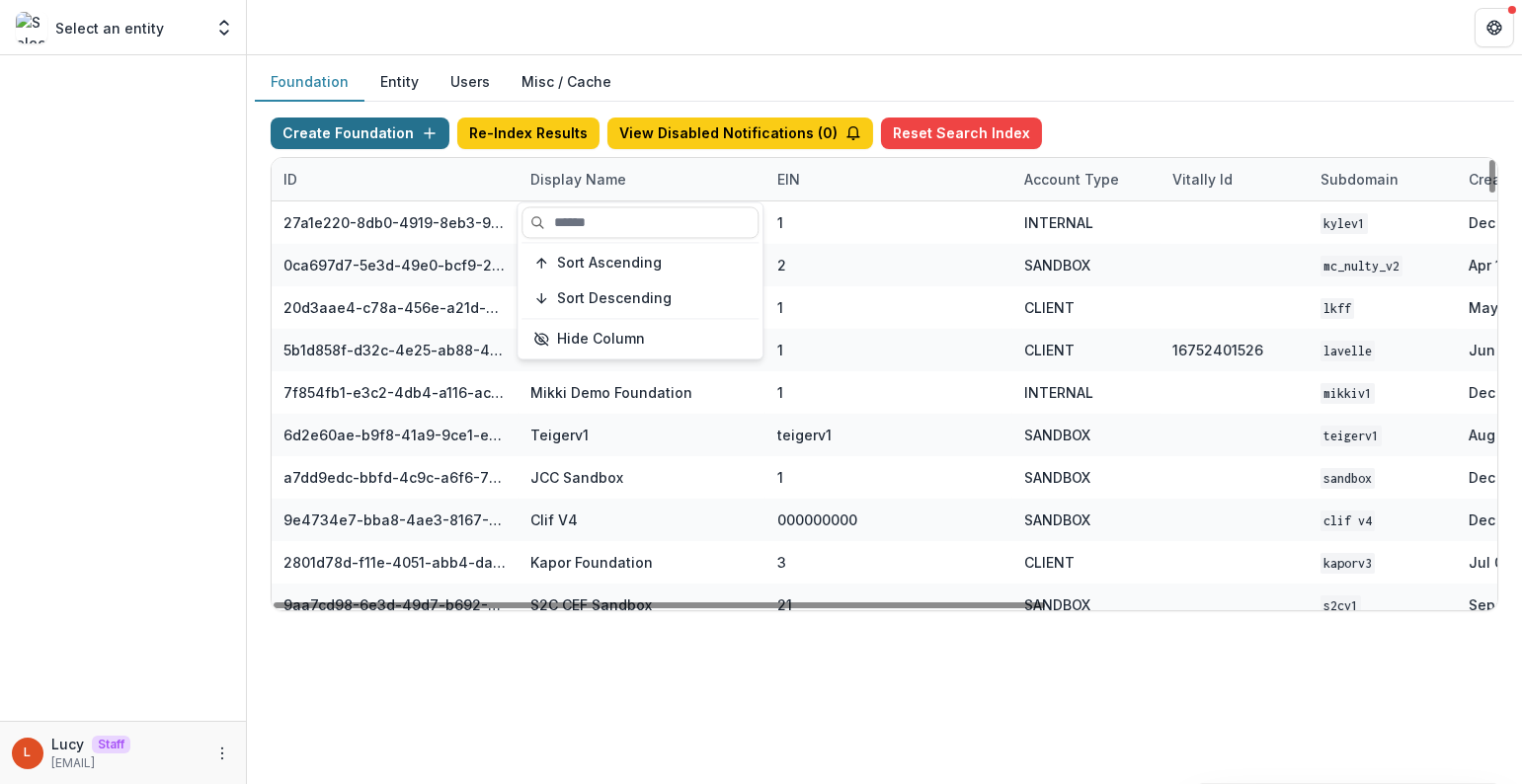 click on "Create Foundation" at bounding box center (360, 133) 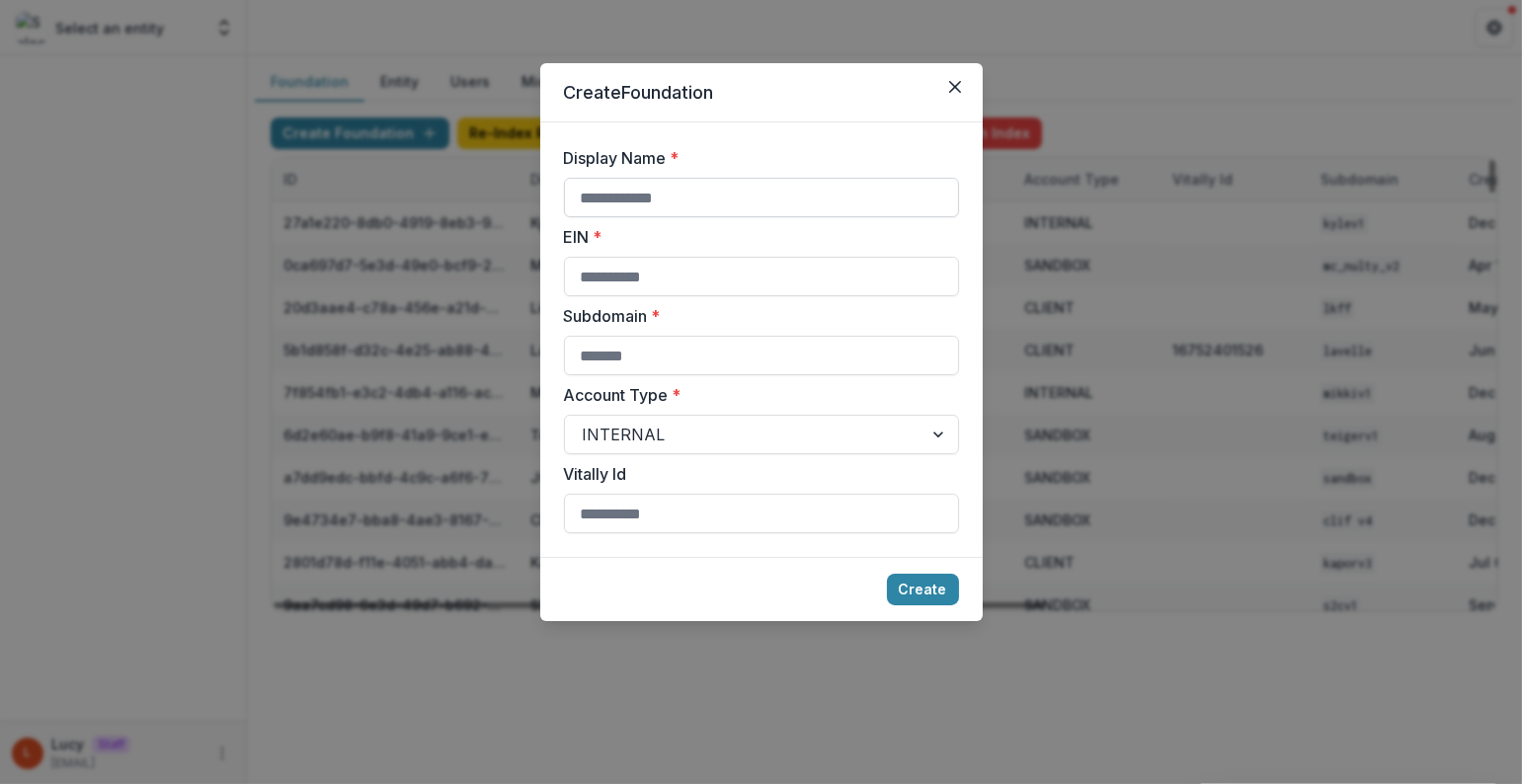 click on "Display Name *" at bounding box center [761, 197] 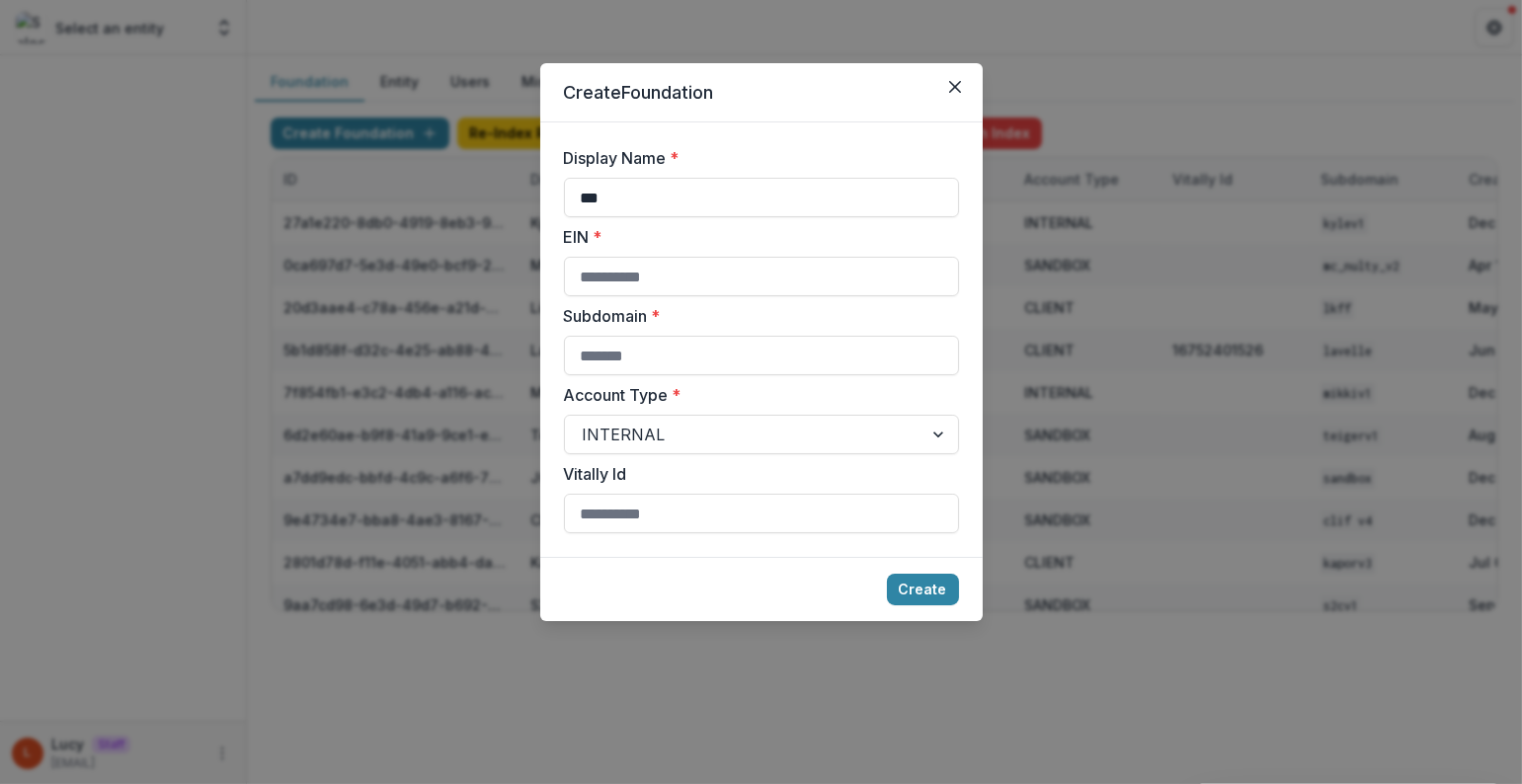 drag, startPoint x: 714, startPoint y: 197, endPoint x: 556, endPoint y: 186, distance: 158.38245 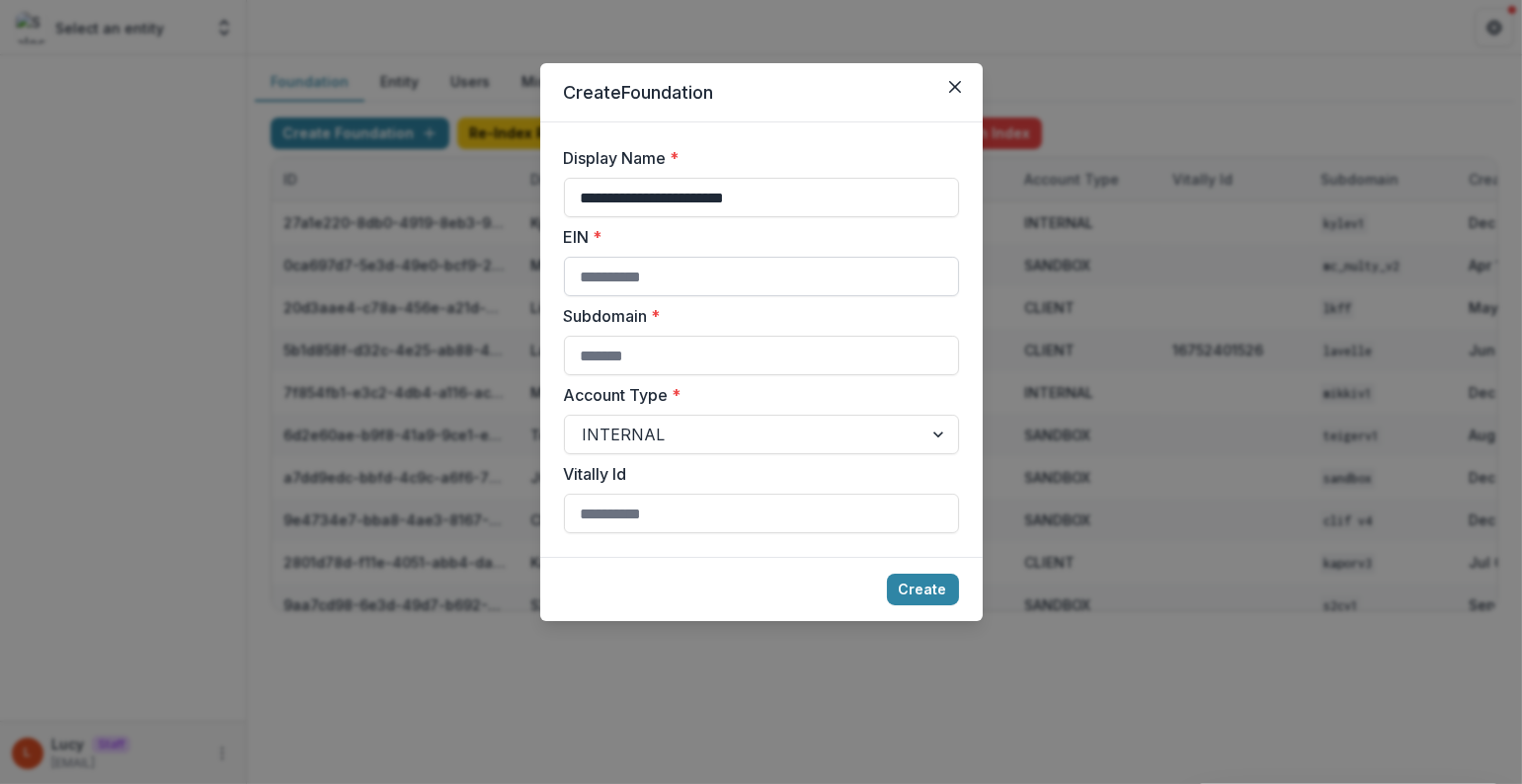 type on "**********" 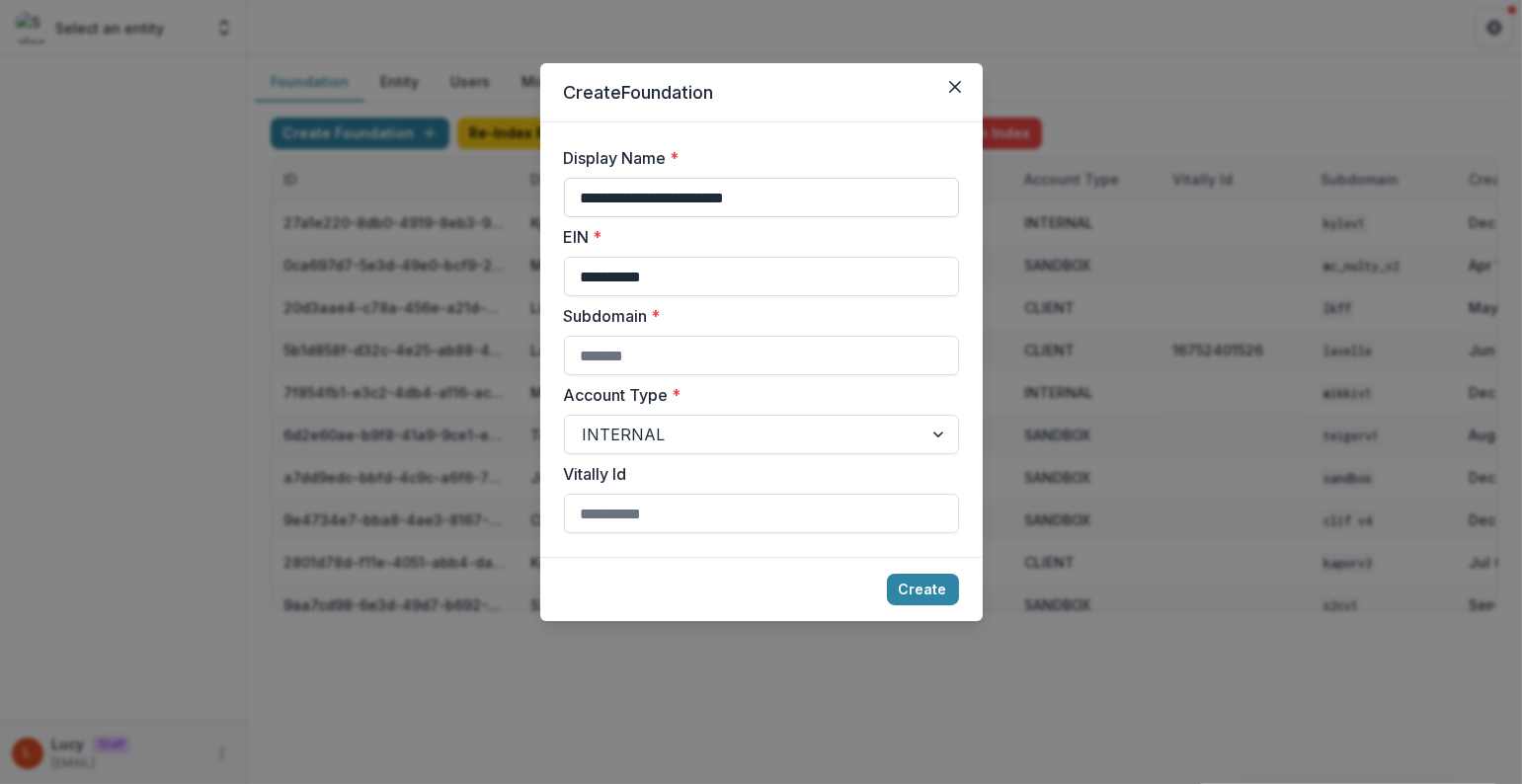 click on "**********" at bounding box center [761, 197] 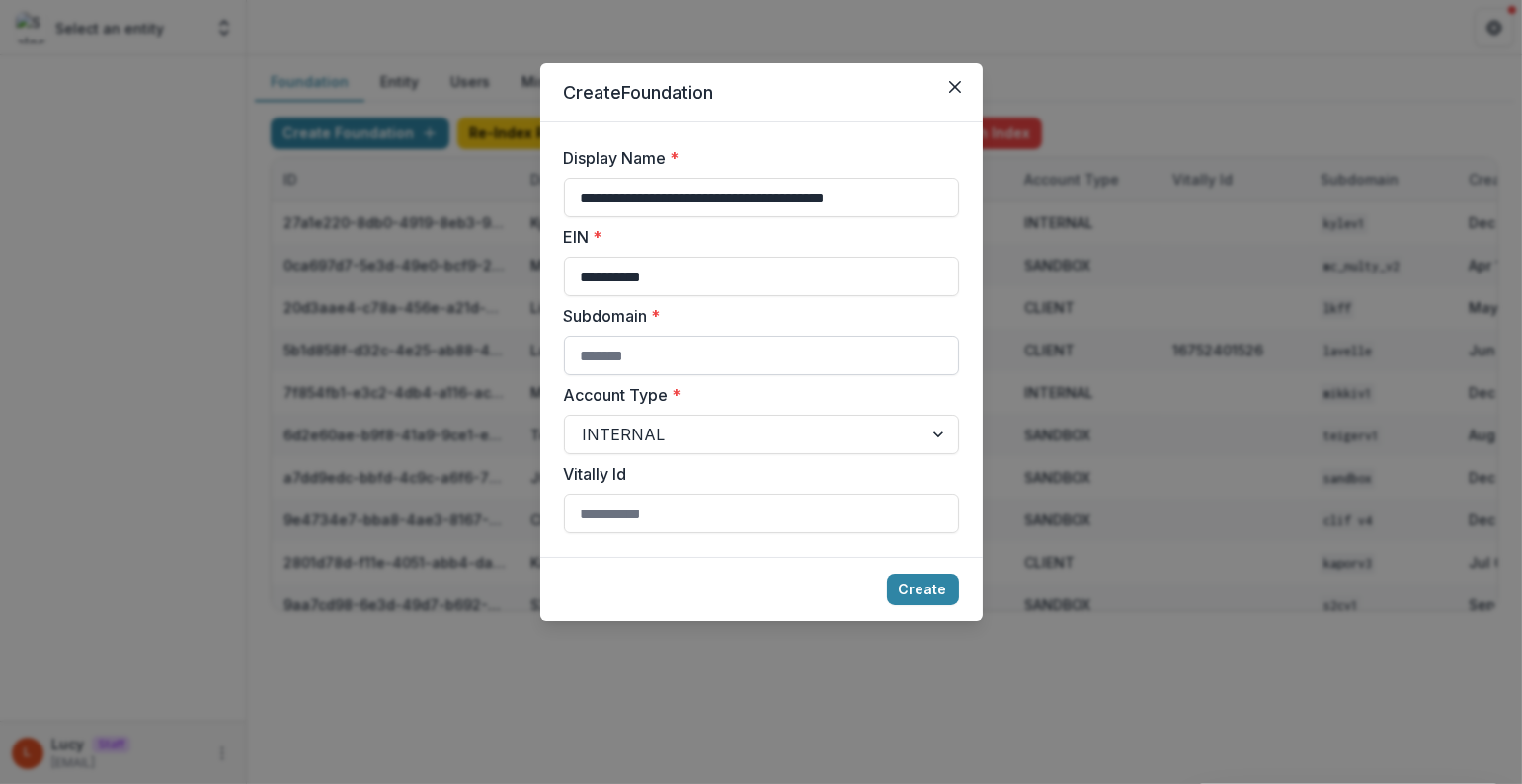 type on "**********" 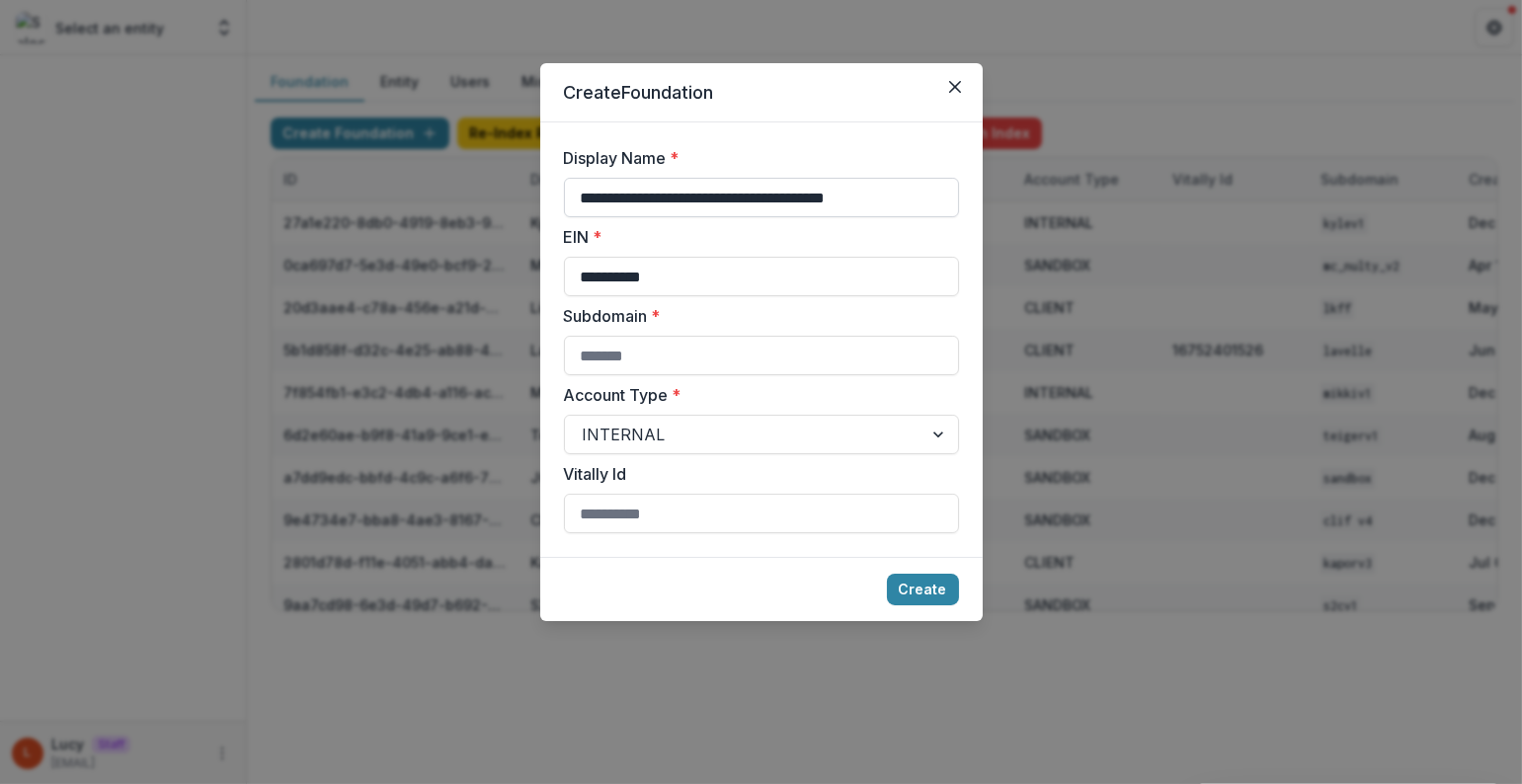 click on "**********" at bounding box center (761, 197) 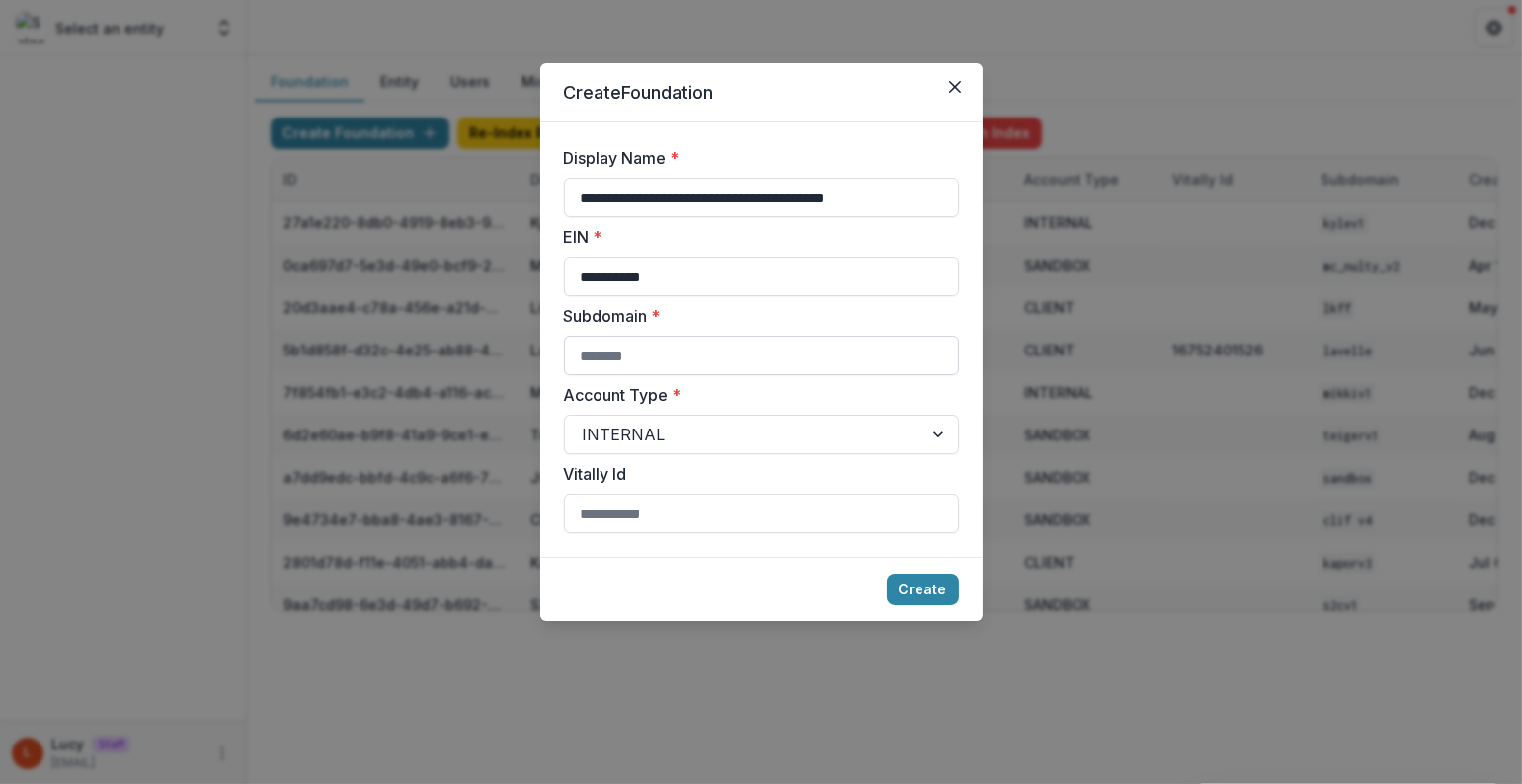 click on "Subdomain *" at bounding box center [761, 355] 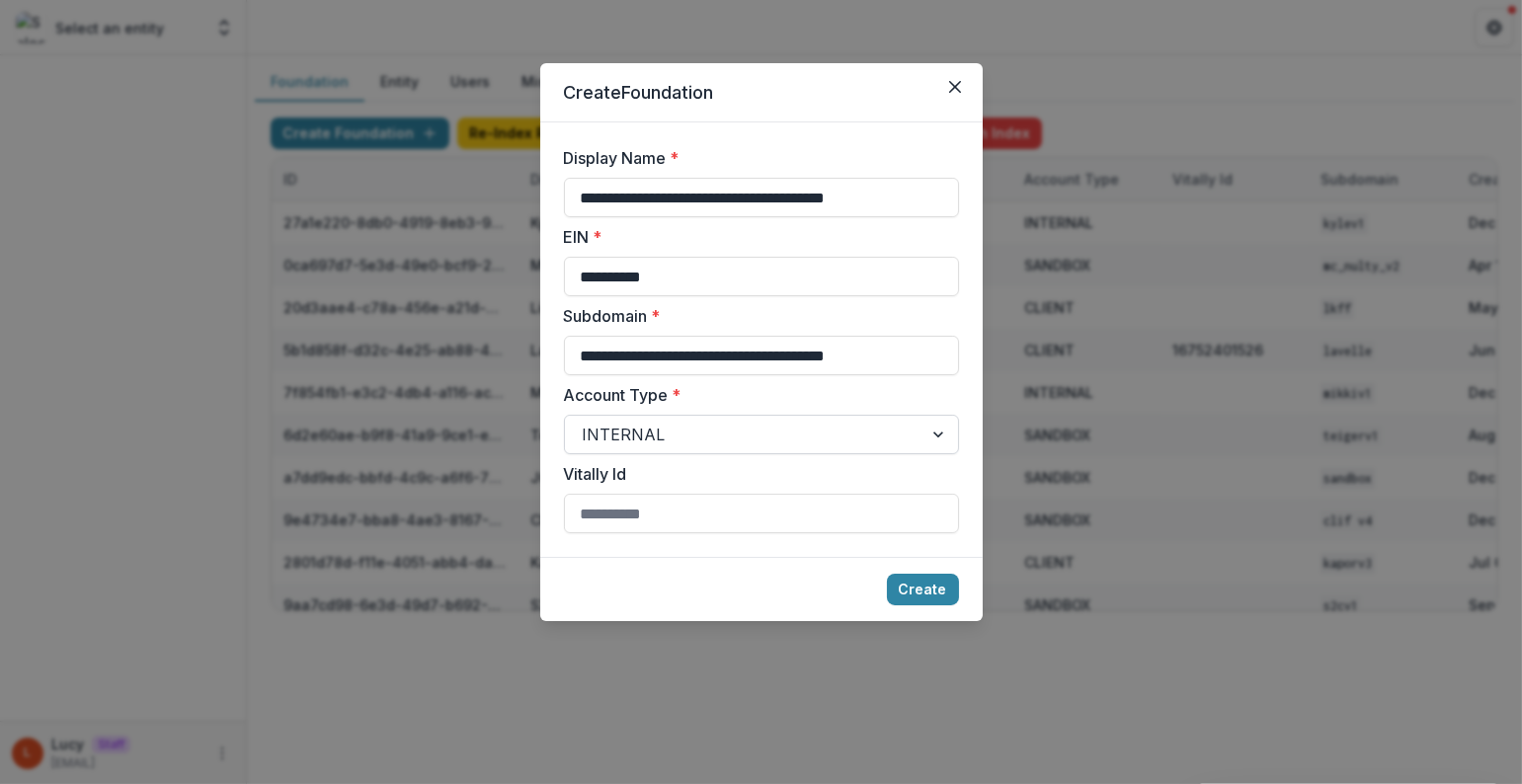 type on "**********" 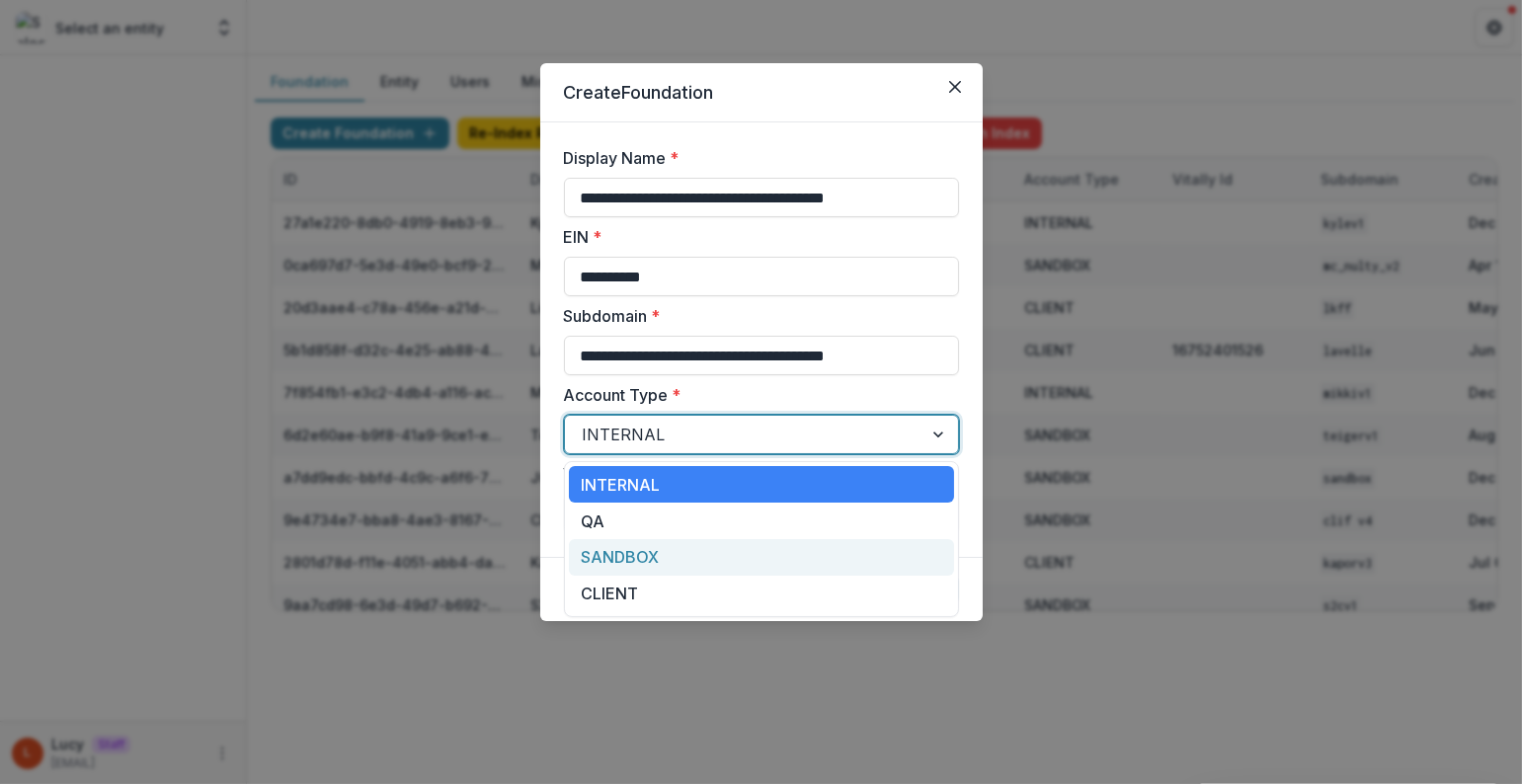 click on "SANDBOX" at bounding box center [761, 557] 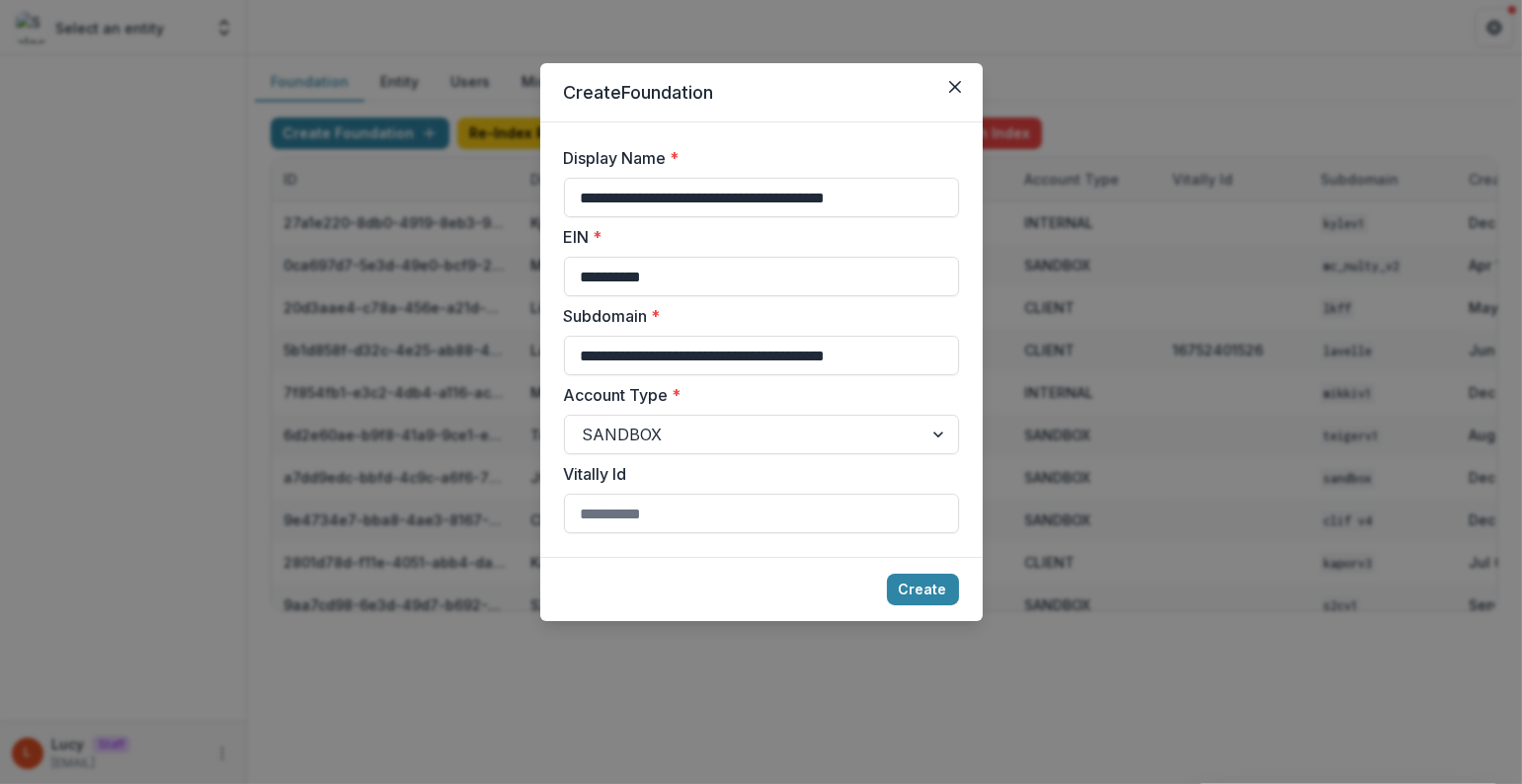click on "**********" at bounding box center [761, 340] 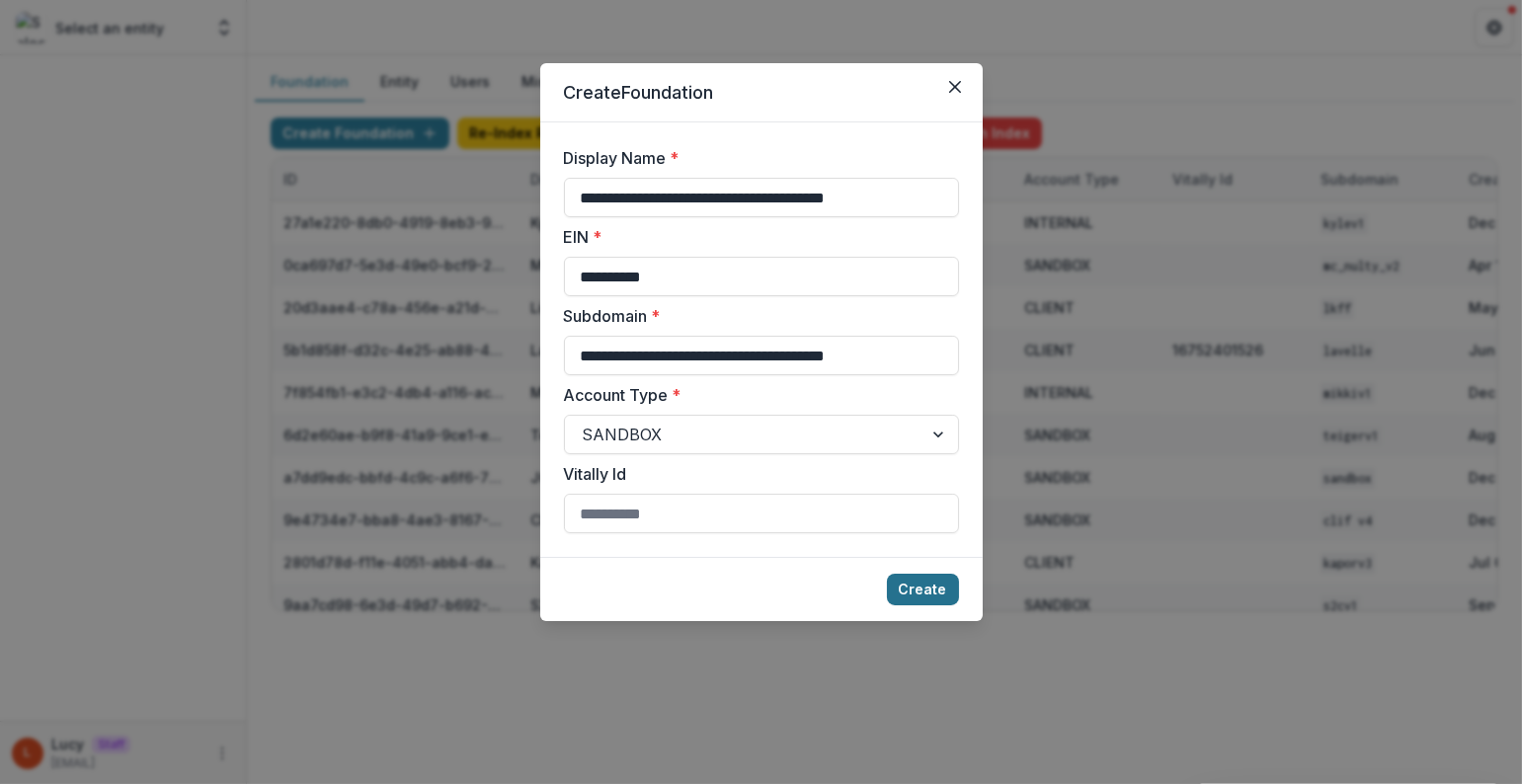 click on "Create" at bounding box center (922, 589) 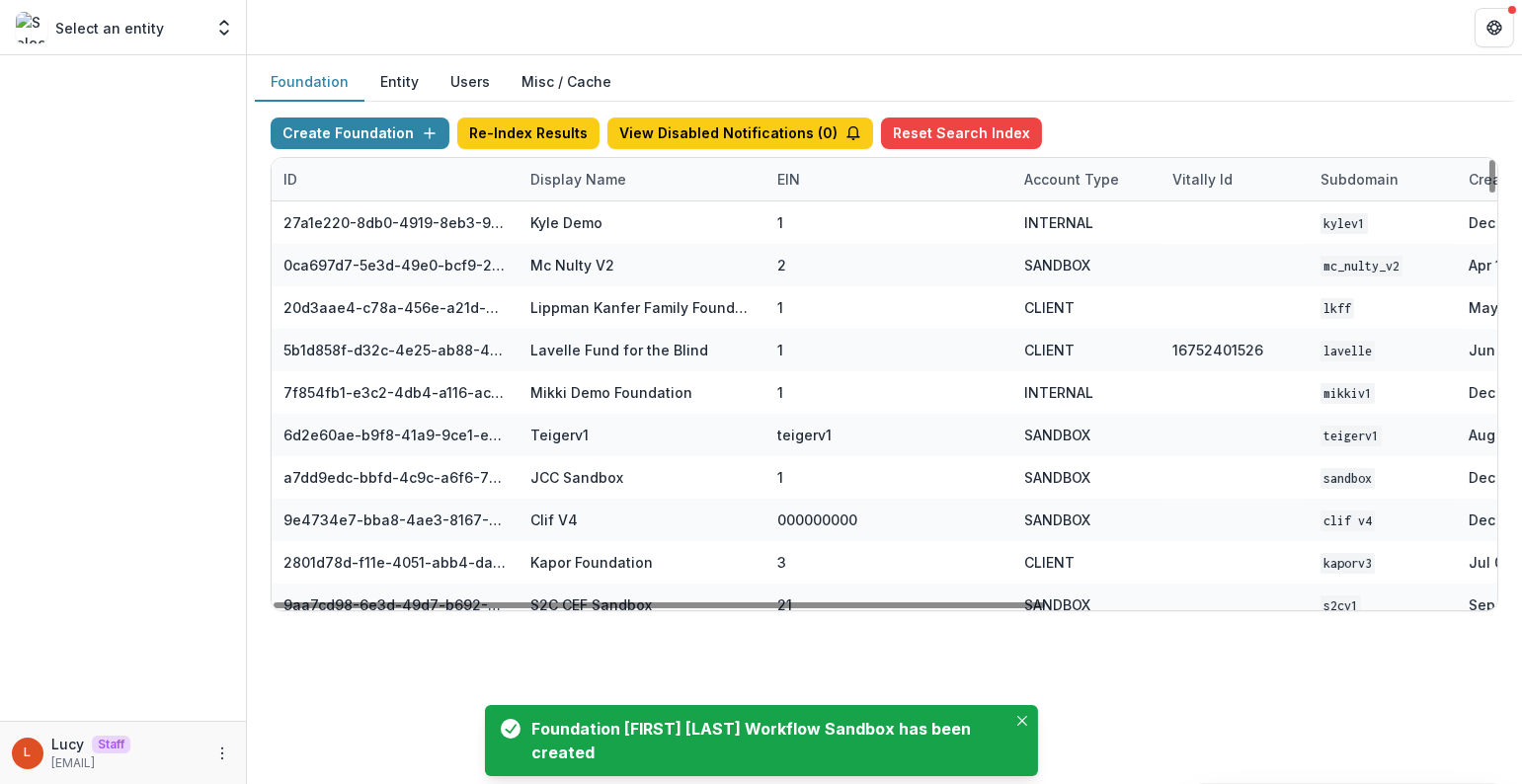 click on "Display Name" at bounding box center [578, 179] 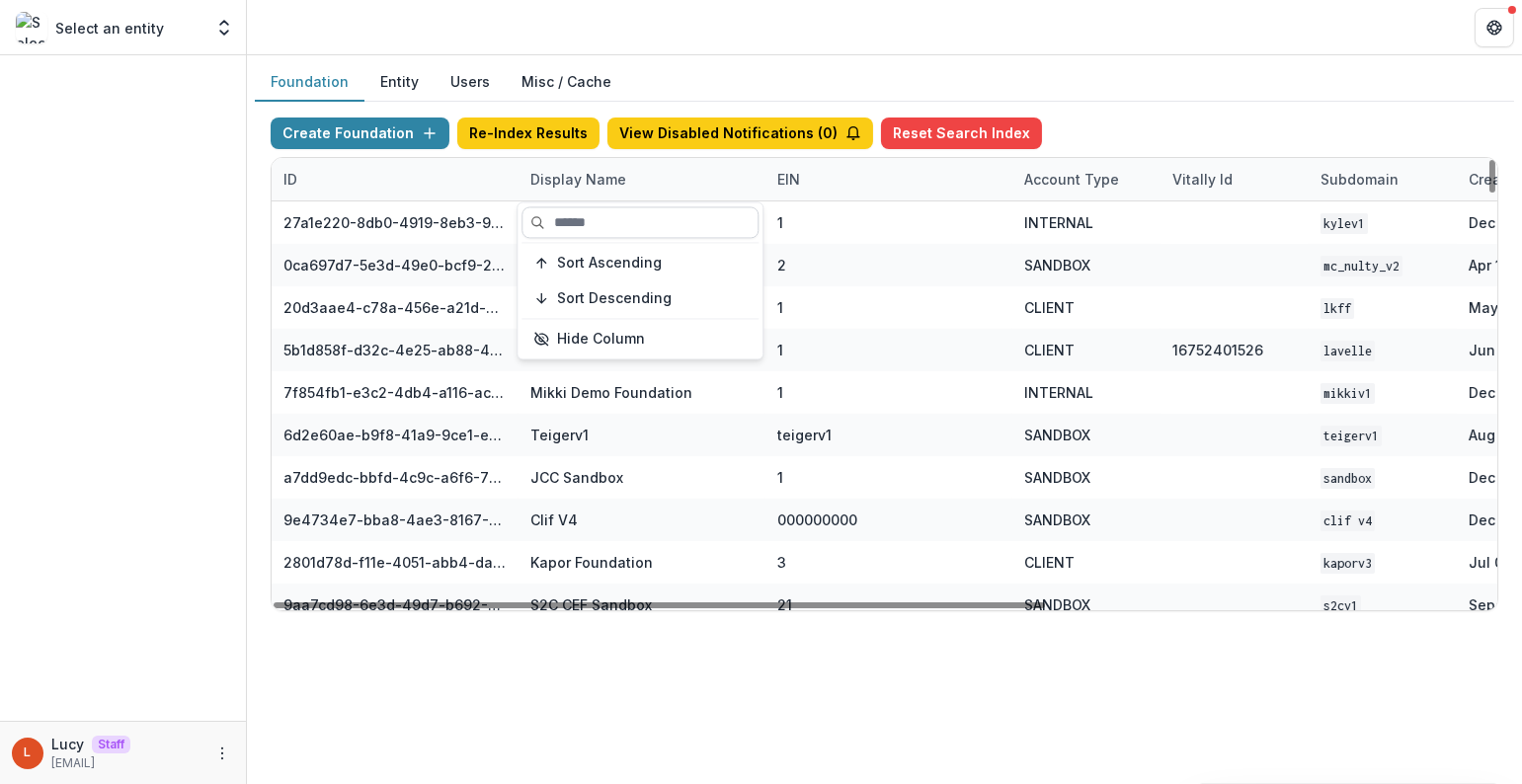 click at bounding box center (640, 222) 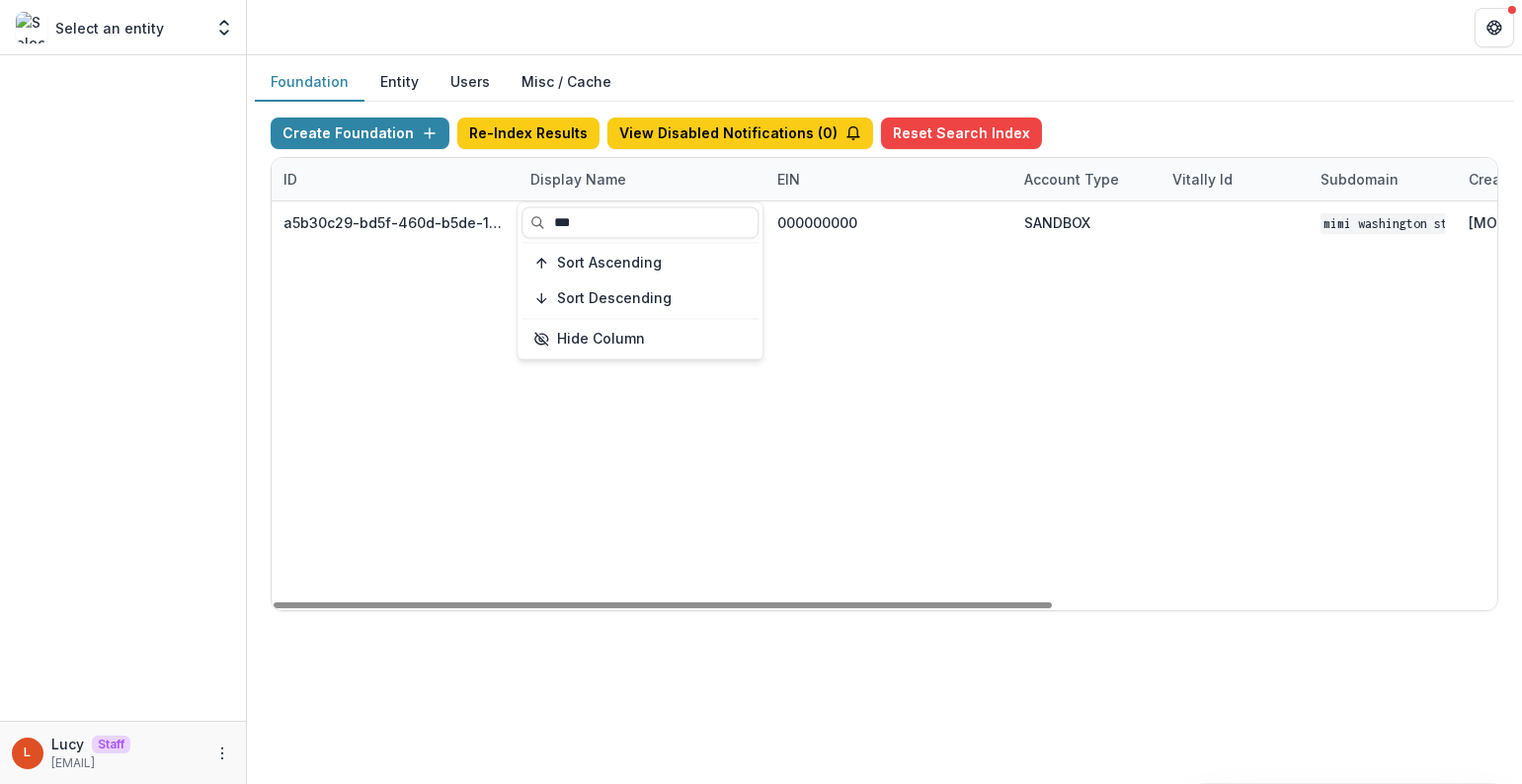 type on "***" 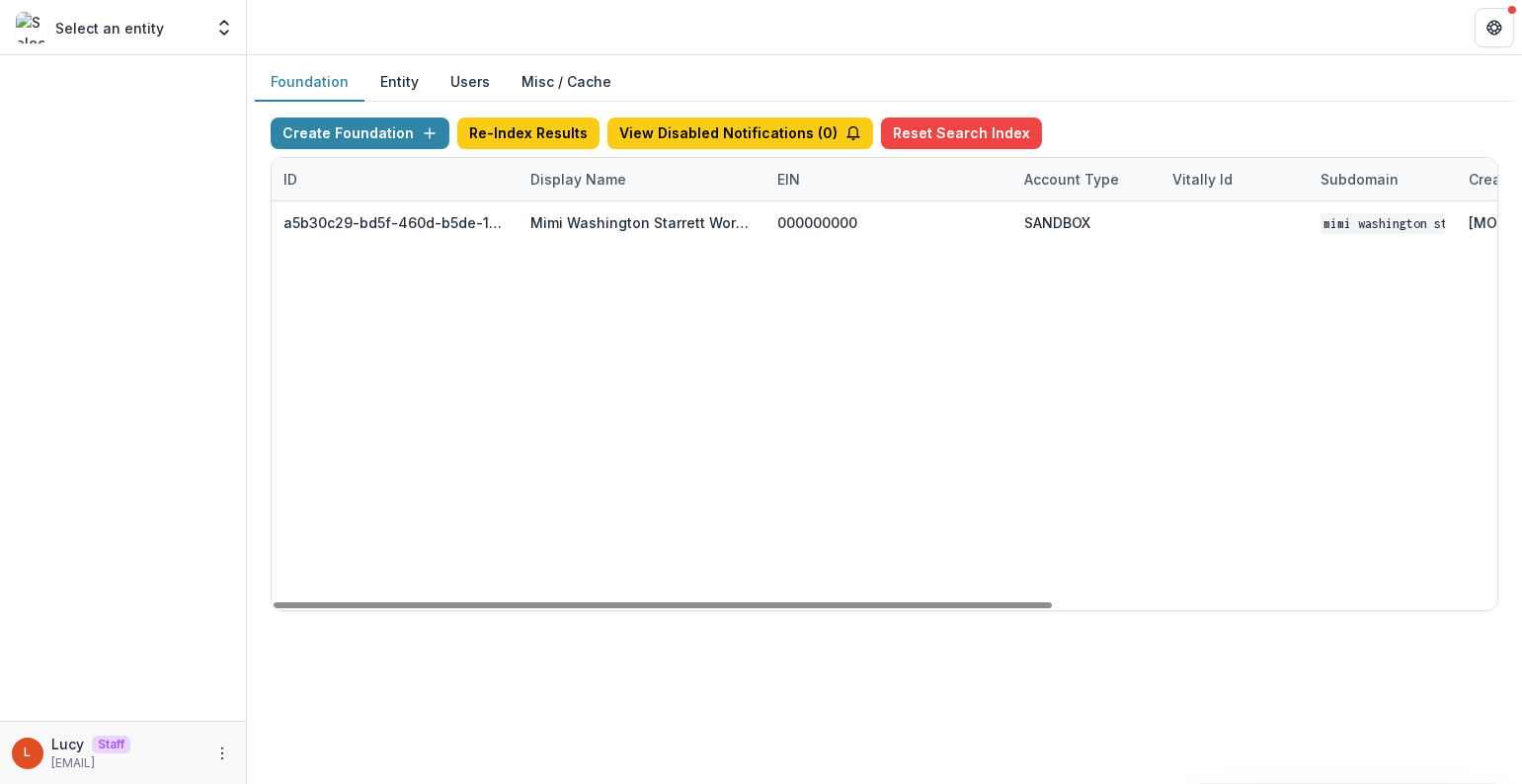 click on "a5b30c29-bd5f-460d-b5de-10f91c4c8fbf Mimi Washington Starrett Workflow Sandbox 000000000 SANDBOX Mimi Washington Starrett Workflow Sandbox Jul 14, 2025, 10:47 AM Visit Edit Feature Flags" at bounding box center [1235, 406] 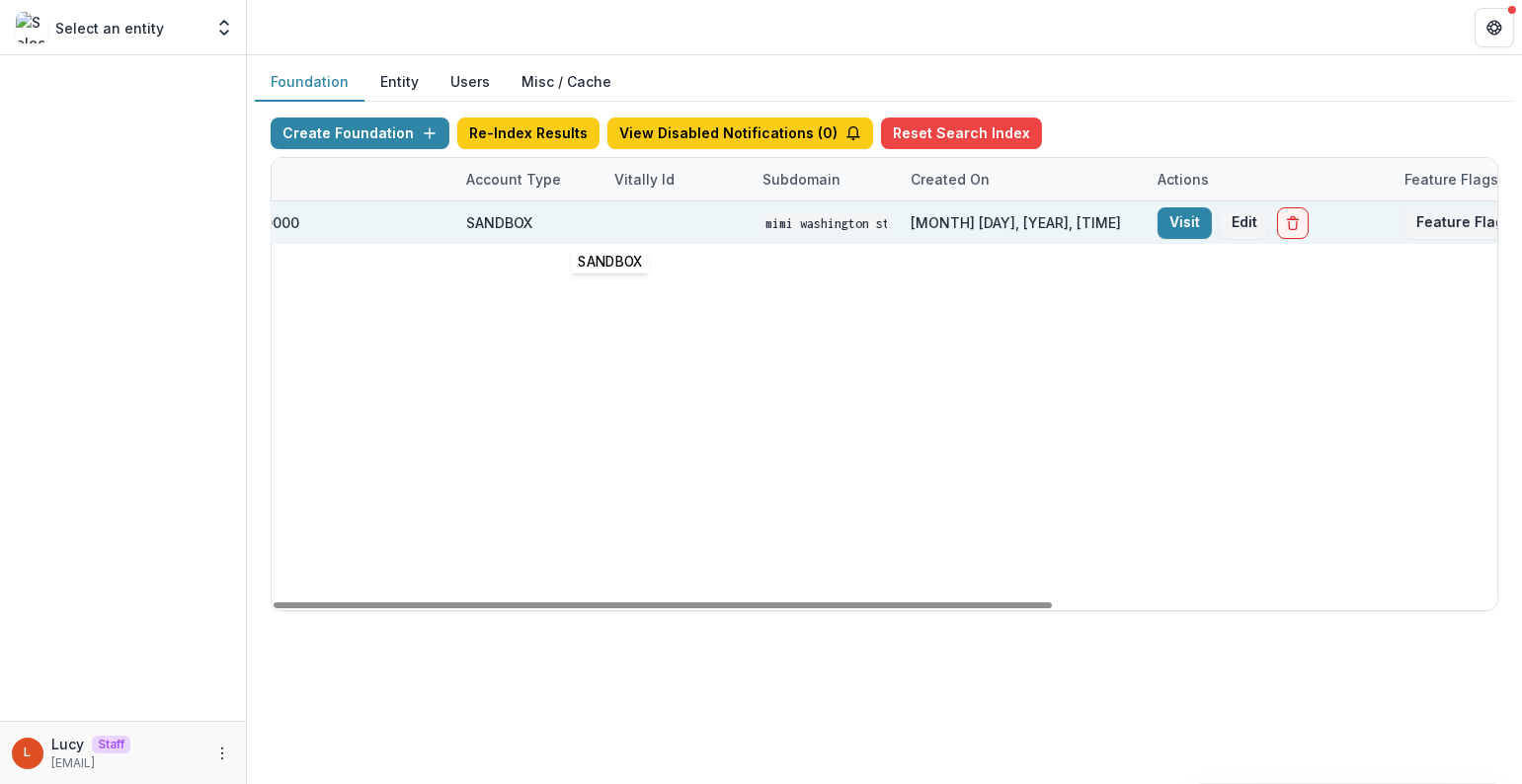 scroll, scrollTop: 0, scrollLeft: 698, axis: horizontal 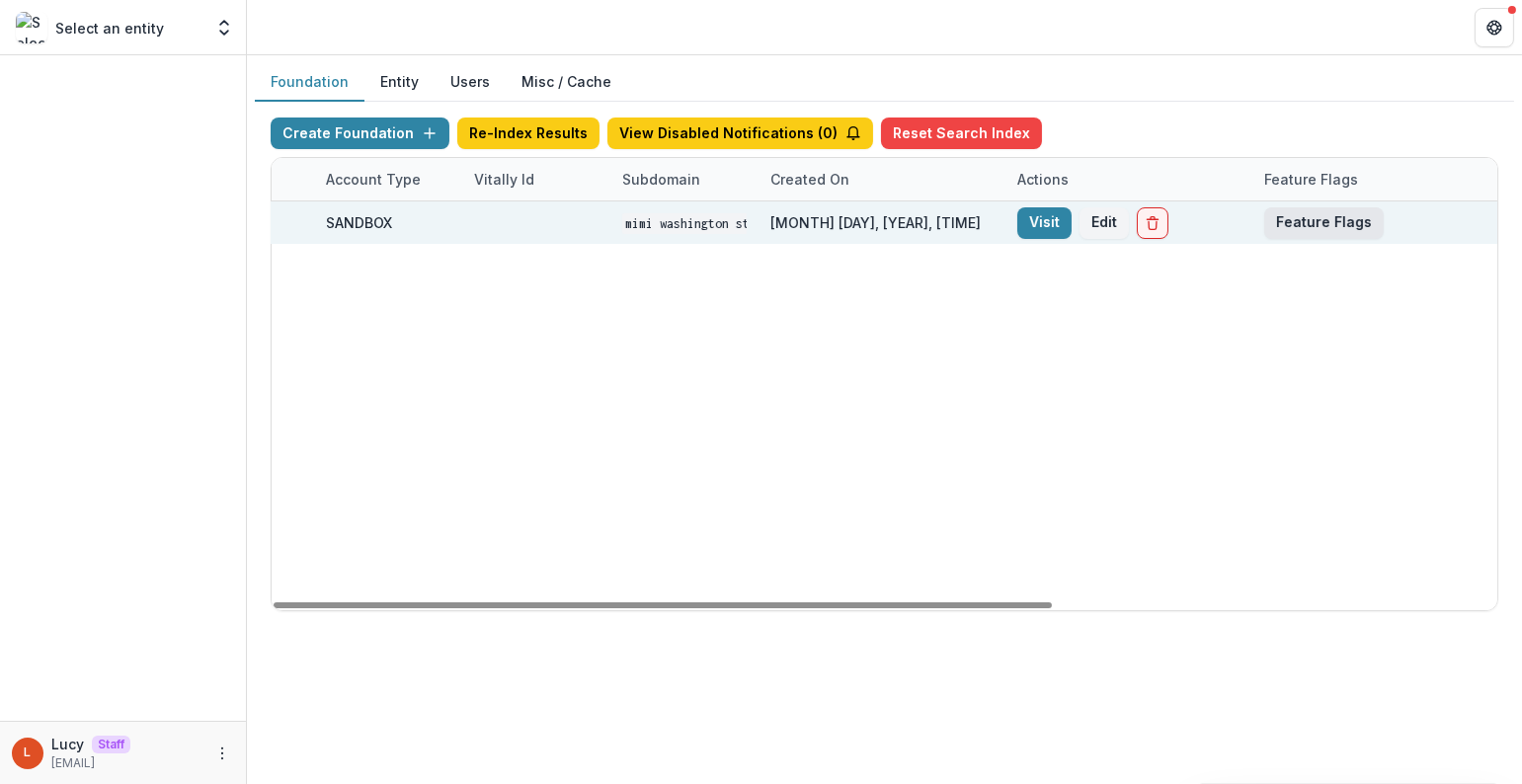 click on "Feature Flags" at bounding box center (1323, 223) 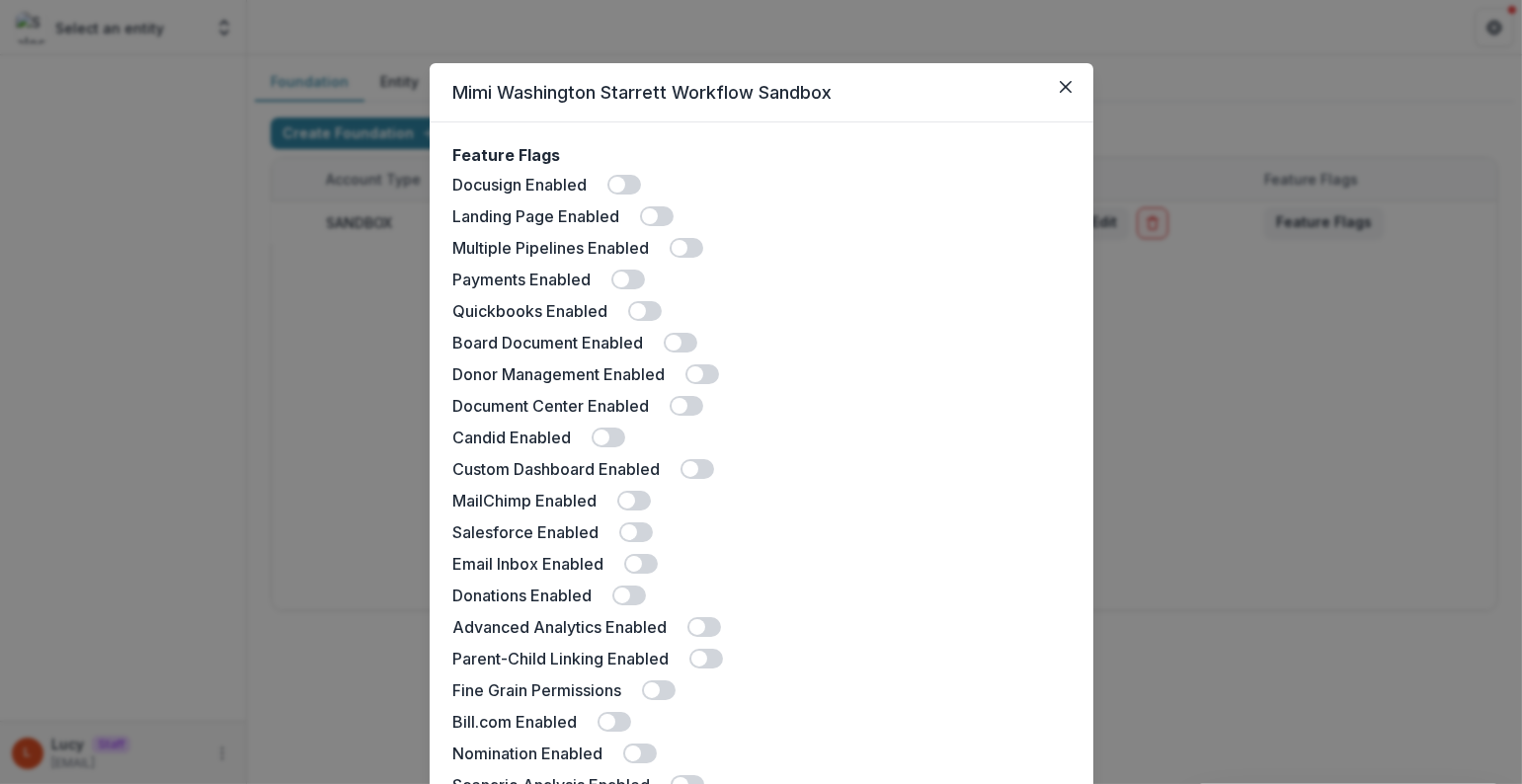 click at bounding box center [674, 343] 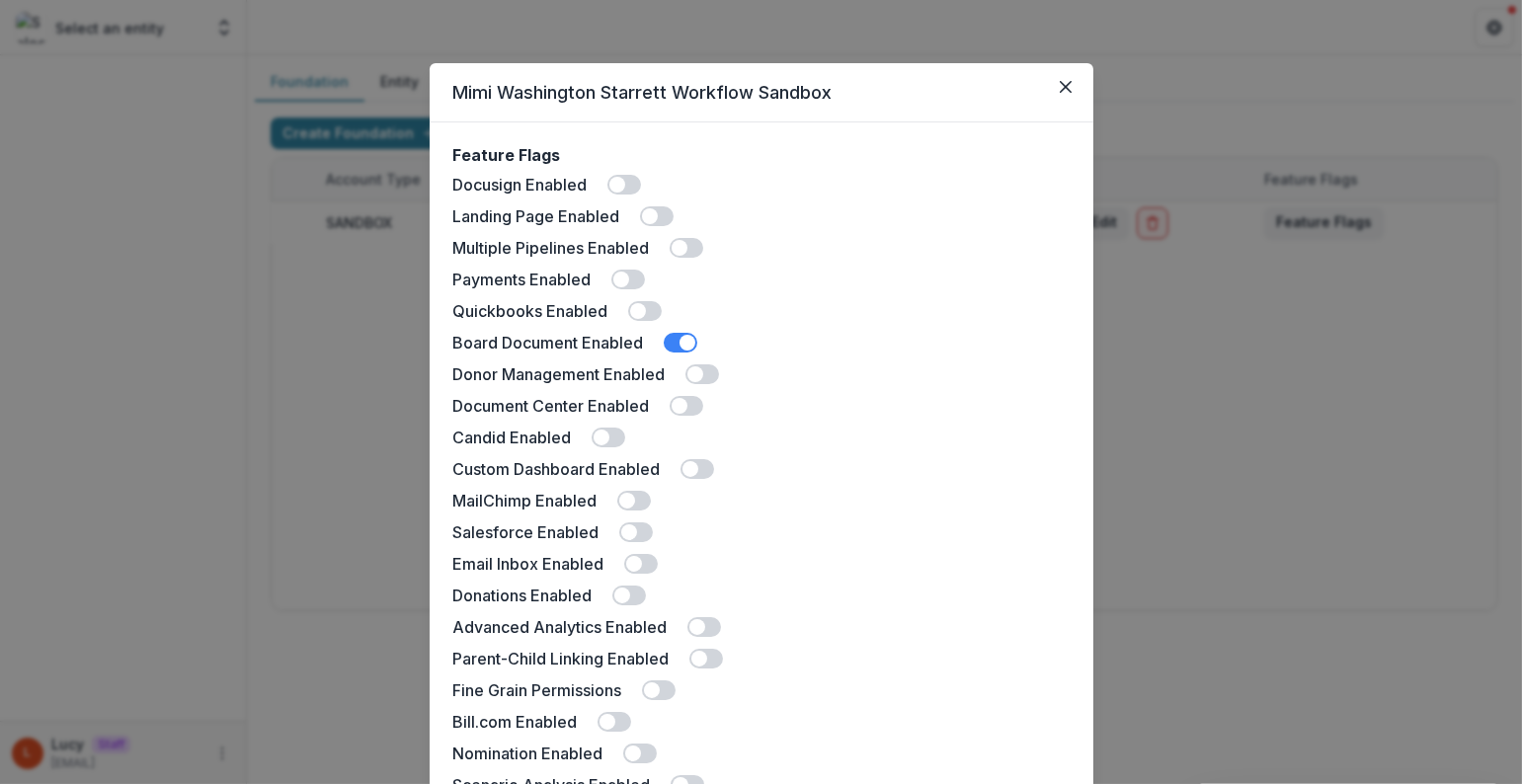 click on "Candid Enabled" at bounding box center (761, 437) 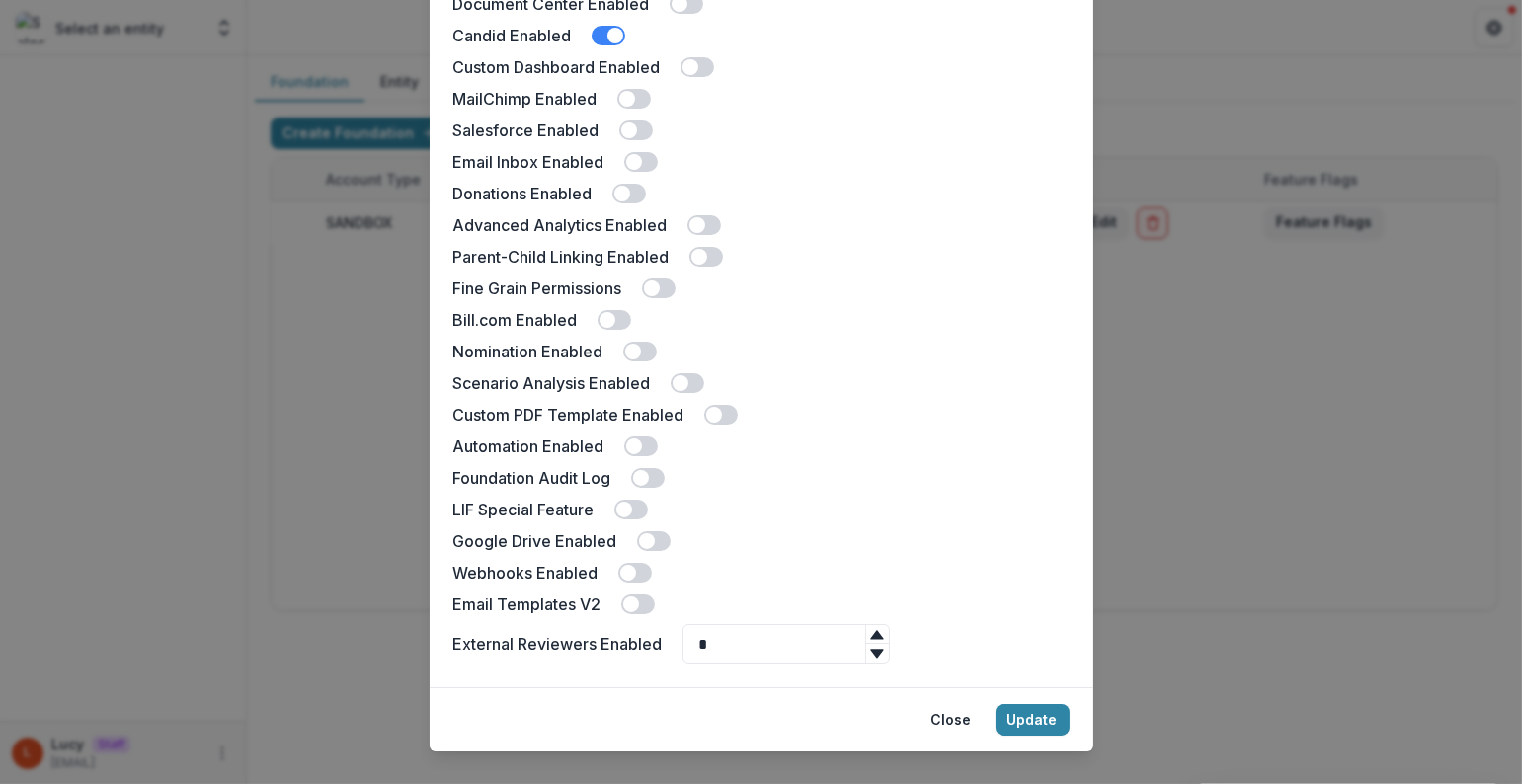 scroll, scrollTop: 431, scrollLeft: 0, axis: vertical 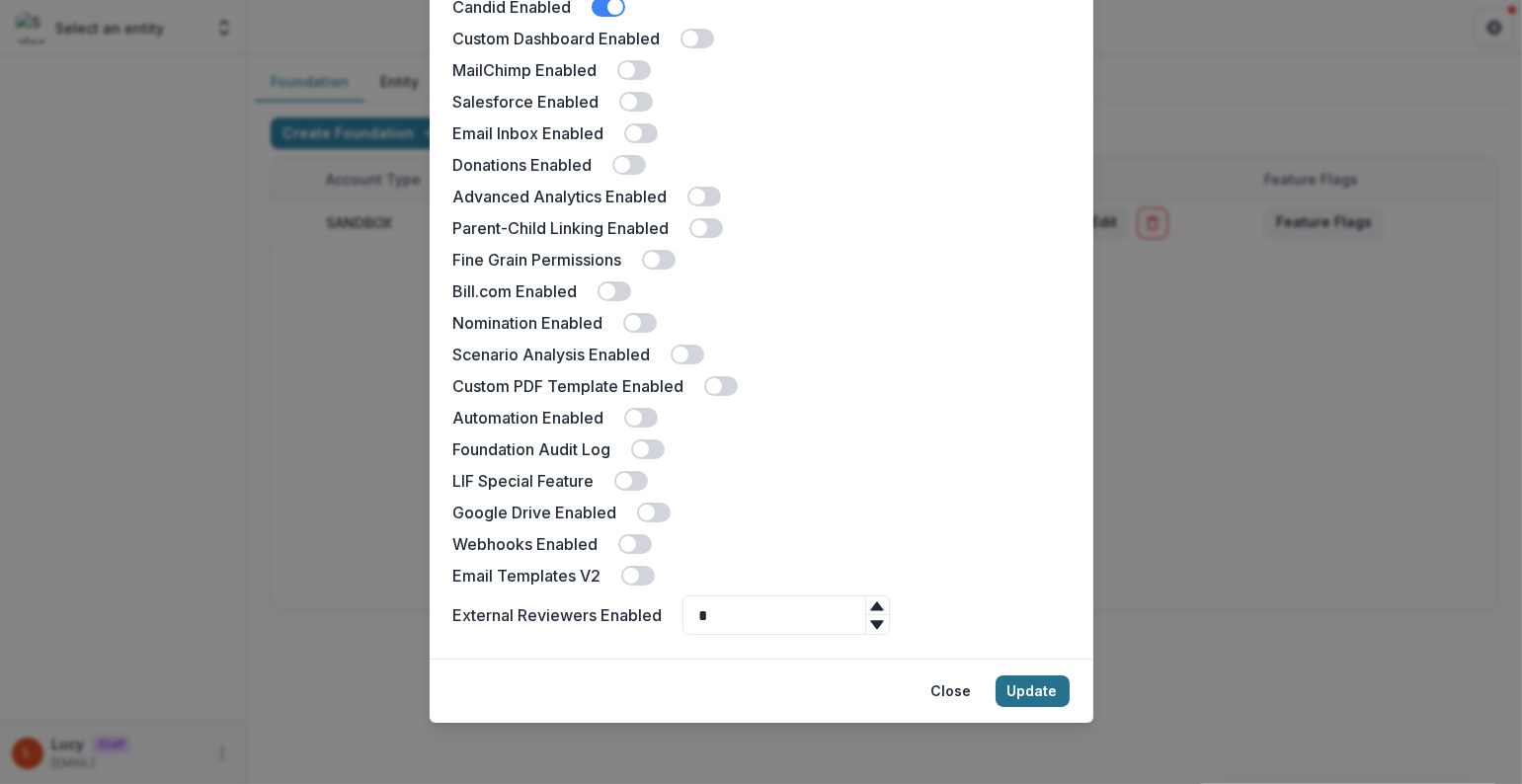 click on "Update" at bounding box center [1032, 691] 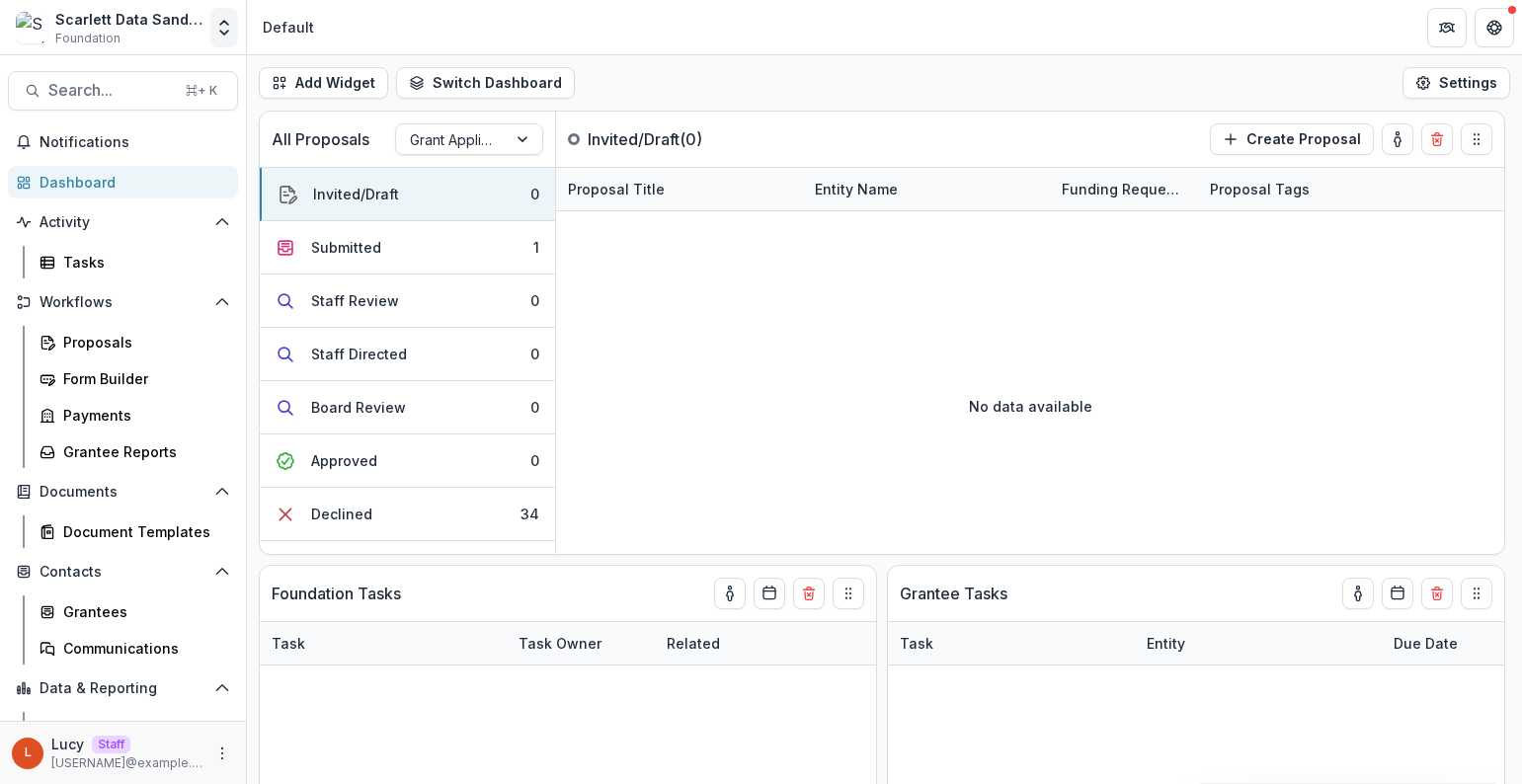 scroll, scrollTop: 0, scrollLeft: 0, axis: both 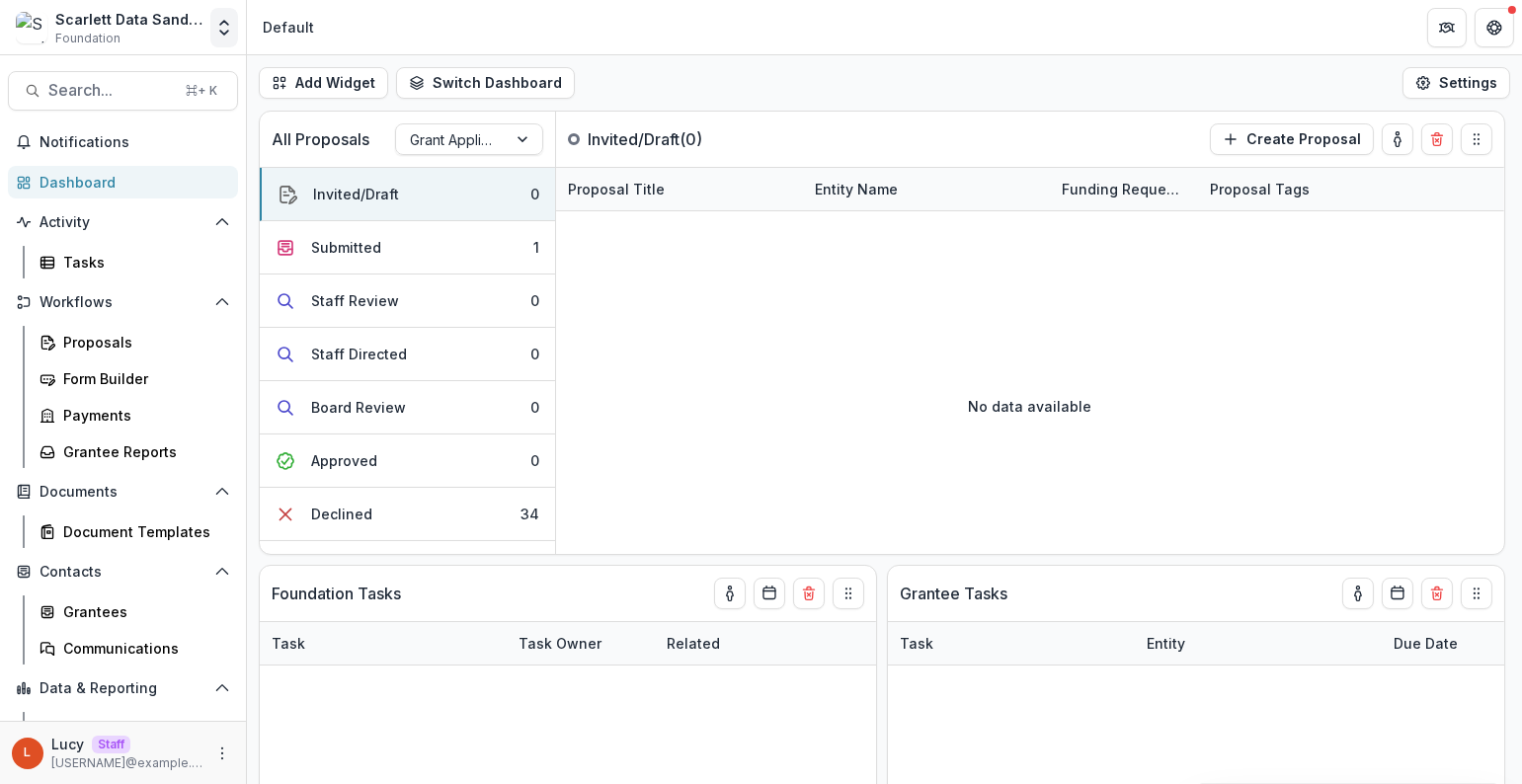 click 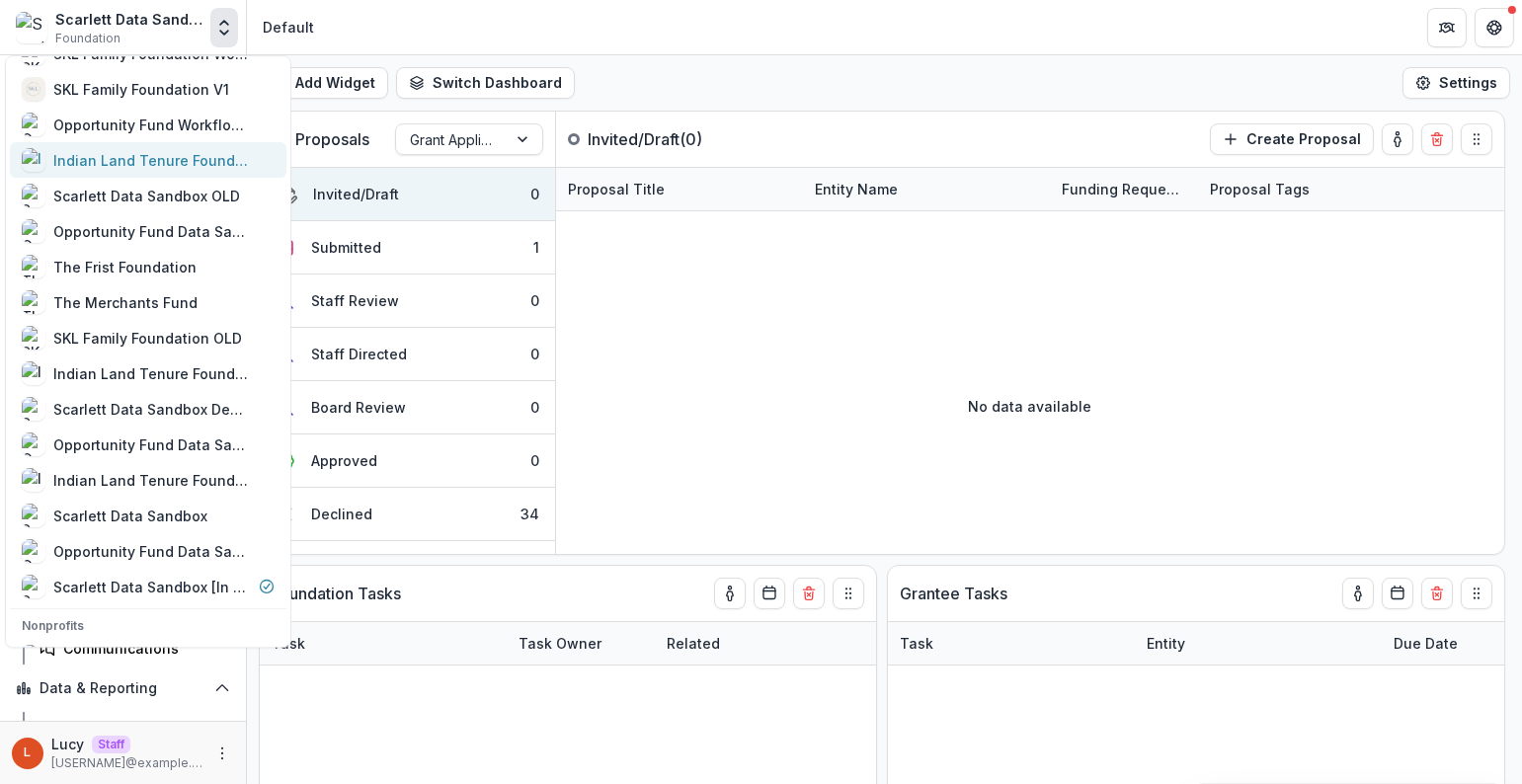 scroll, scrollTop: 245, scrollLeft: 0, axis: vertical 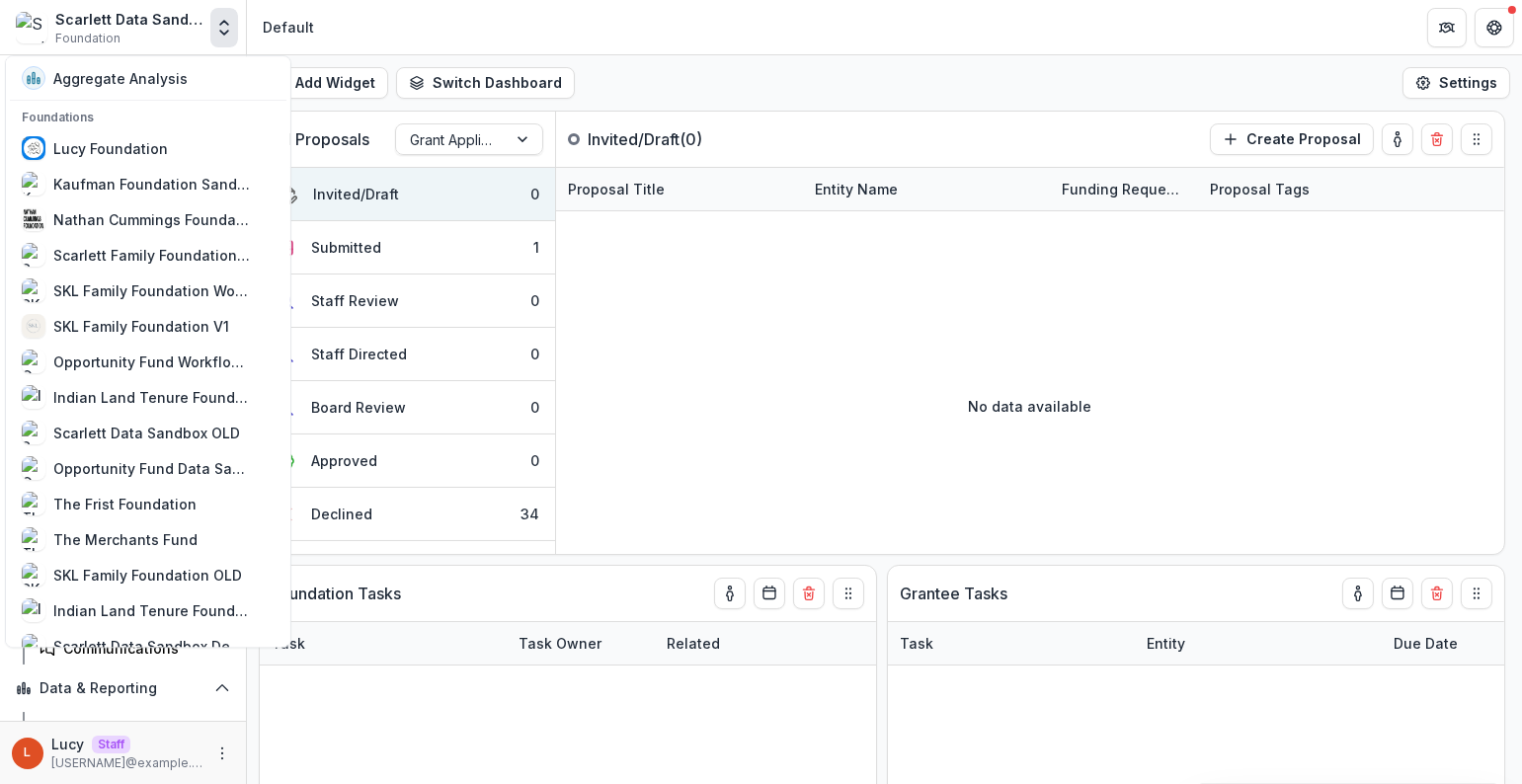 click on "Default" at bounding box center (884, 27) 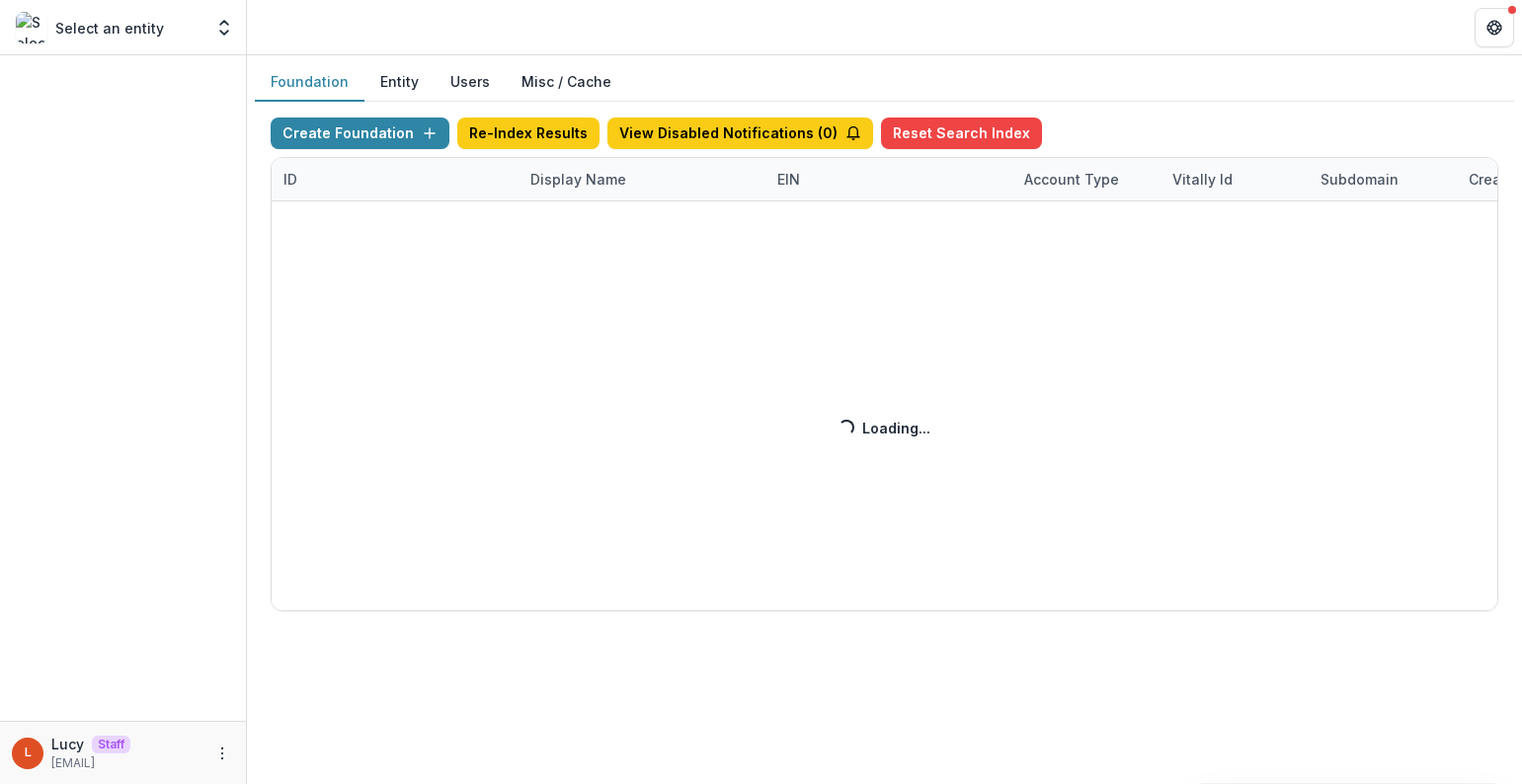 scroll, scrollTop: 0, scrollLeft: 0, axis: both 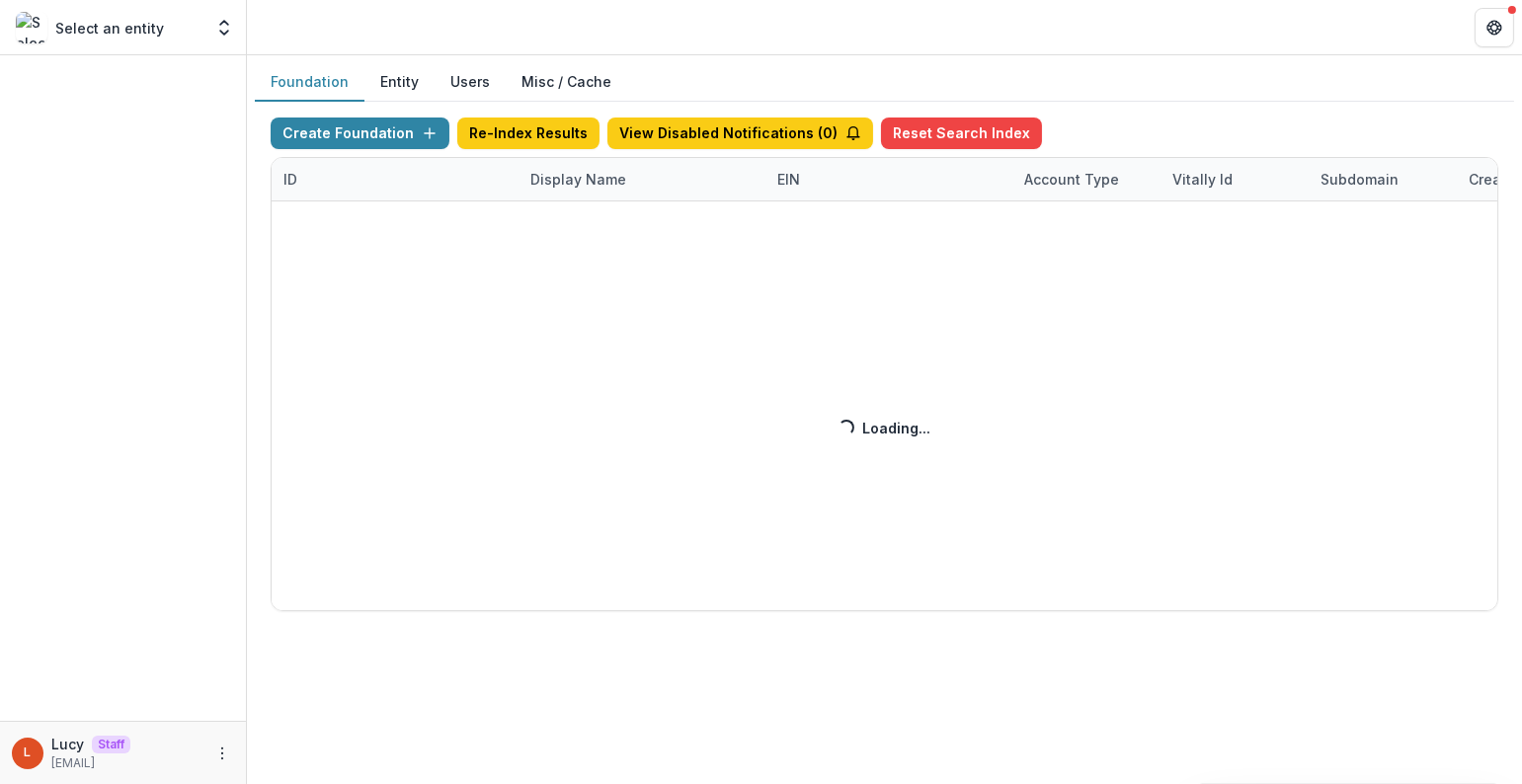 click on "Create Foundation Re-Index Results View Disabled Notifications ( 0 ) Reset Search Index ID Display Name EIN Account Type Vitally Id Subdomain Created on Actions Feature Flags Loading... Loading..." at bounding box center (884, 364) 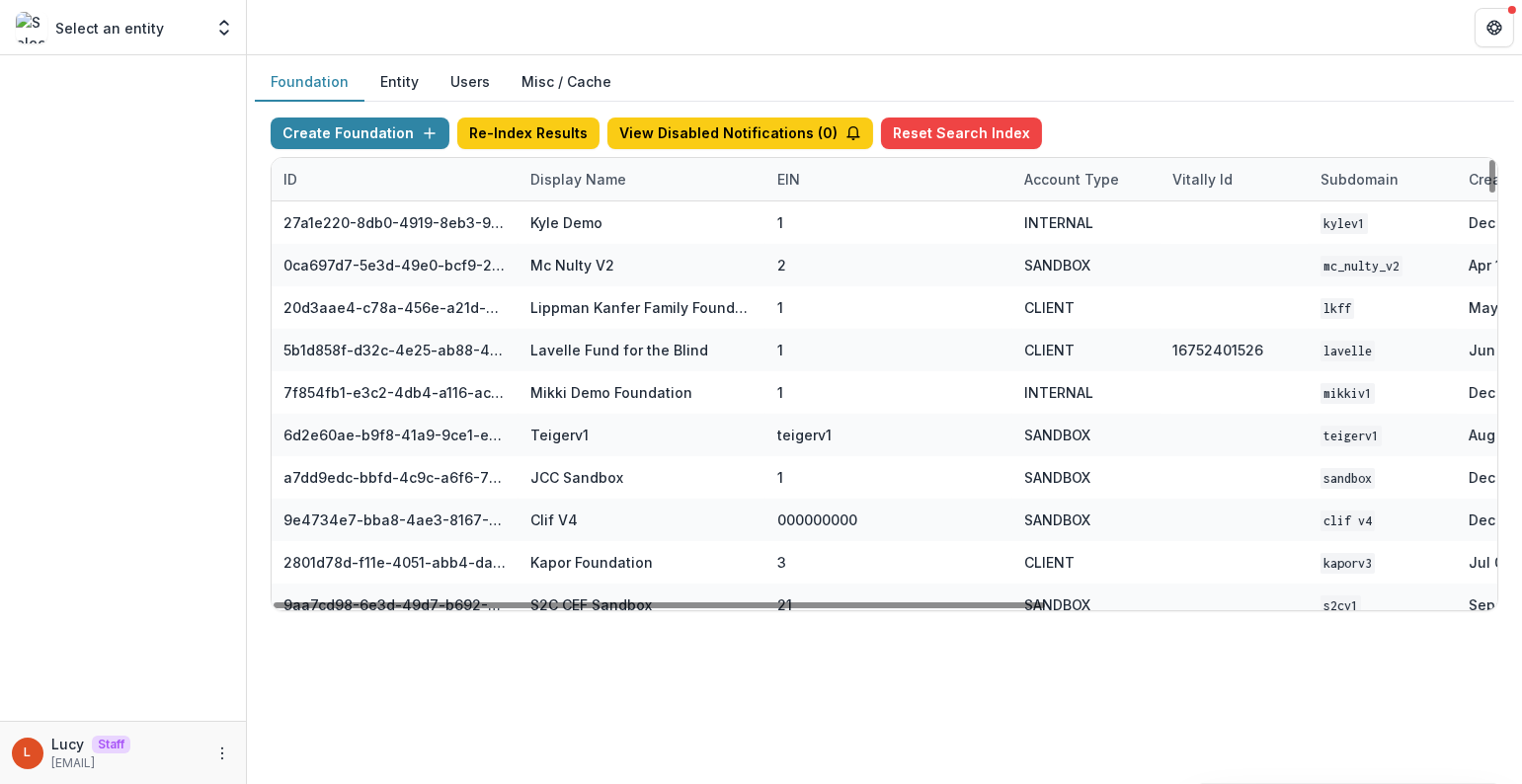 click on "Display Name" at bounding box center [578, 179] 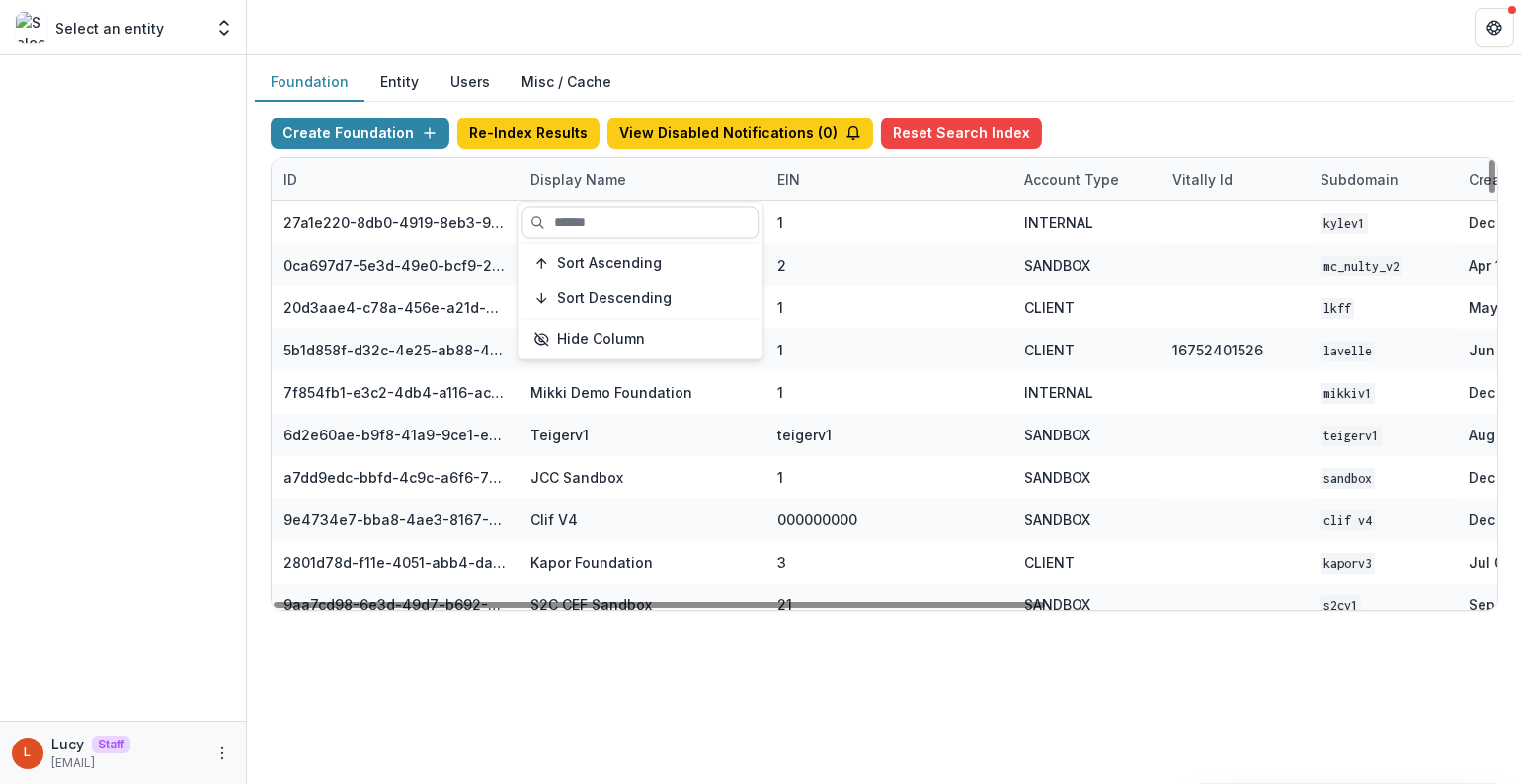 click at bounding box center (640, 222) 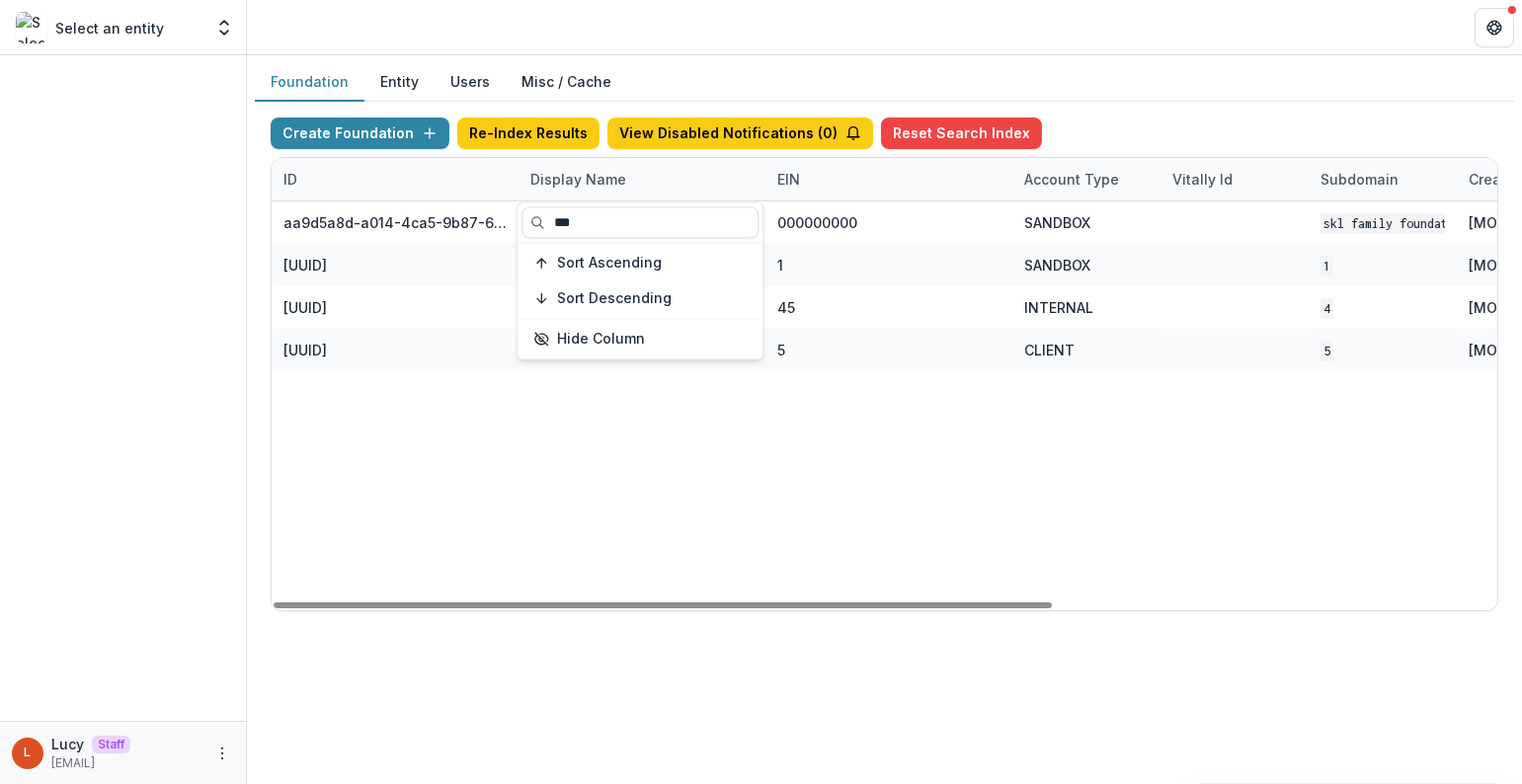 type on "***" 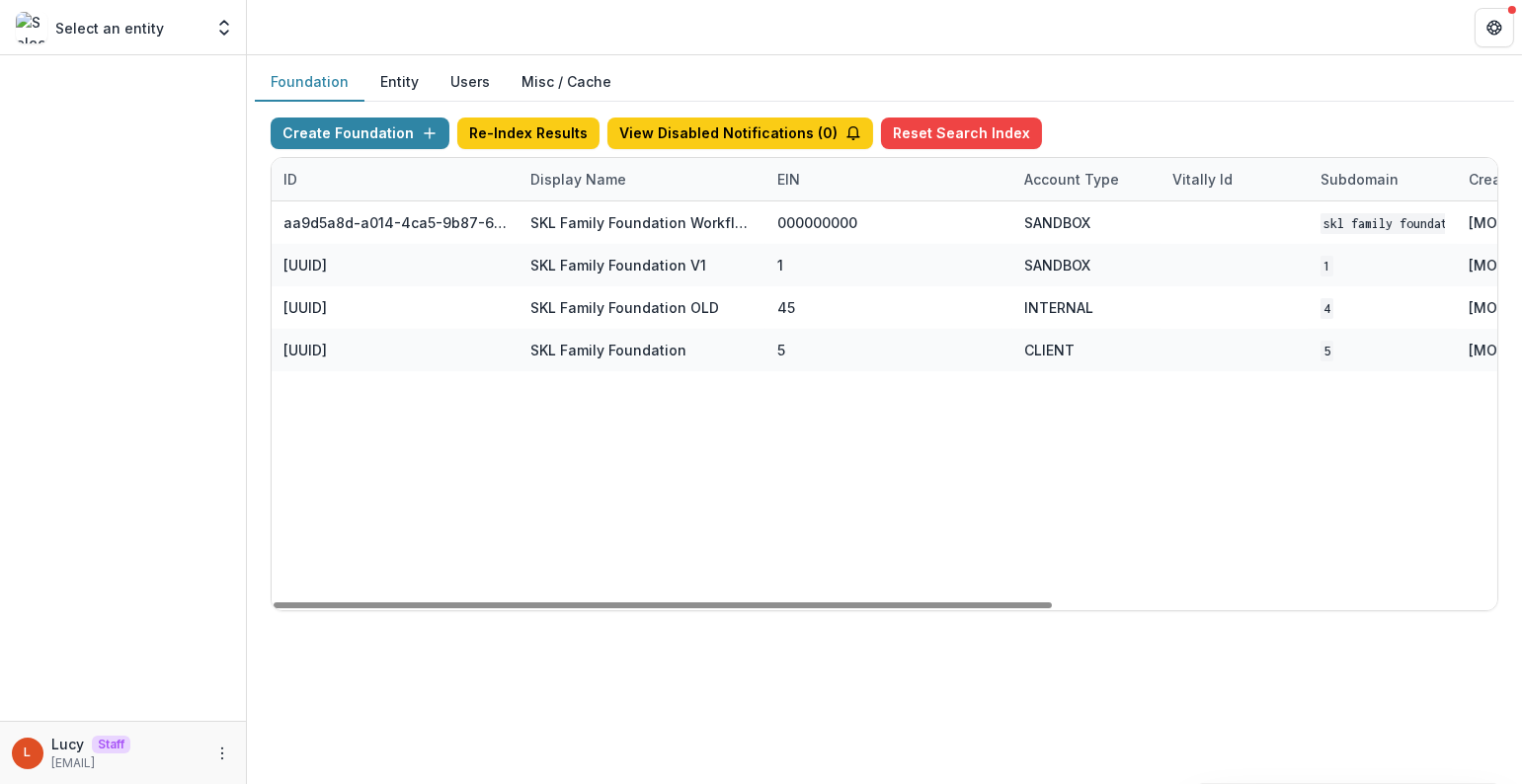 click on "aa9d5a8d-a014-4ca5-9b87-658156cc4b40 SKL Family Foundation Workflow Sandbox 000000000 SANDBOX SKL Family Foundation Workflow Sandbox Apr 22, 2025, 10:27 AM Visit Edit Feature Flags 33f76d83-48ca-4757-9179-b6c8854902d2 SKL Family Foundation V1 1 SANDBOX 1 Apr 29, 2025, 3:50 PM Visit Edit Feature Flags fff90ed9-930c-41d1-b1be-b418e4f00fc5 SKL Family Foundation OLD 45 INTERNAL 4 Jun 23, 2025, 9:37 AM Visit Edit Feature Flags 1af15402-3f76-46d7-993b-76f591c530b0 SKL Family Foundation 5 CLIENT 5 Jun 23, 2025, 5:50 PM Visit Edit Feature Flags" at bounding box center [1235, 406] 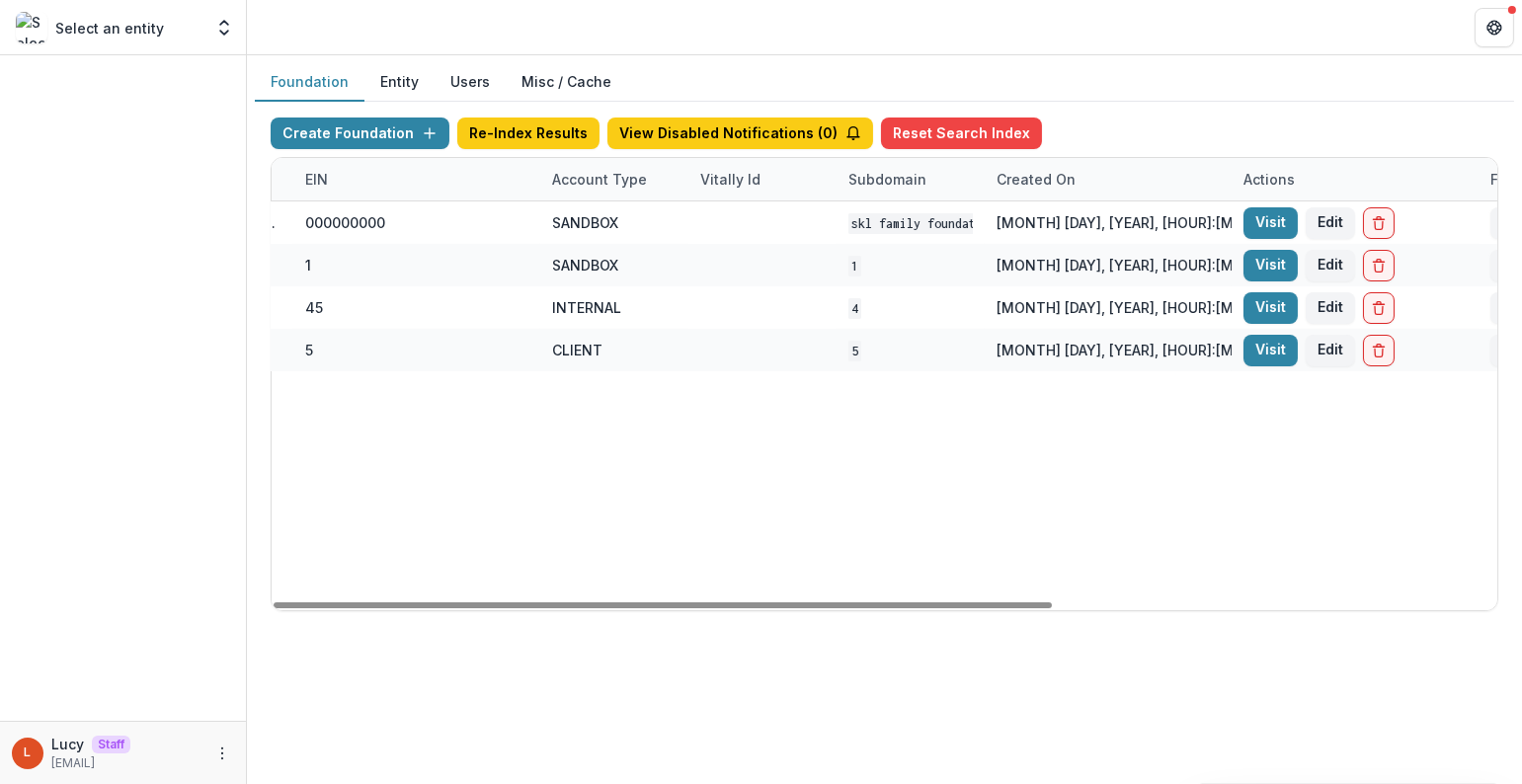 scroll, scrollTop: 0, scrollLeft: 502, axis: horizontal 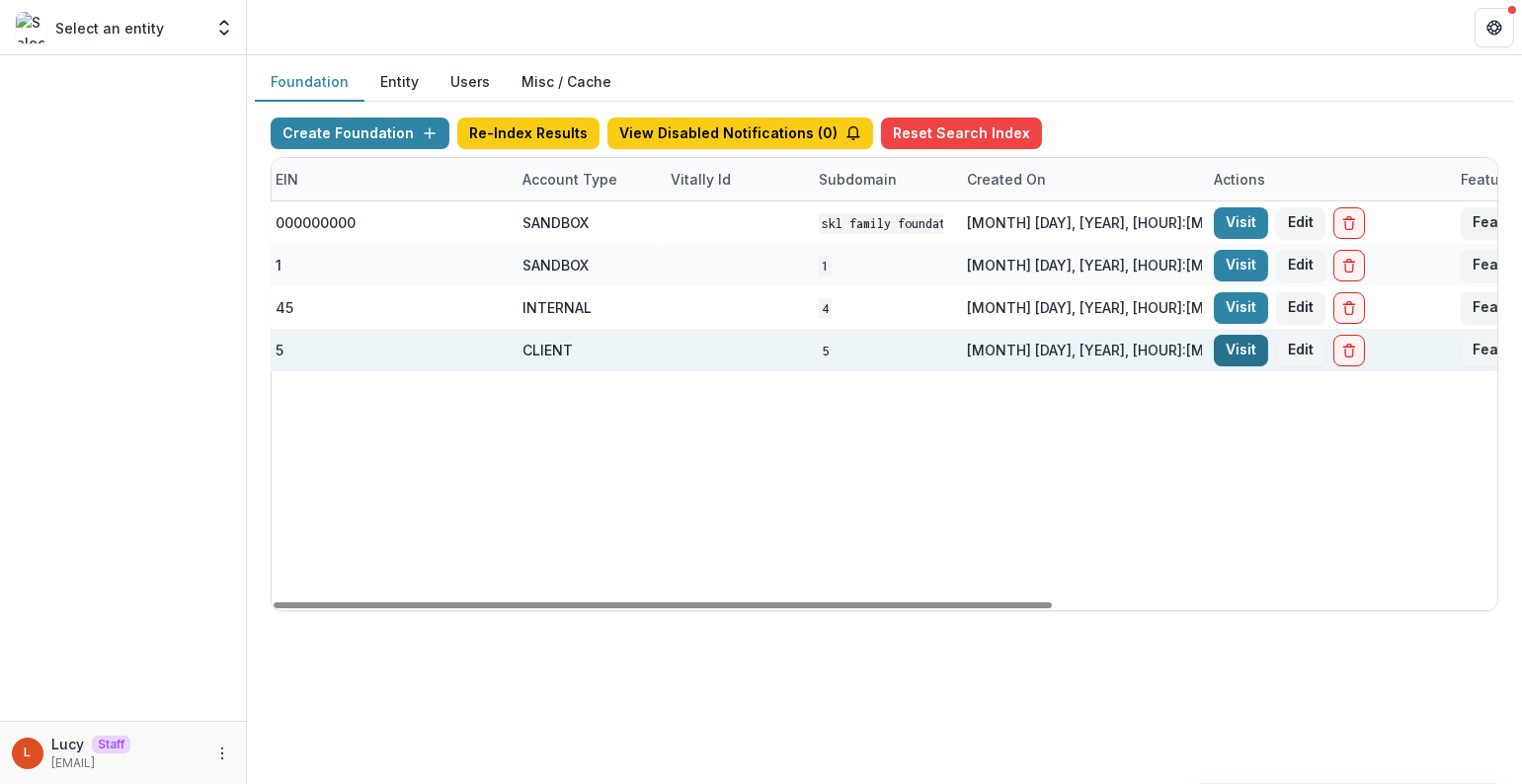 click on "Visit" at bounding box center (1241, 351) 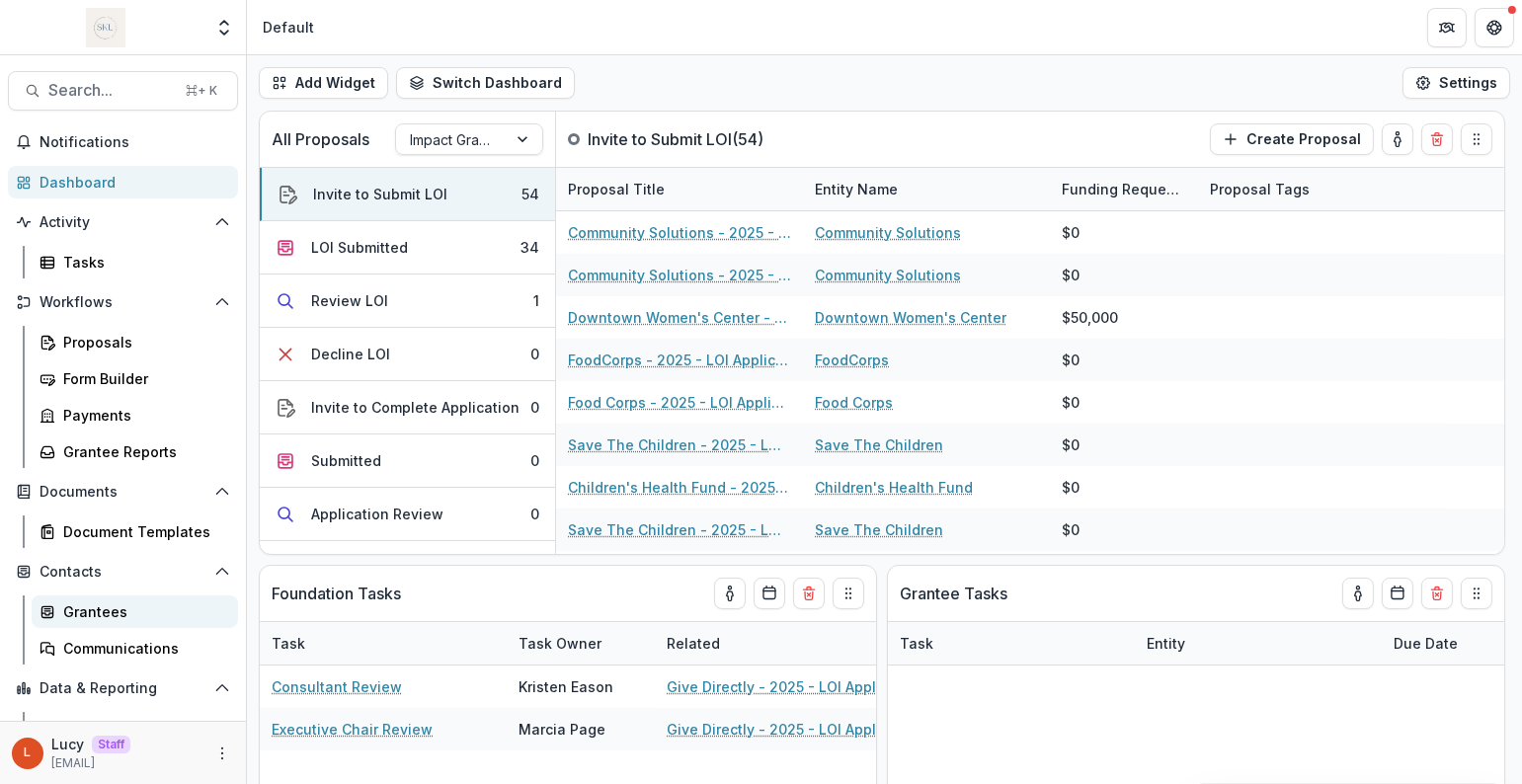 click on "Grantees" at bounding box center [142, 611] 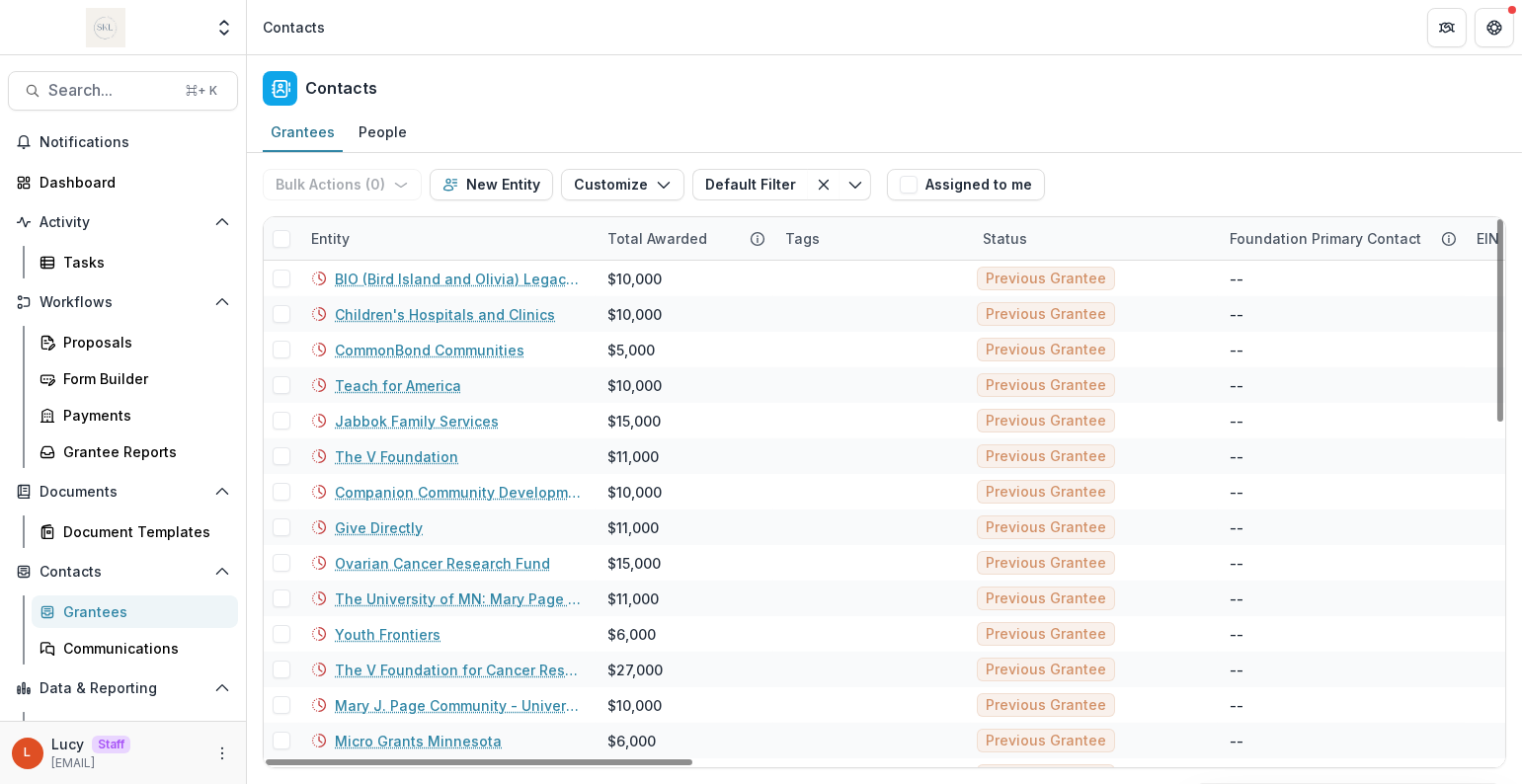 click on "Entity" at bounding box center [447, 238] 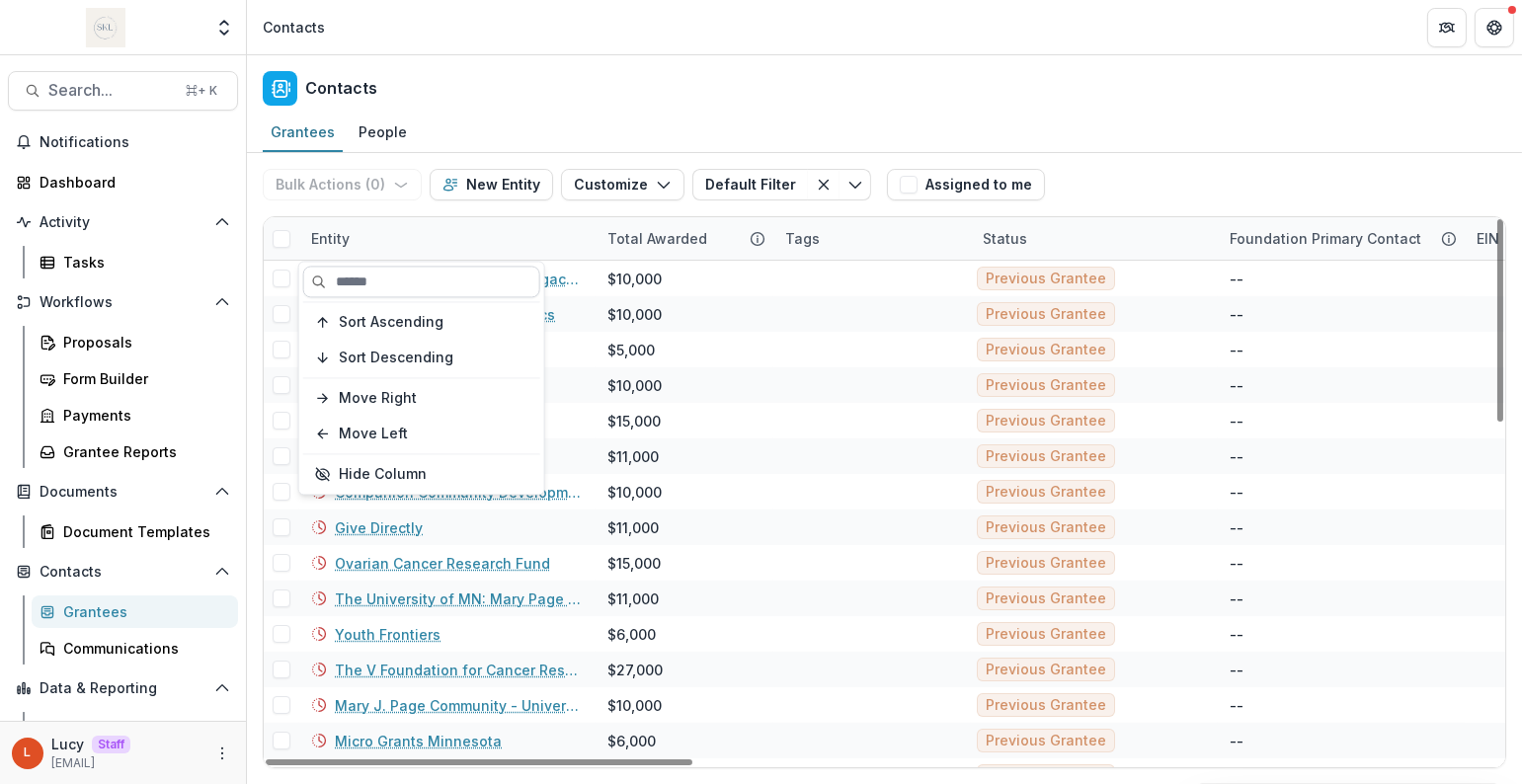 click at bounding box center [422, 281] 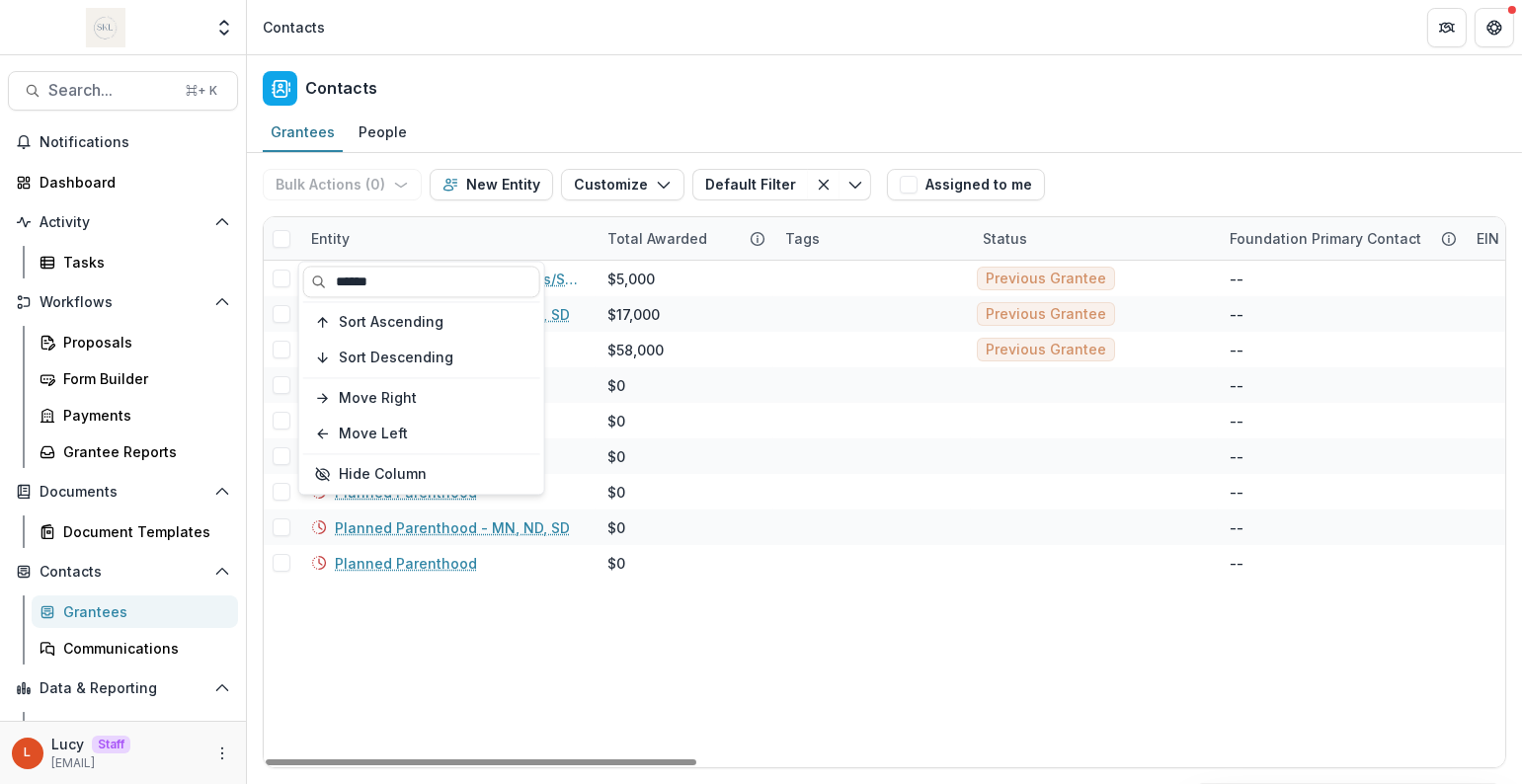 type on "******" 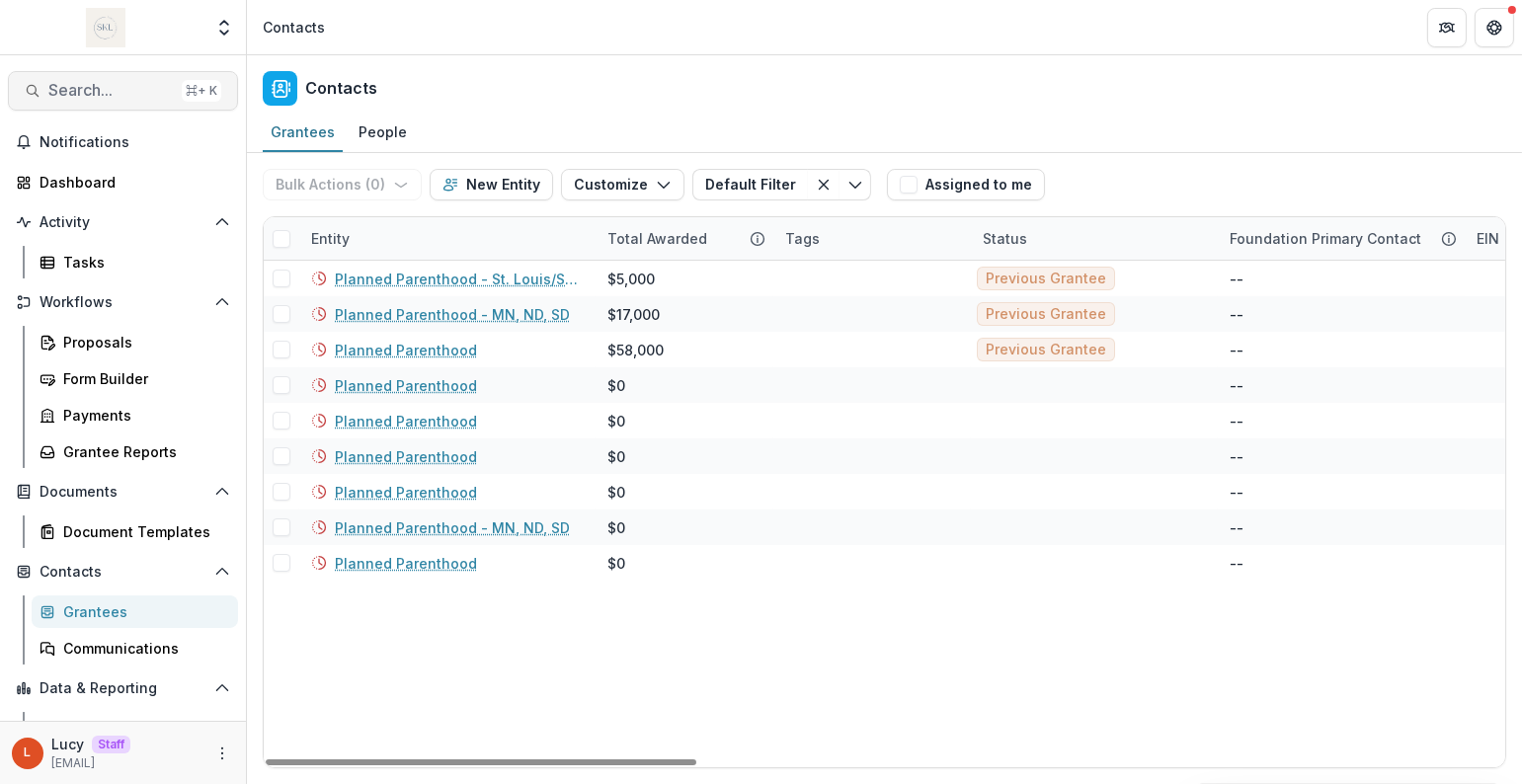 click on "Search..." at bounding box center (111, 90) 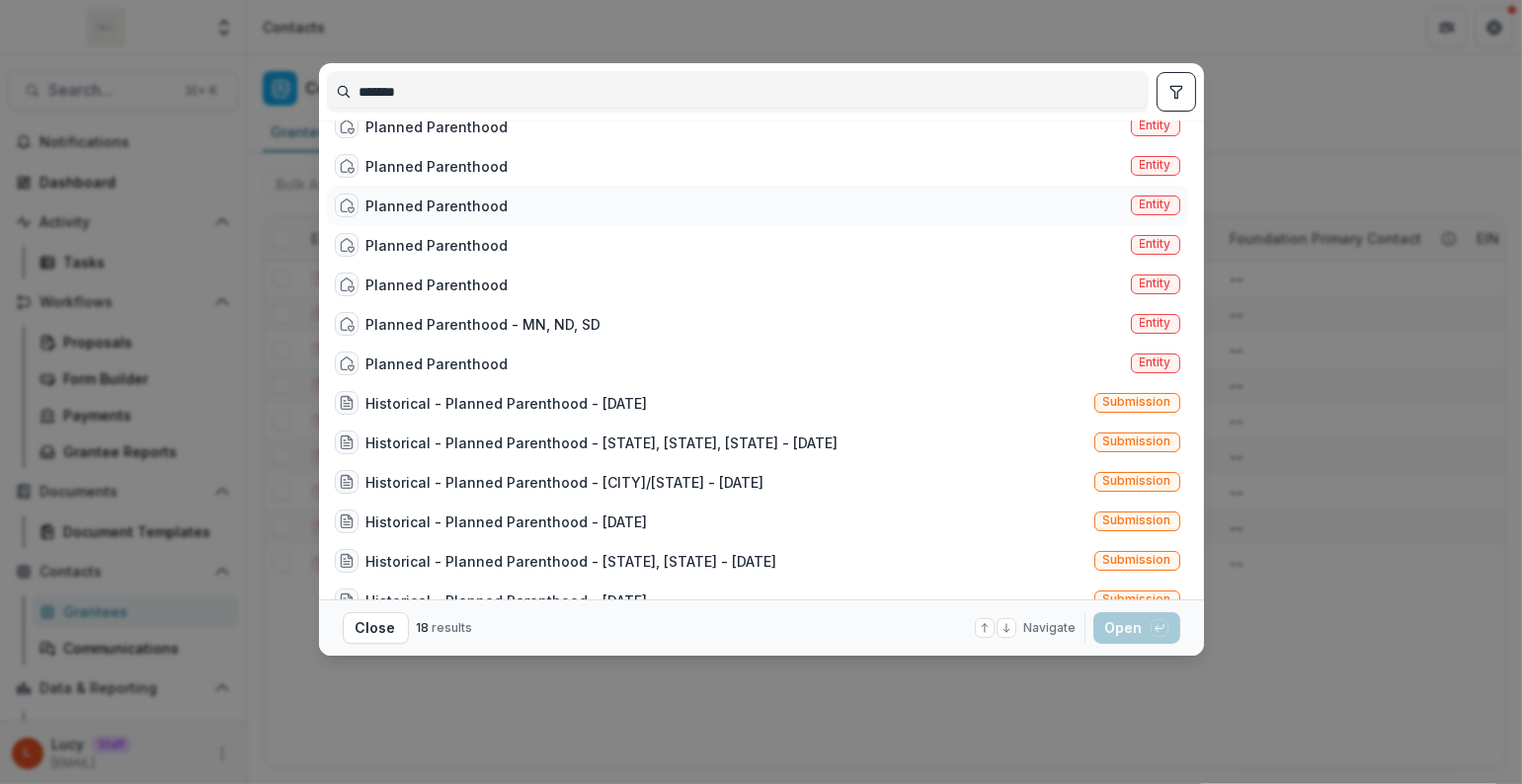 scroll, scrollTop: 0, scrollLeft: 0, axis: both 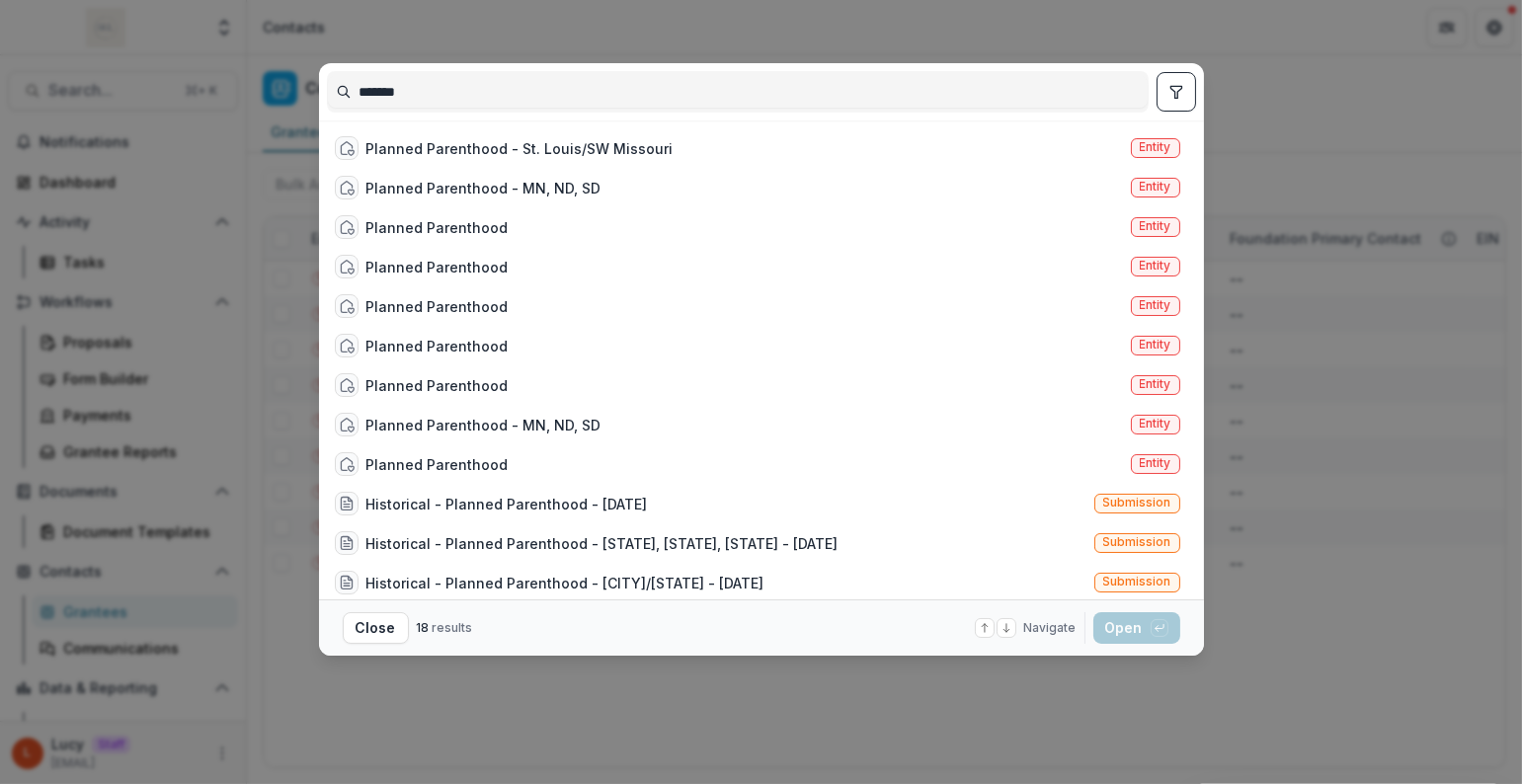 type on "*******" 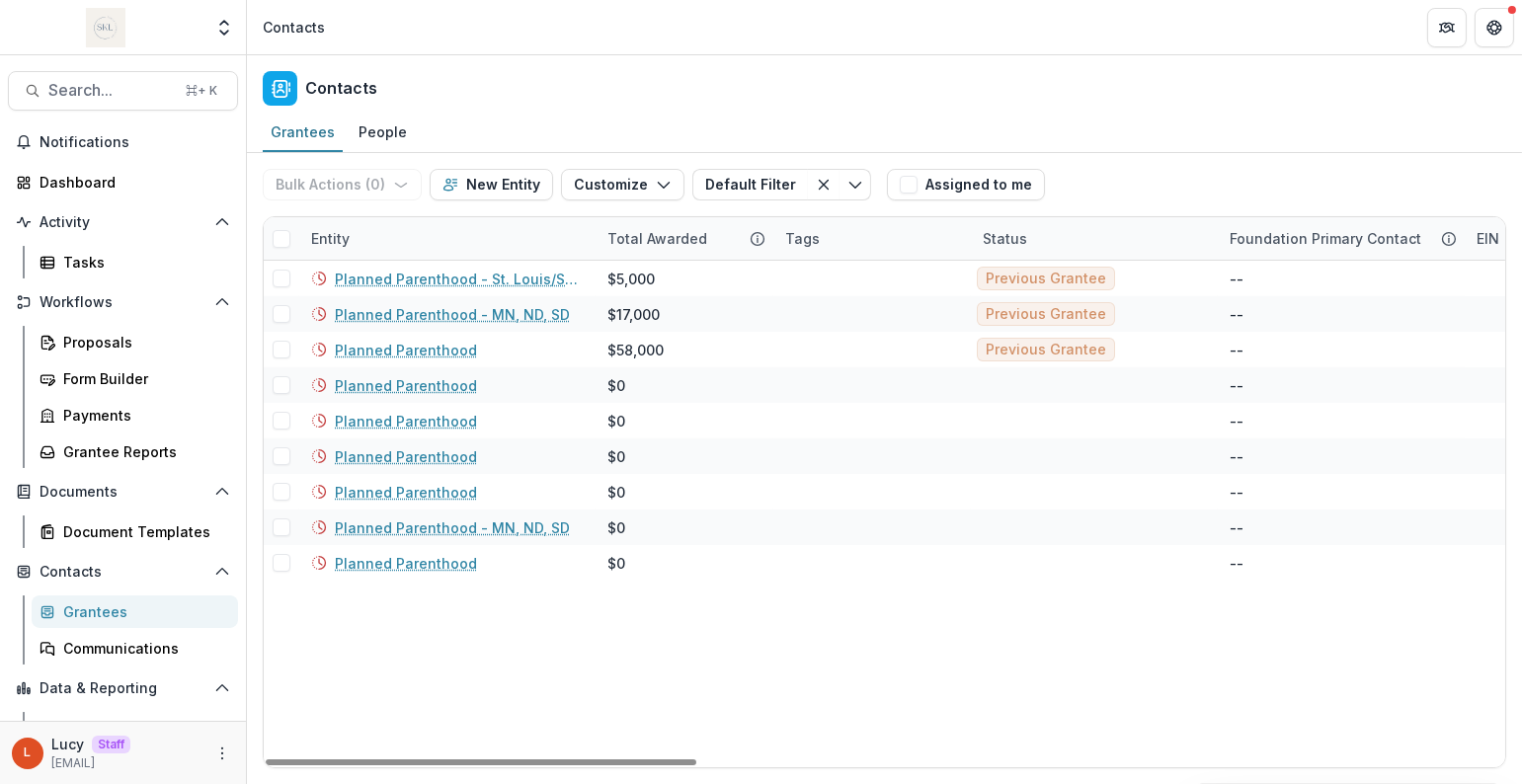 click on "Entity" at bounding box center (447, 238) 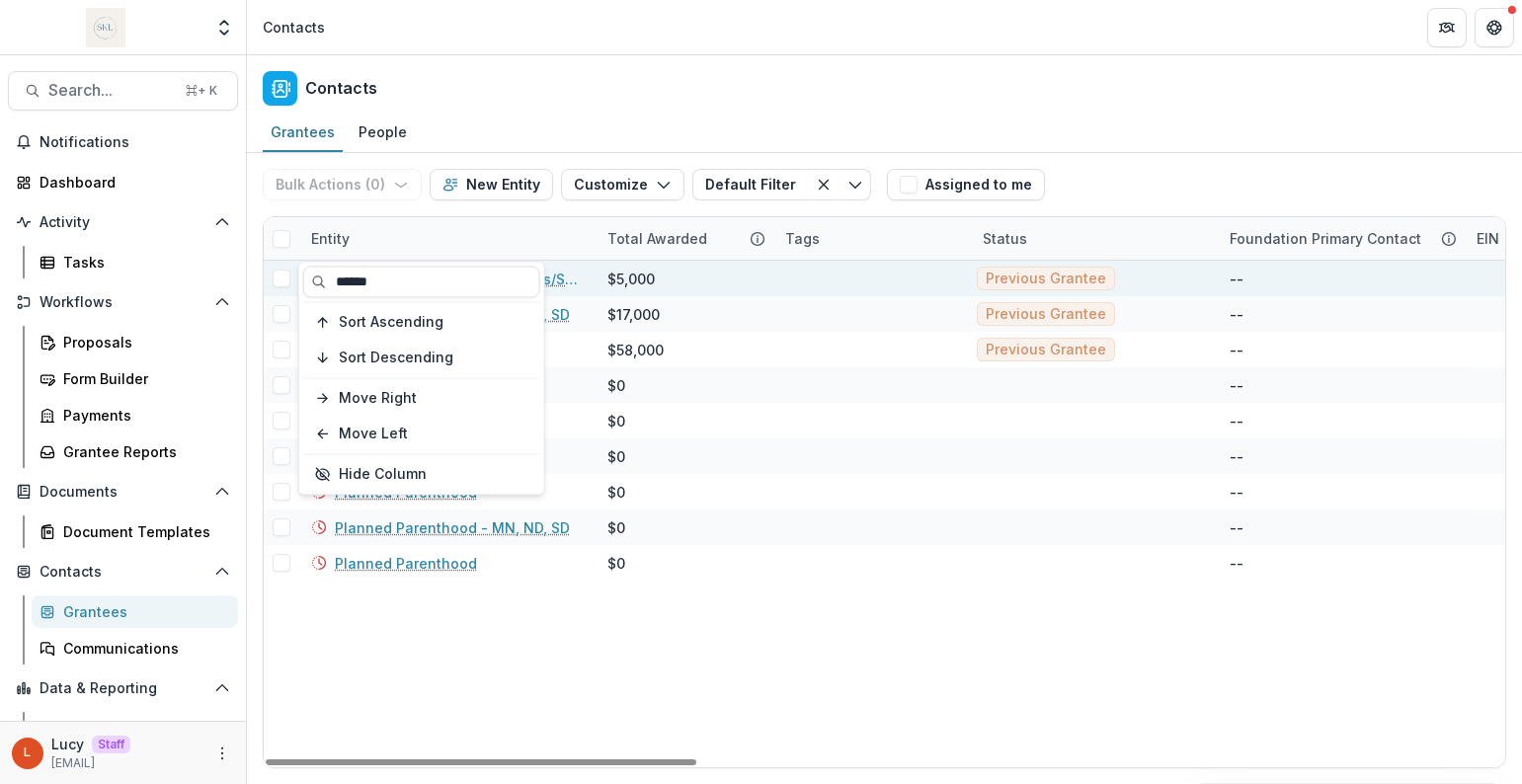 drag, startPoint x: 404, startPoint y: 282, endPoint x: 296, endPoint y: 280, distance: 108.01852 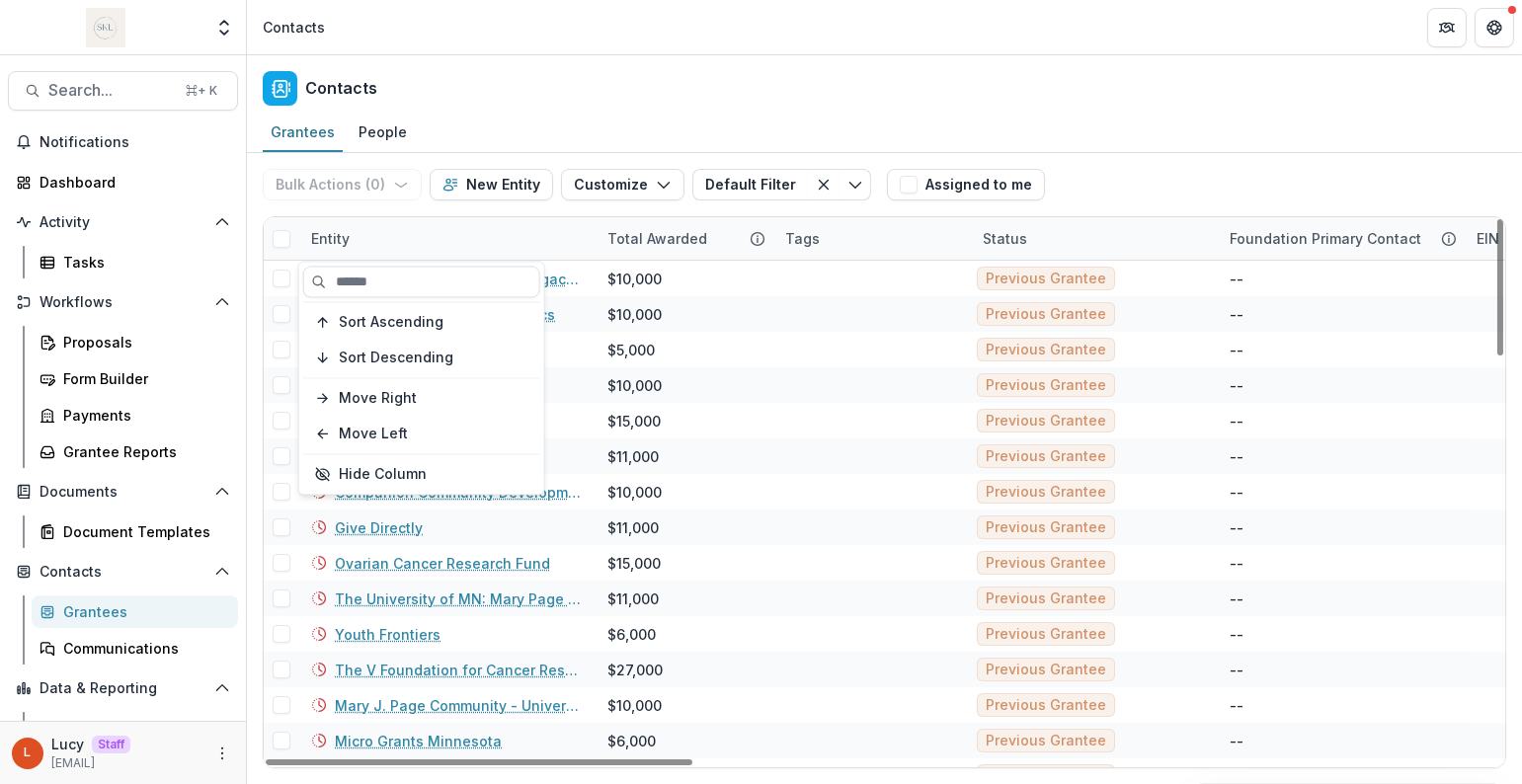 type 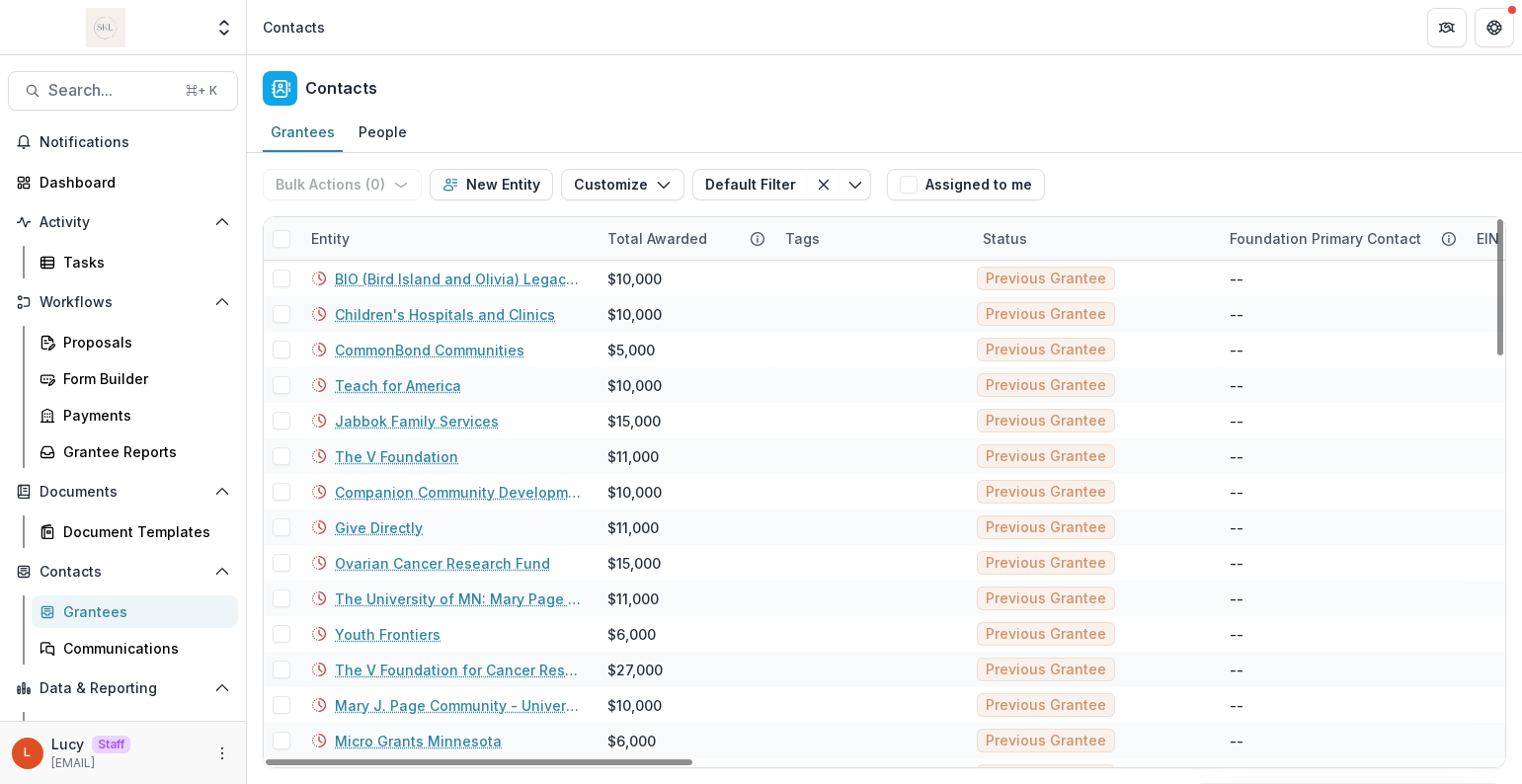 click on "Grantees People" at bounding box center [884, 133] 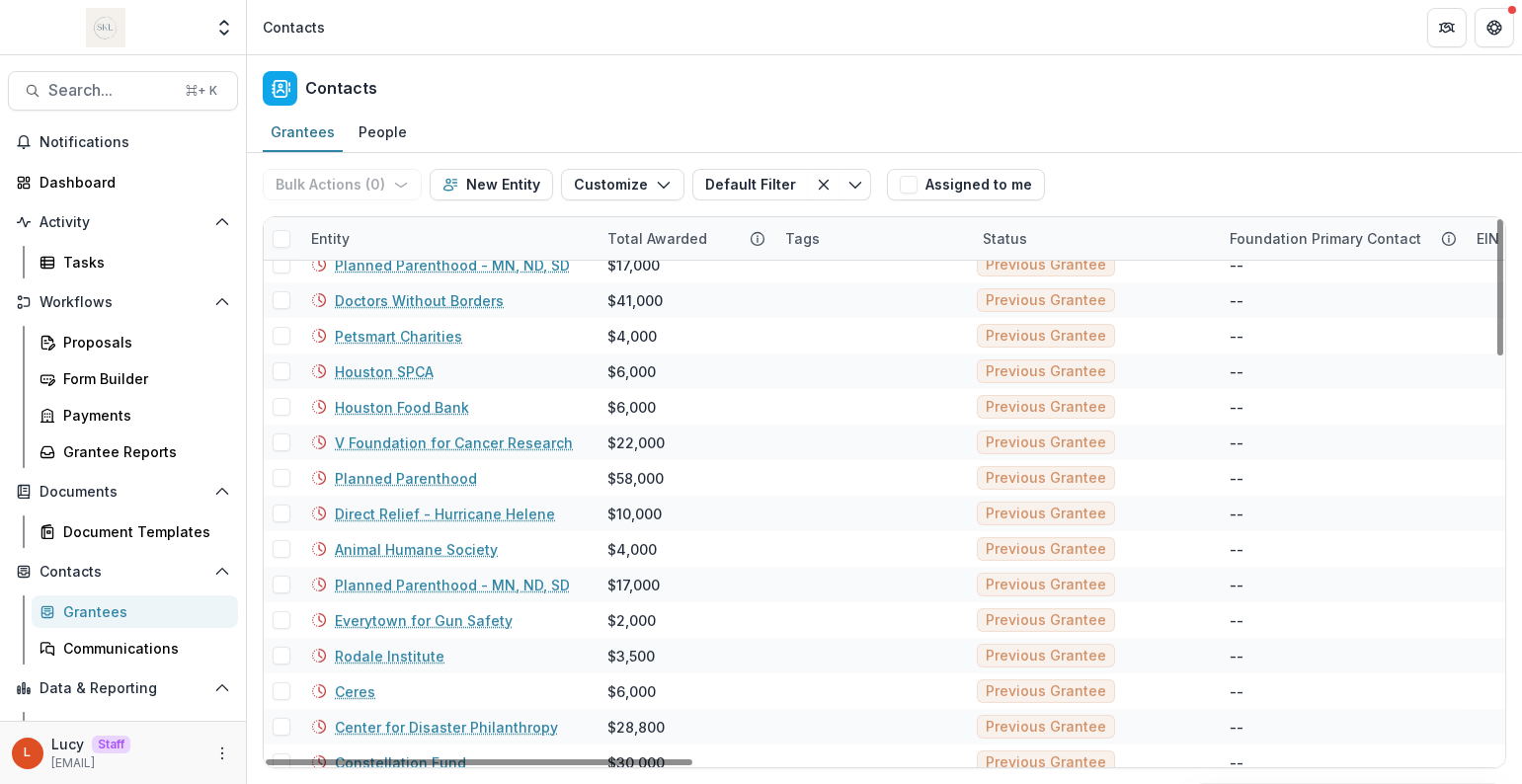 scroll, scrollTop: 694, scrollLeft: 0, axis: vertical 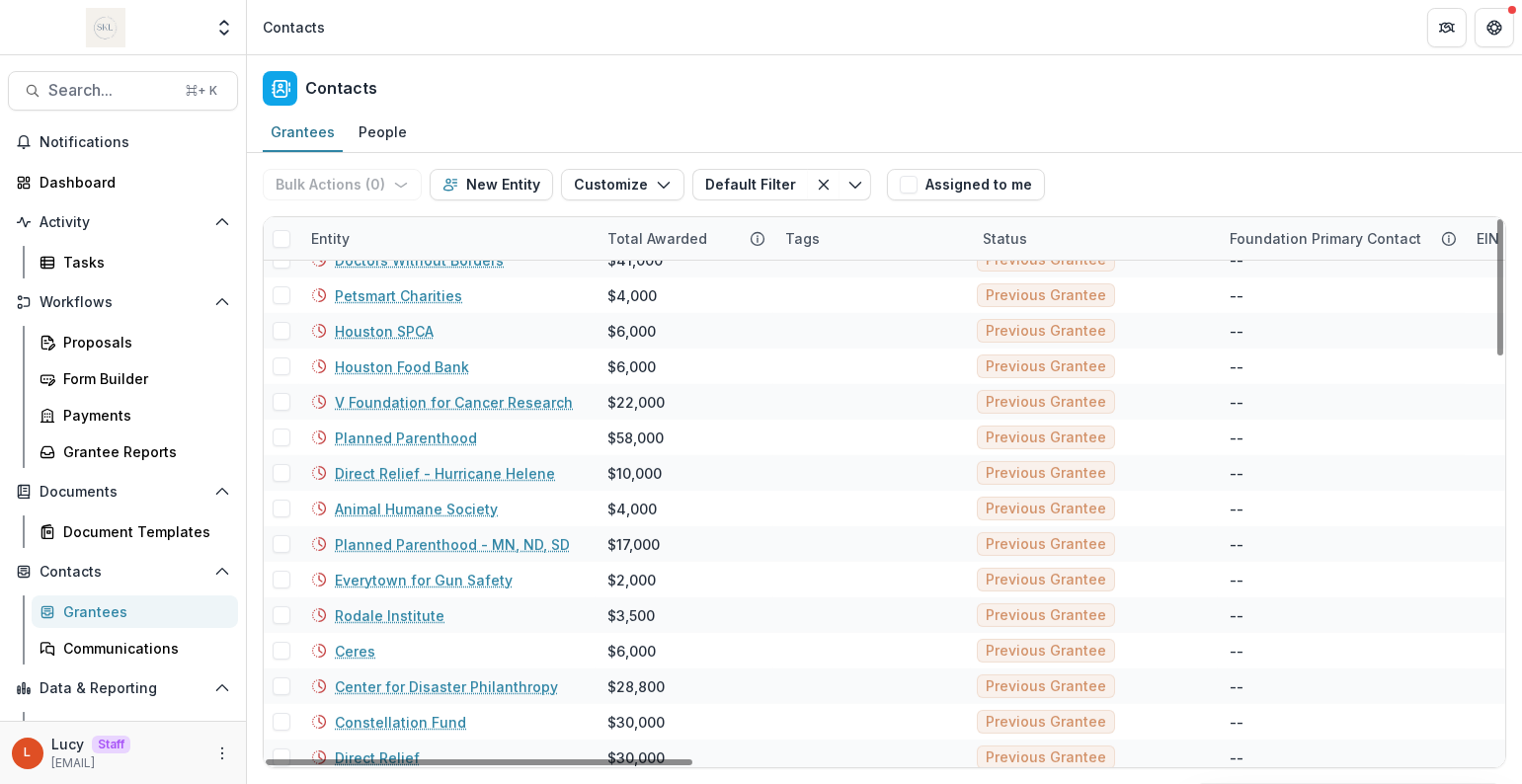 click on "Entity" at bounding box center (447, 238) 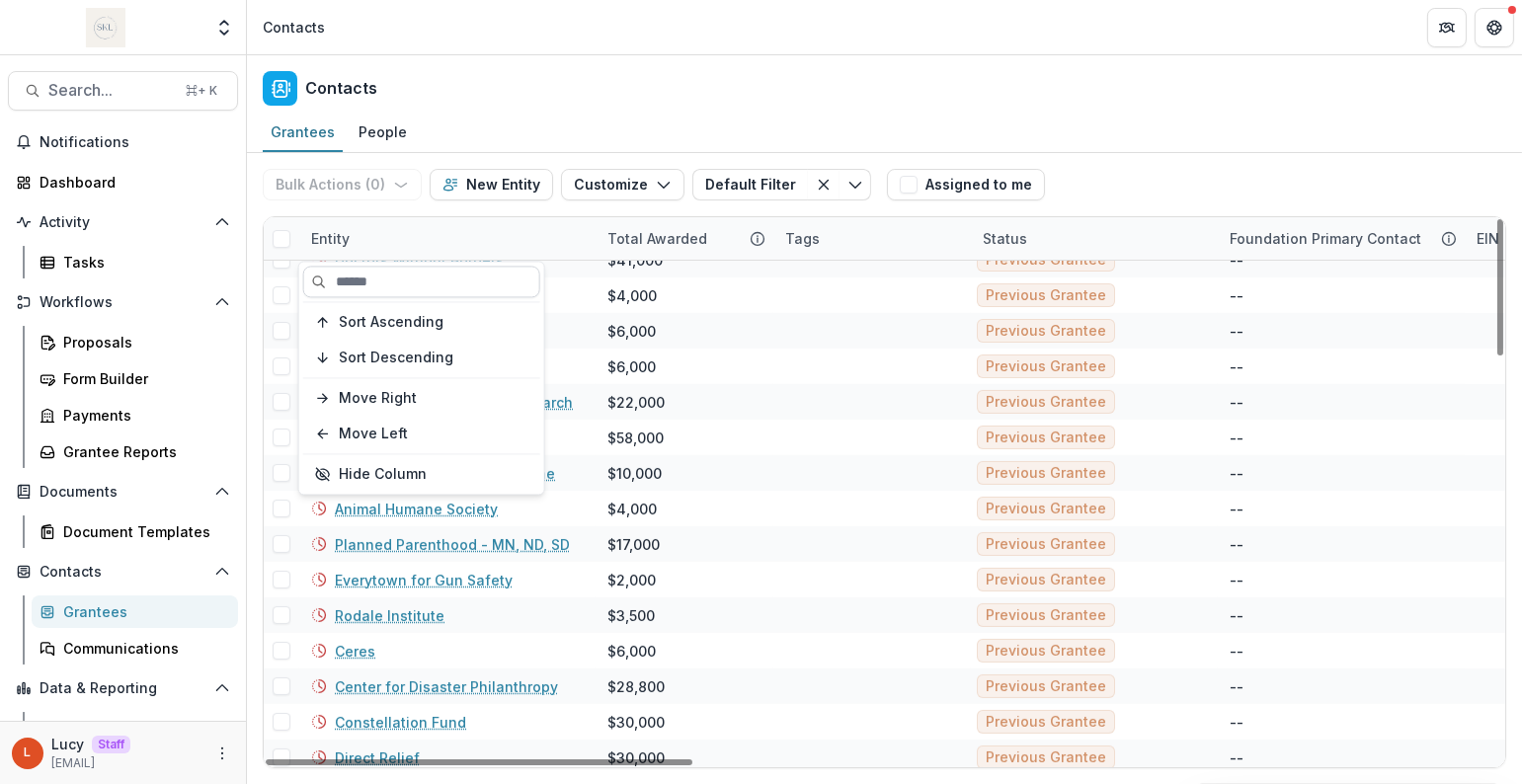 click at bounding box center [422, 281] 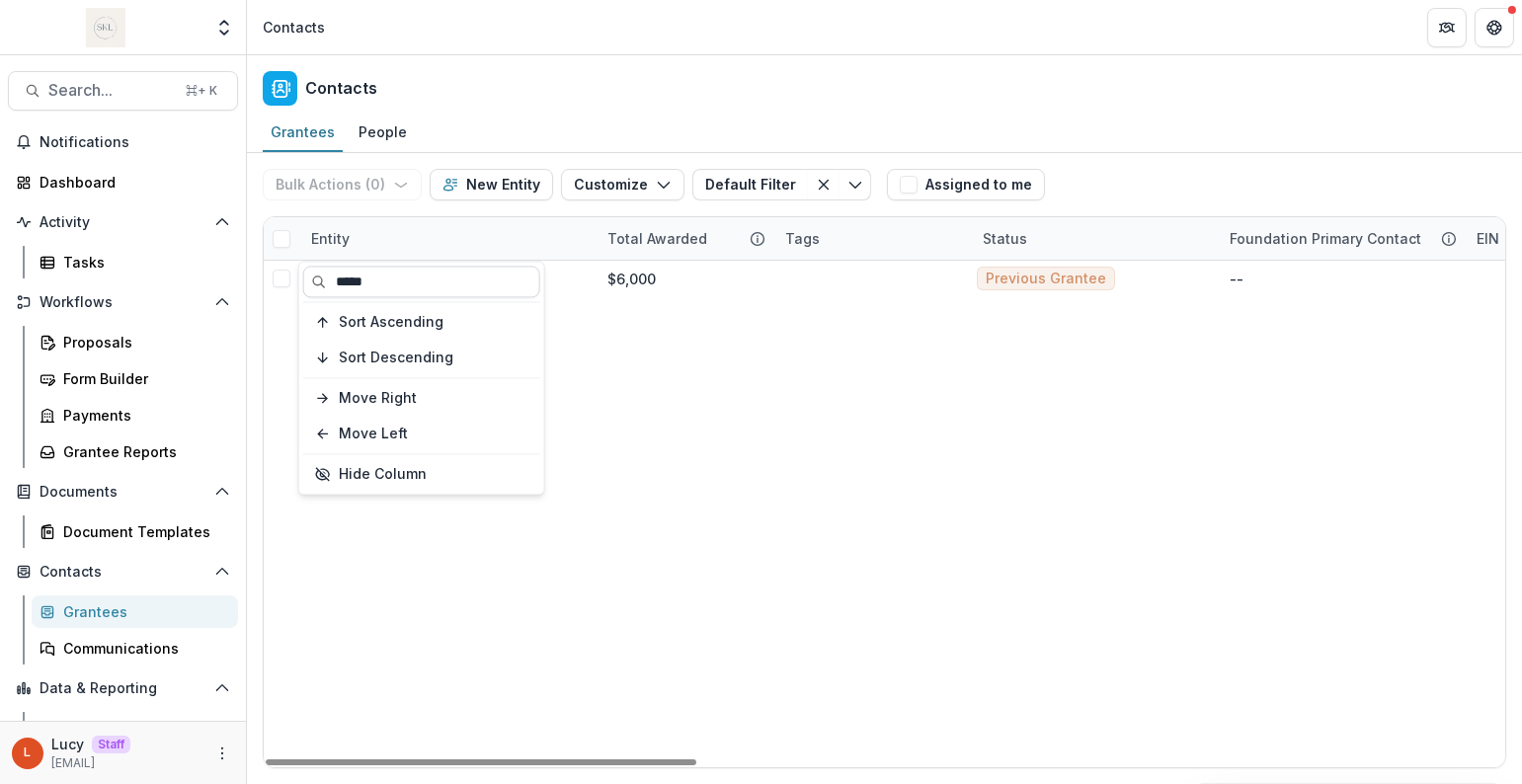 scroll, scrollTop: 0, scrollLeft: 0, axis: both 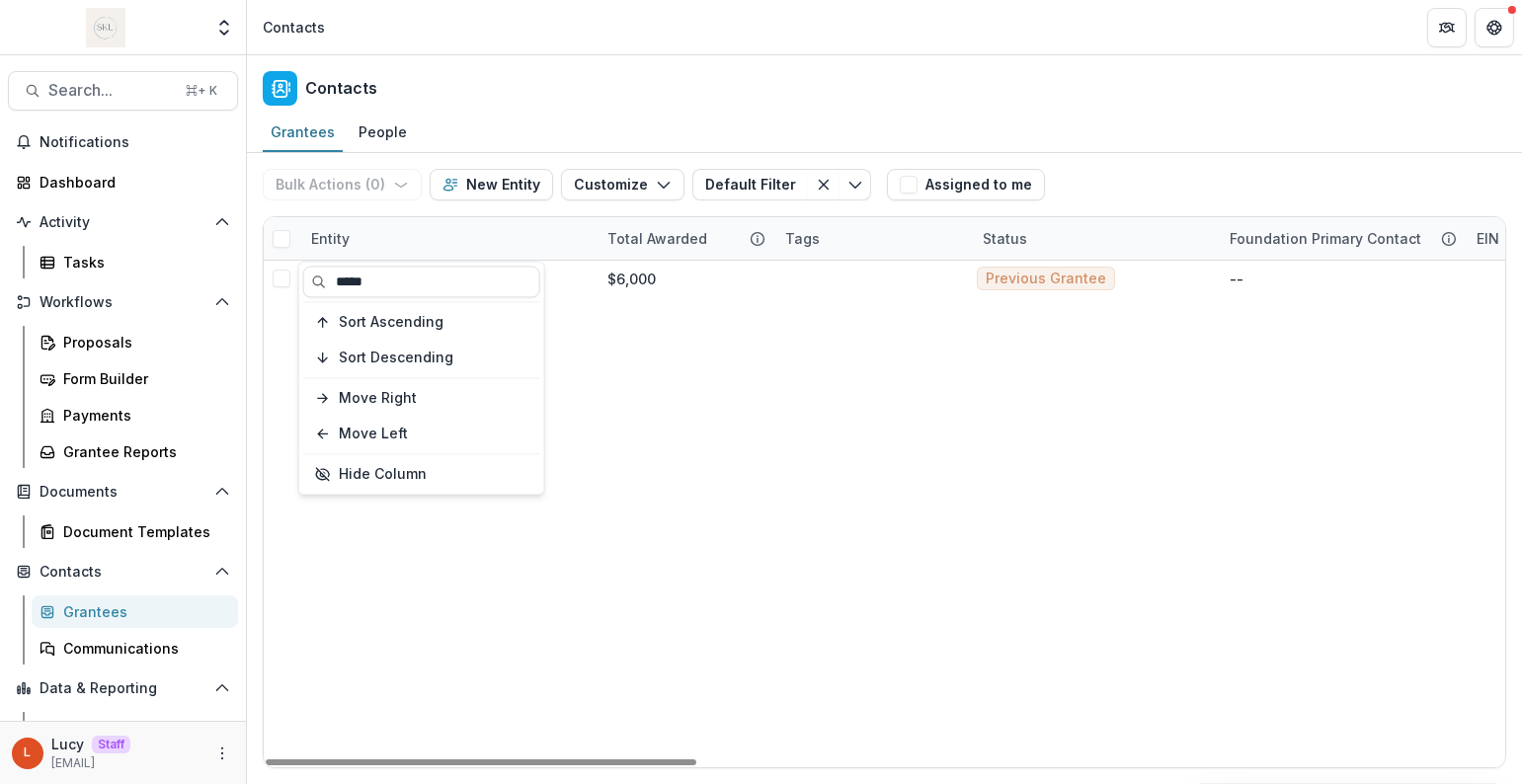 type on "*****" 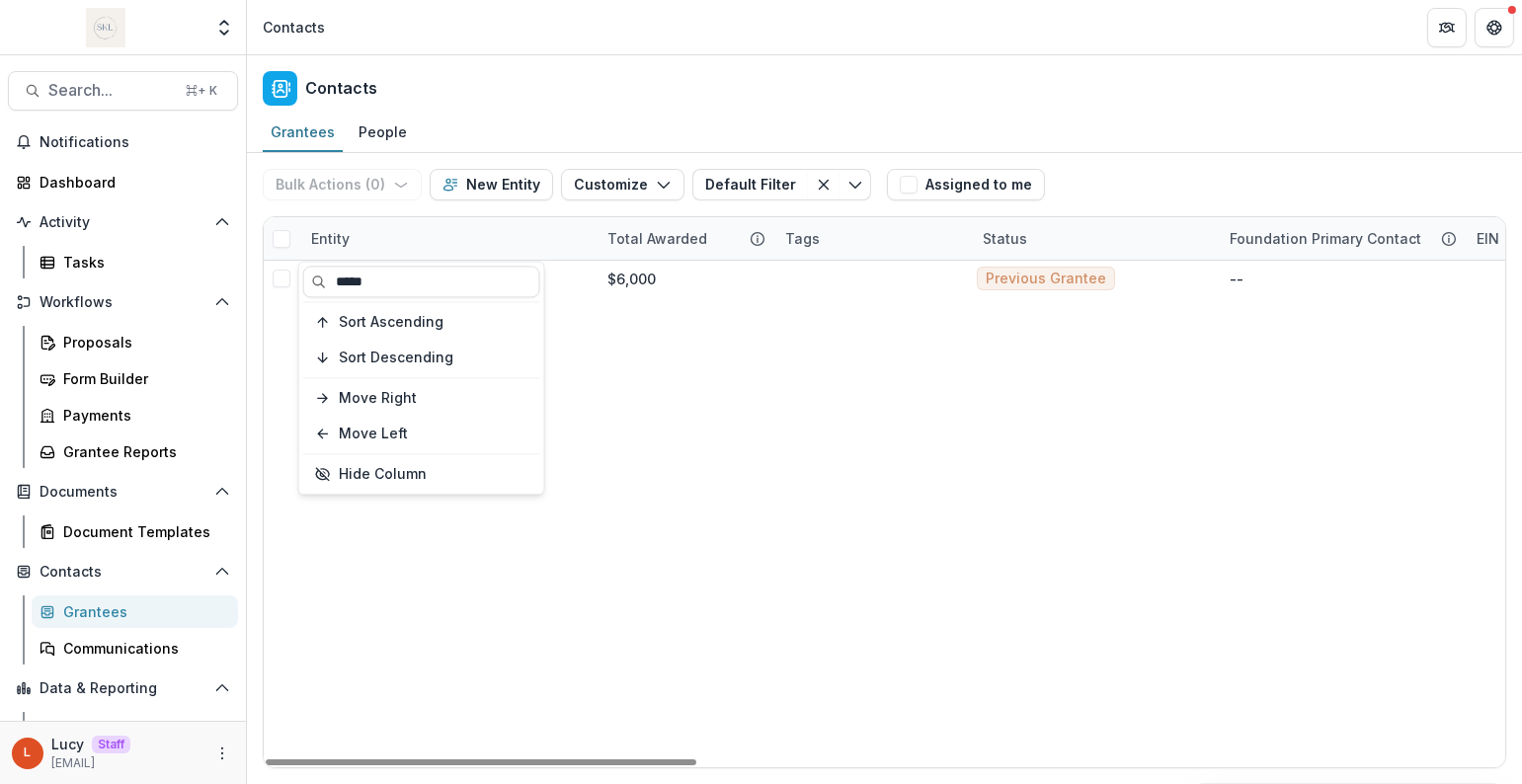 click on "Ceres $6,000 Previous Grantee -- -- Organization" at bounding box center (2049, 513) 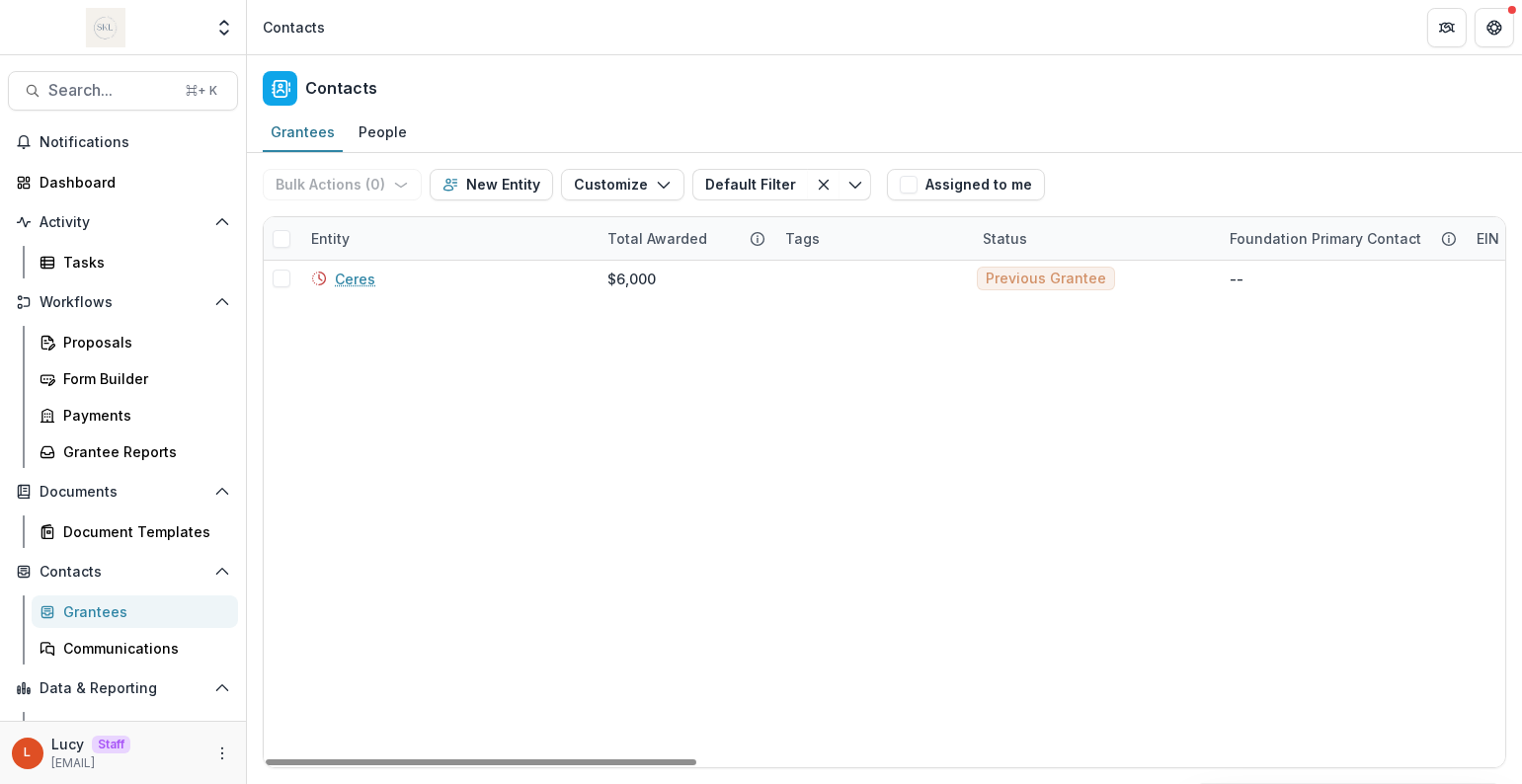 click on "Entity" at bounding box center [447, 238] 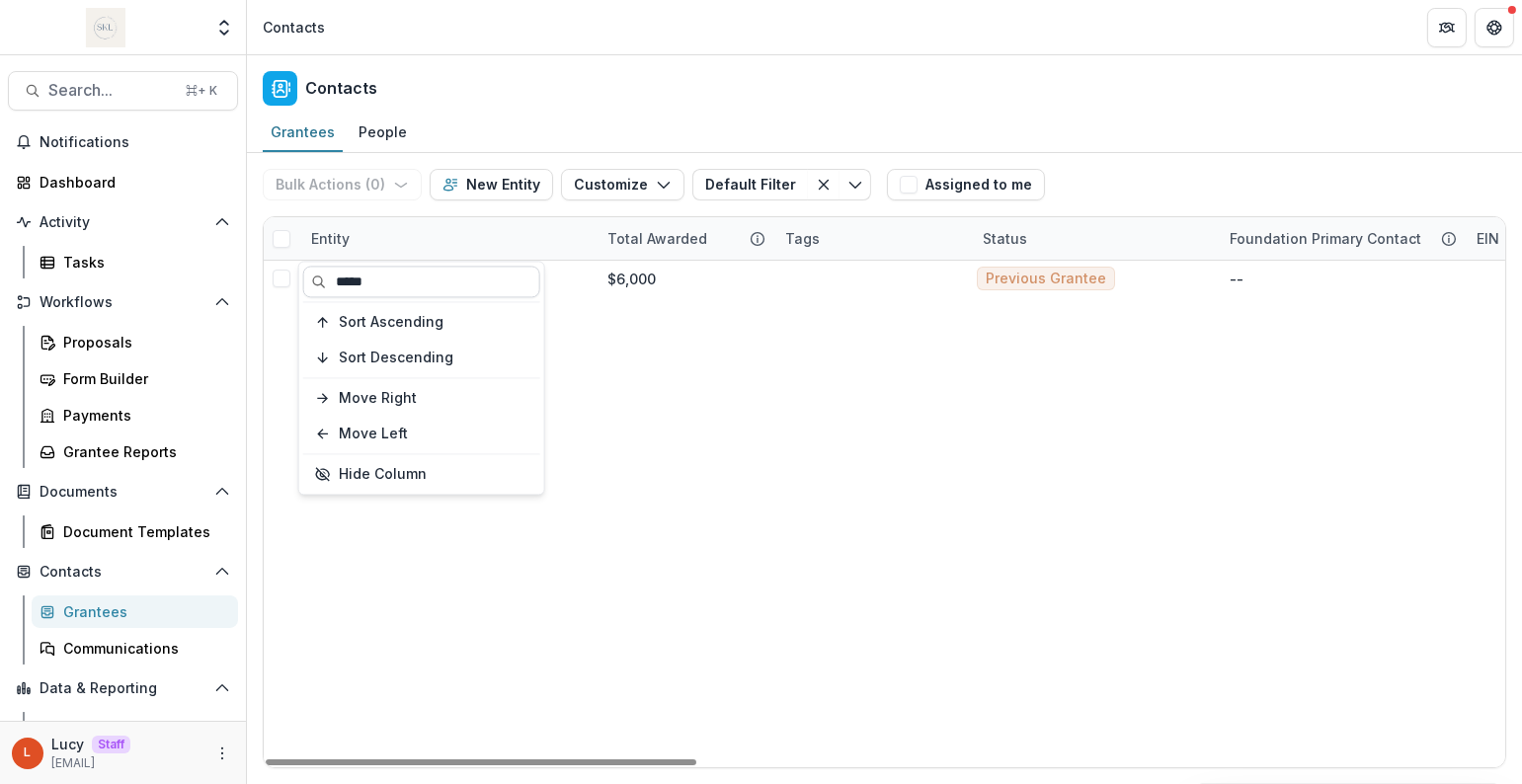 click on "*****" at bounding box center [422, 281] 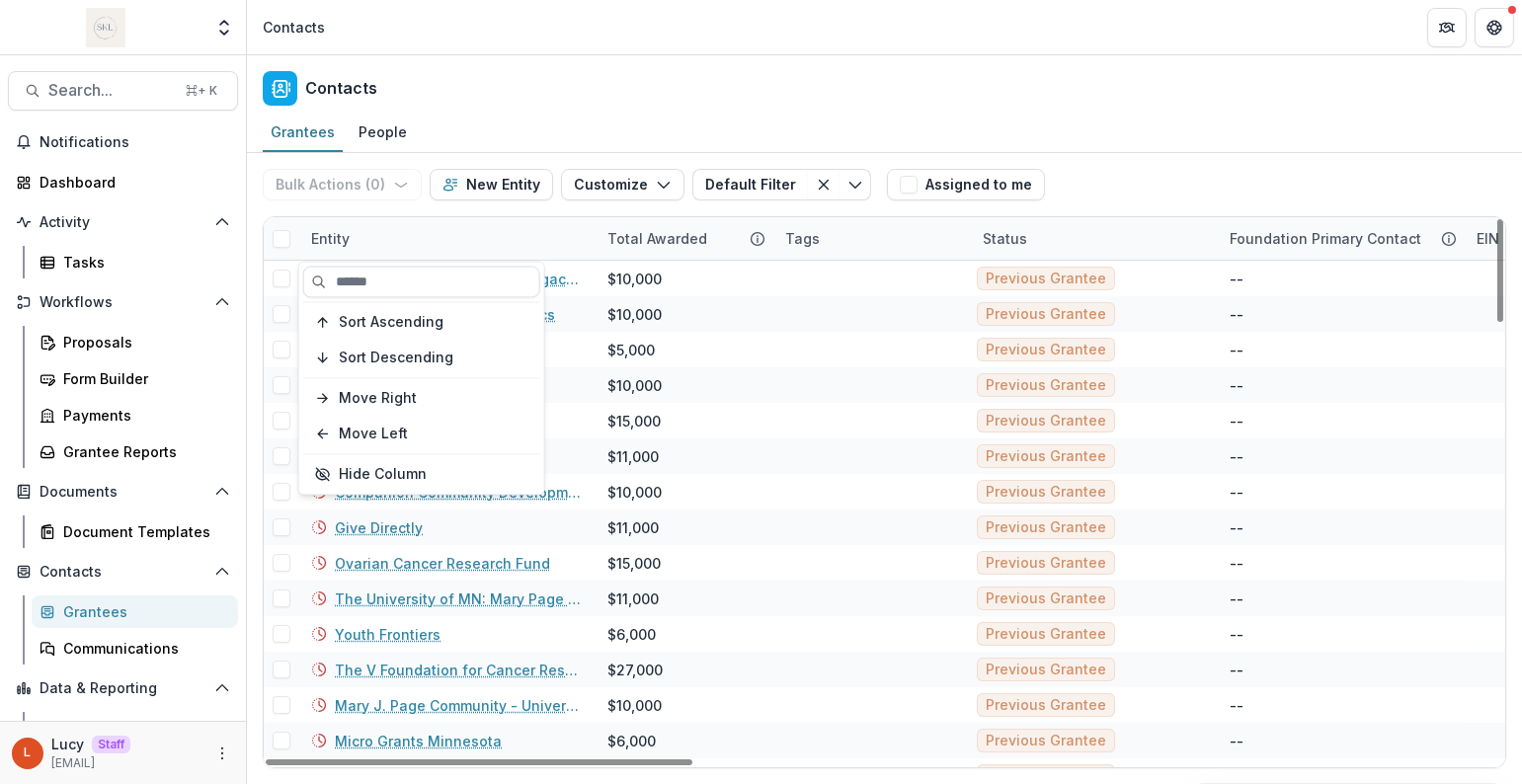 type 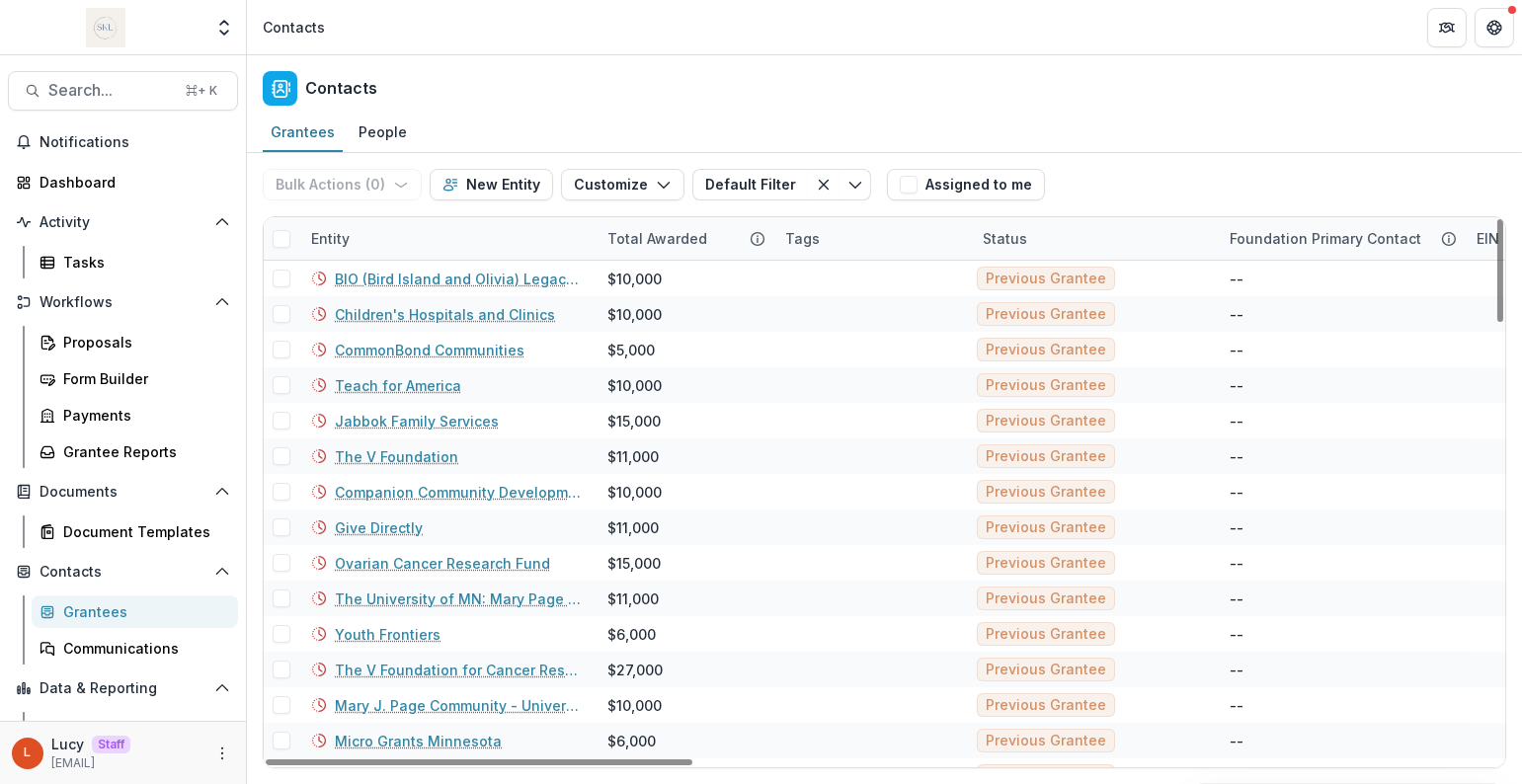 click at bounding box center (874, 492) 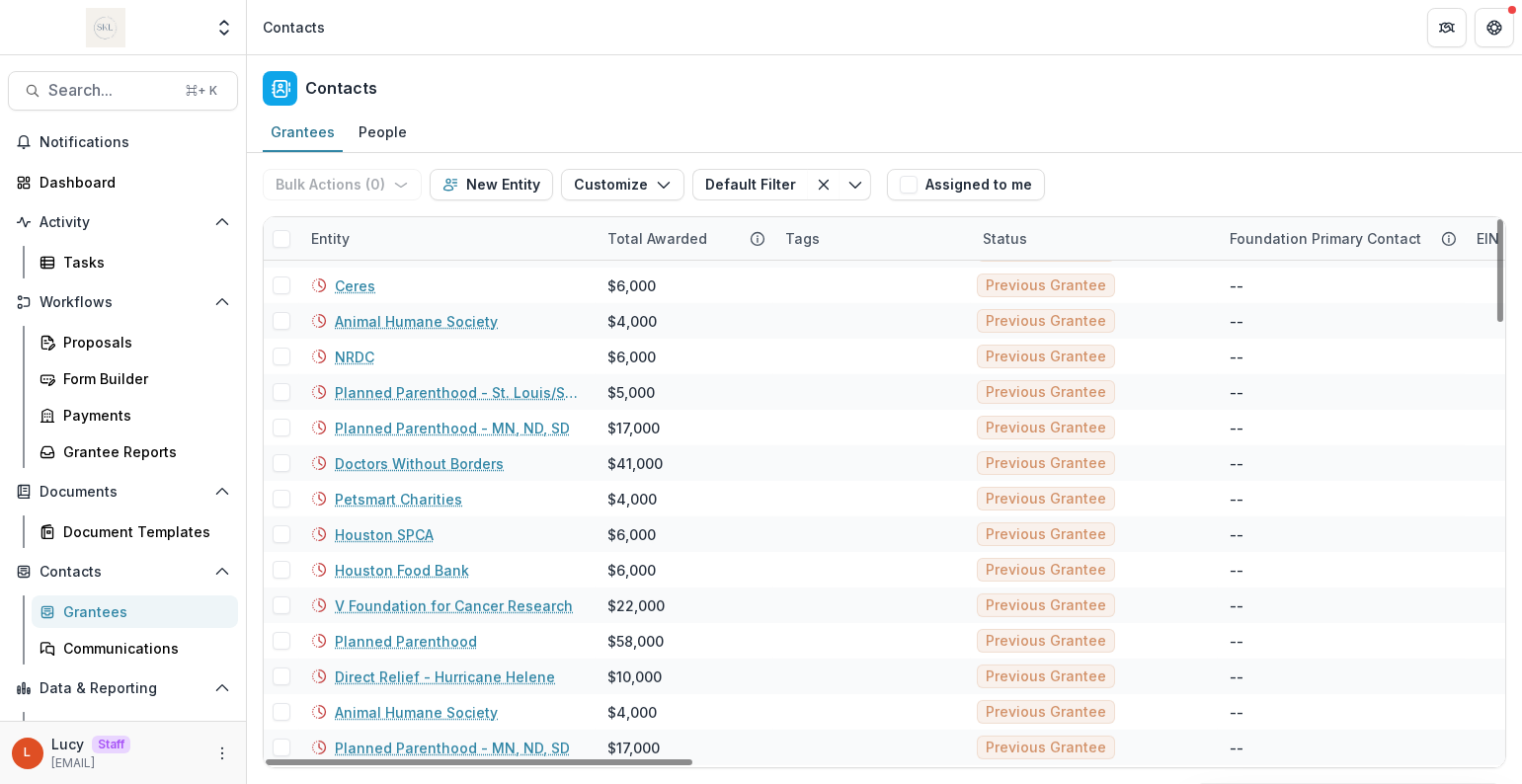 scroll, scrollTop: 494, scrollLeft: 0, axis: vertical 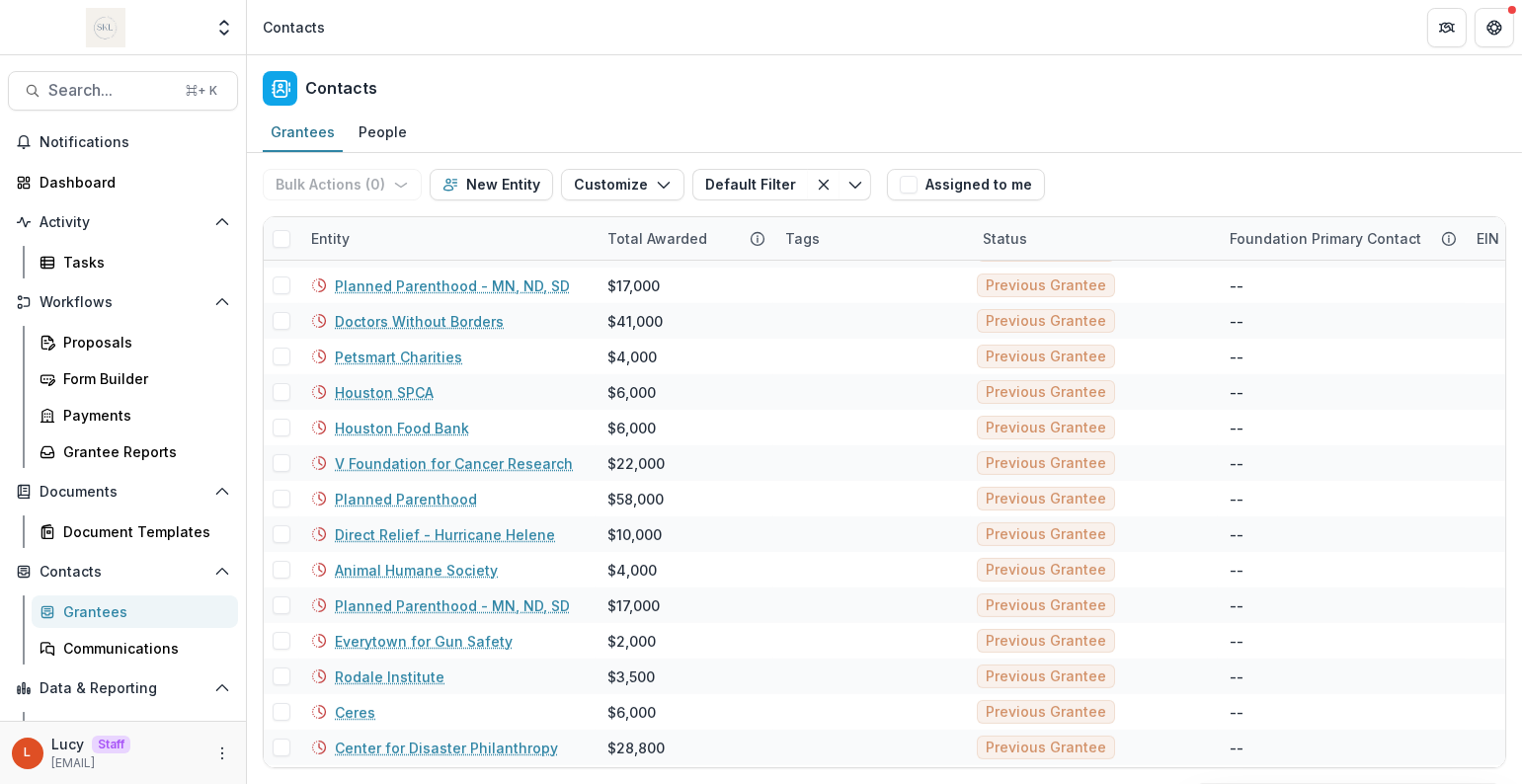 click on "Grantees People" at bounding box center [884, 133] 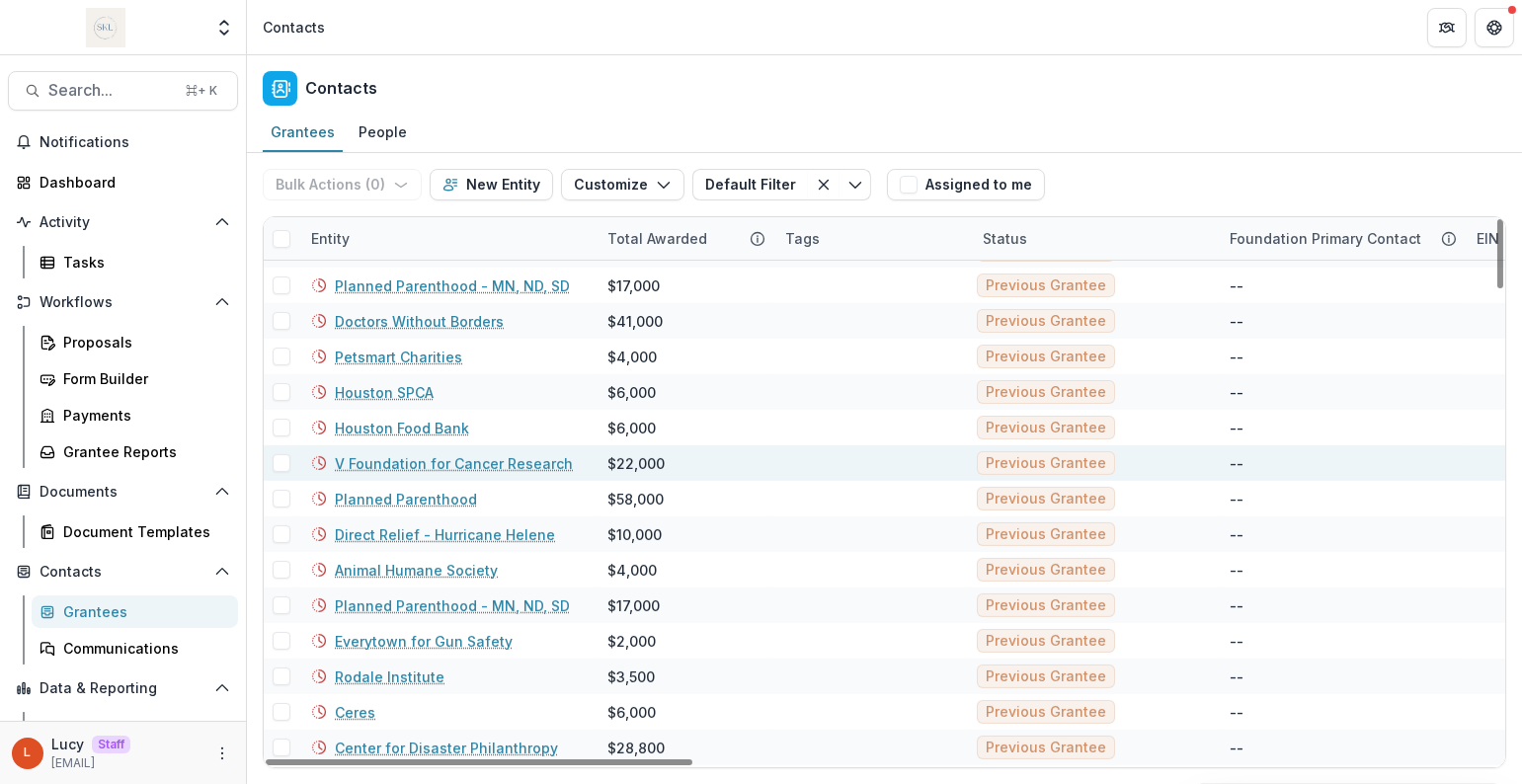 scroll, scrollTop: 0, scrollLeft: 0, axis: both 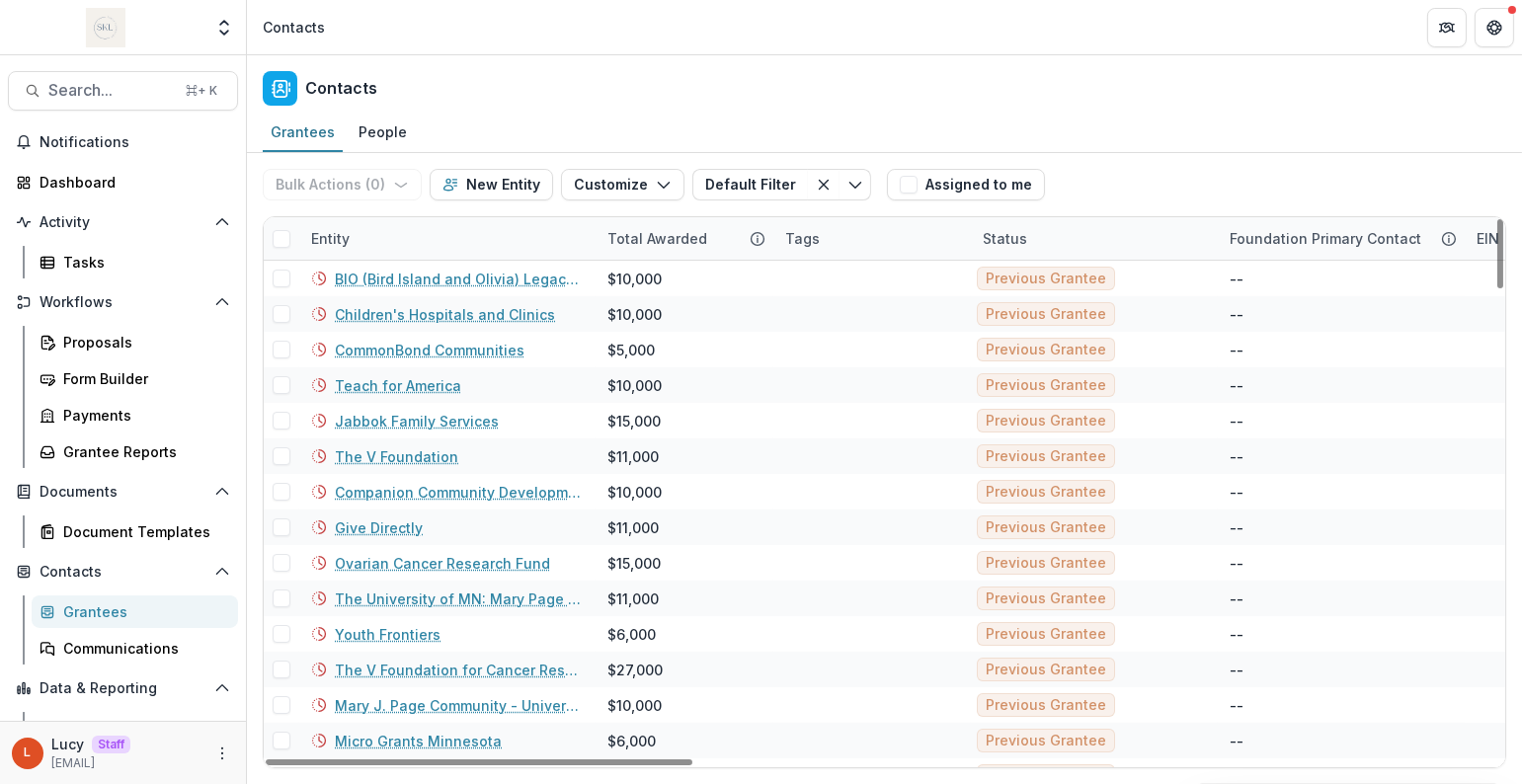 click on "Entity" at bounding box center (447, 238) 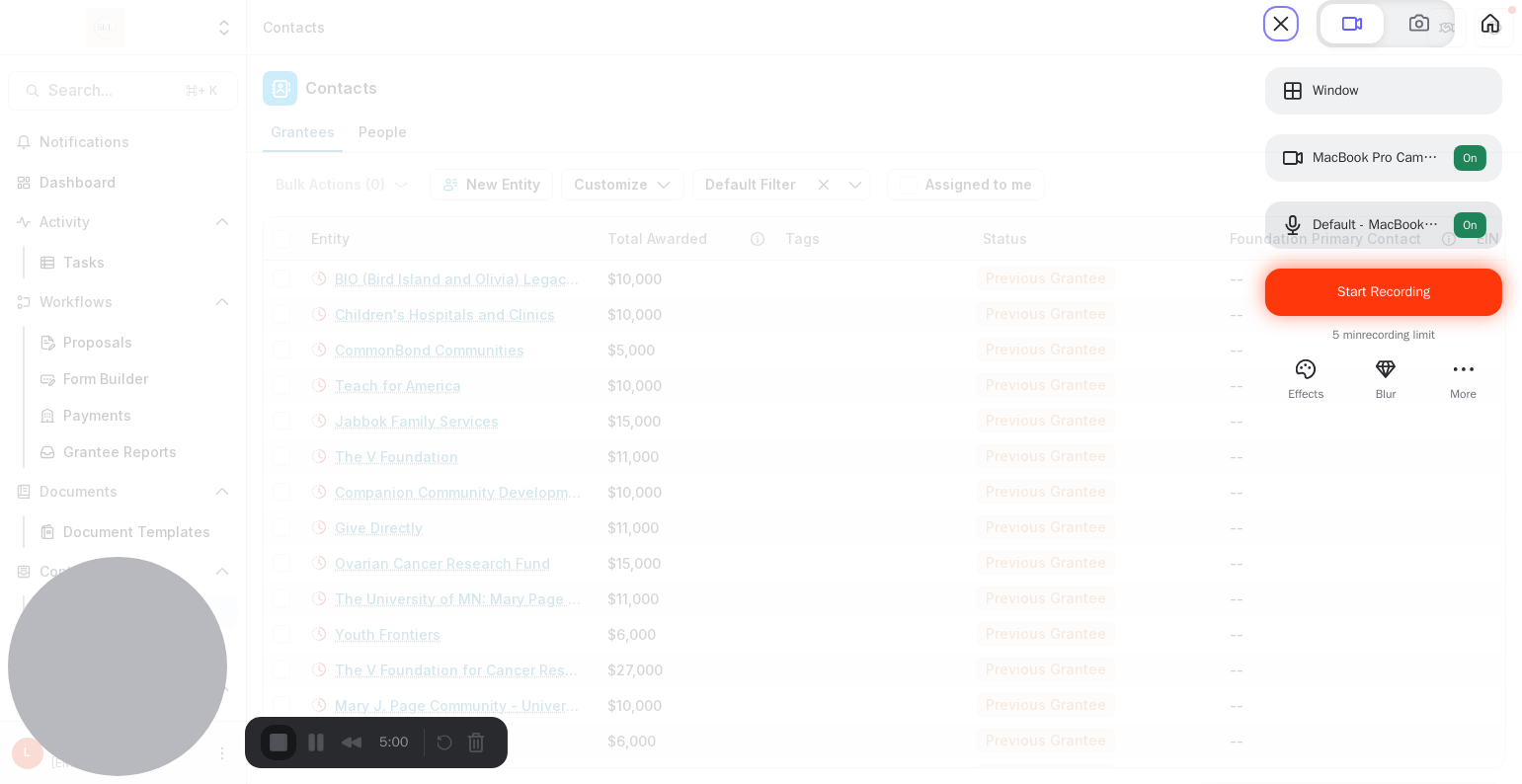 click on "Start Recording" at bounding box center (1384, 291) 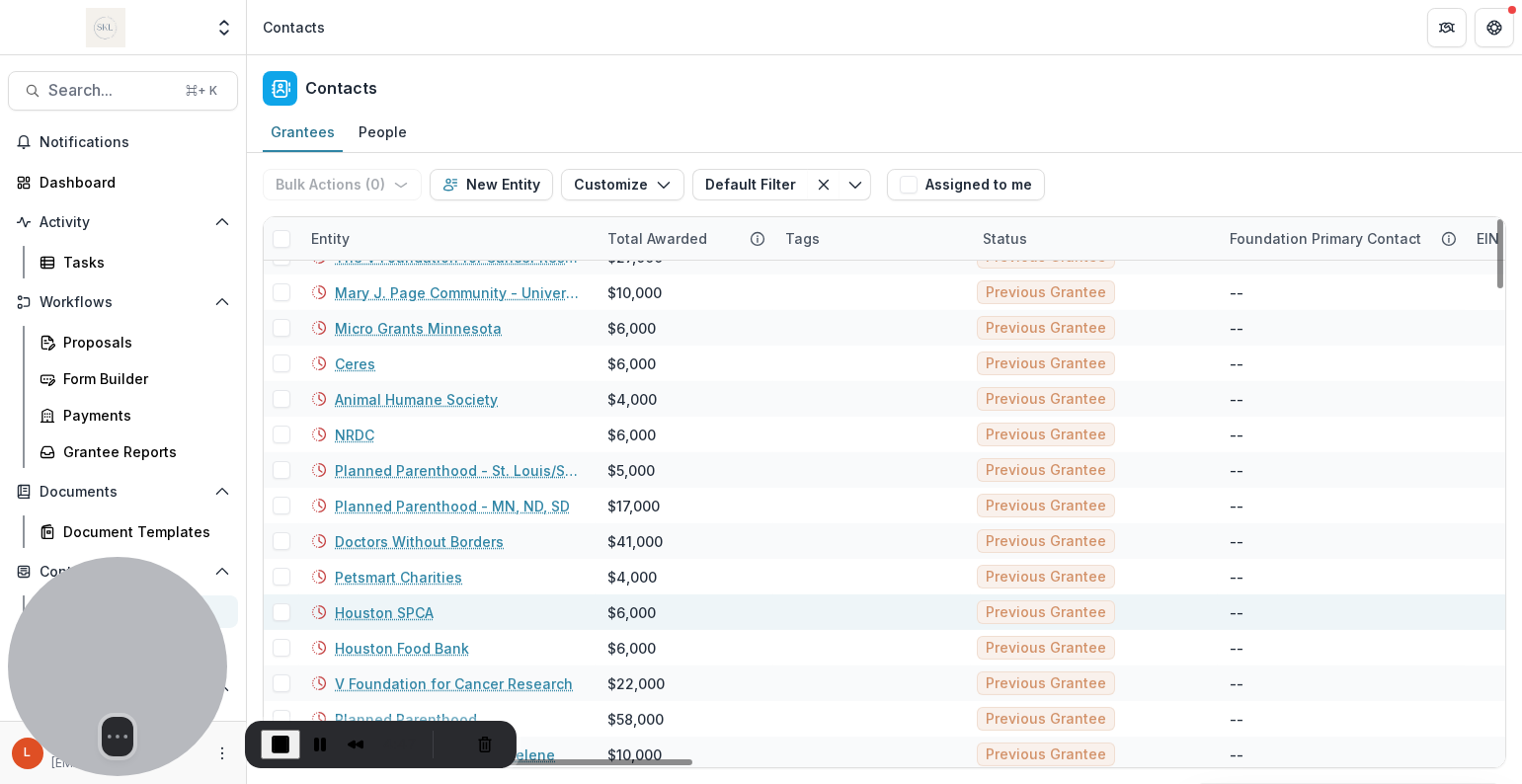 scroll, scrollTop: 397, scrollLeft: 0, axis: vertical 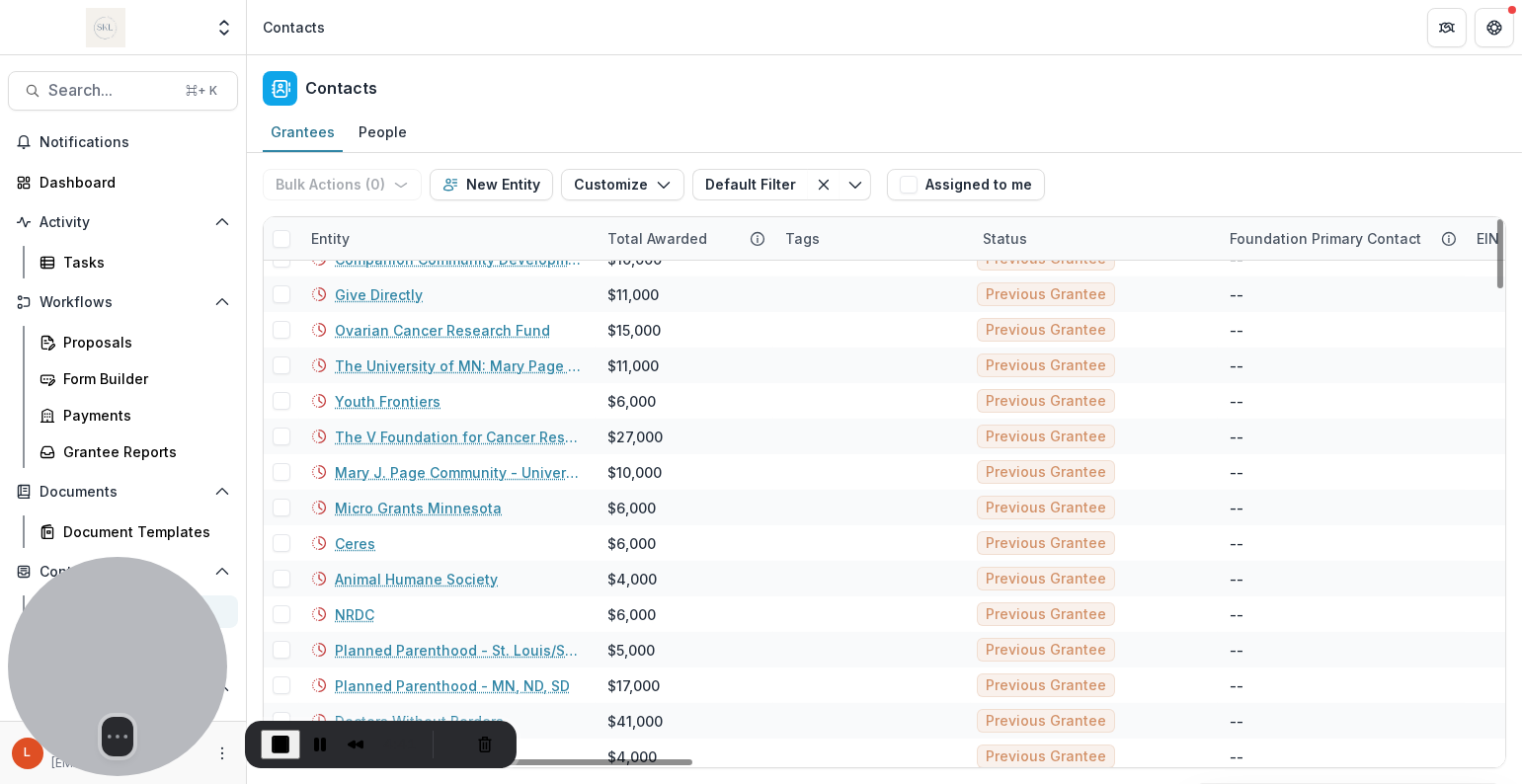 click on "Entity" at bounding box center [447, 238] 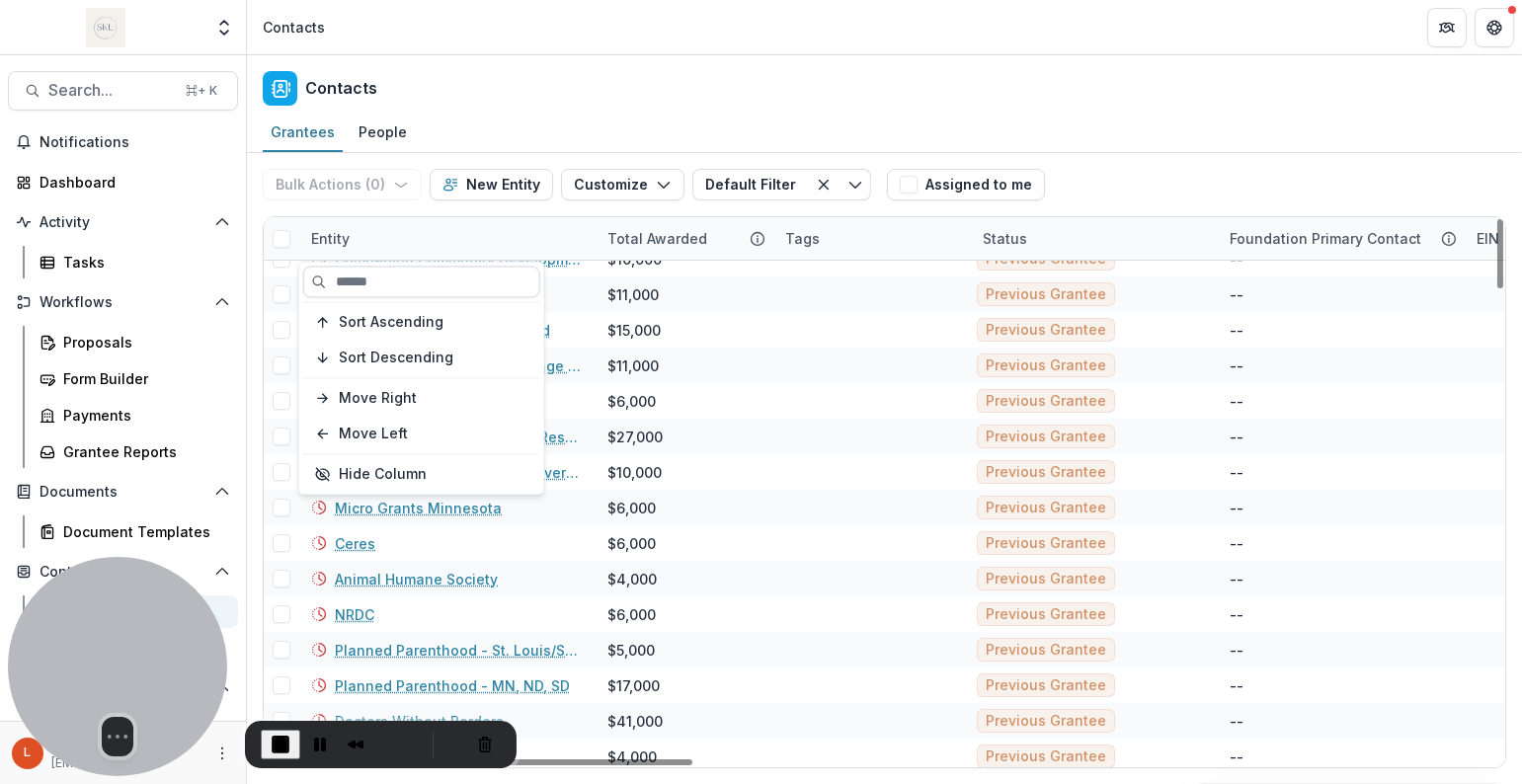 click at bounding box center (422, 281) 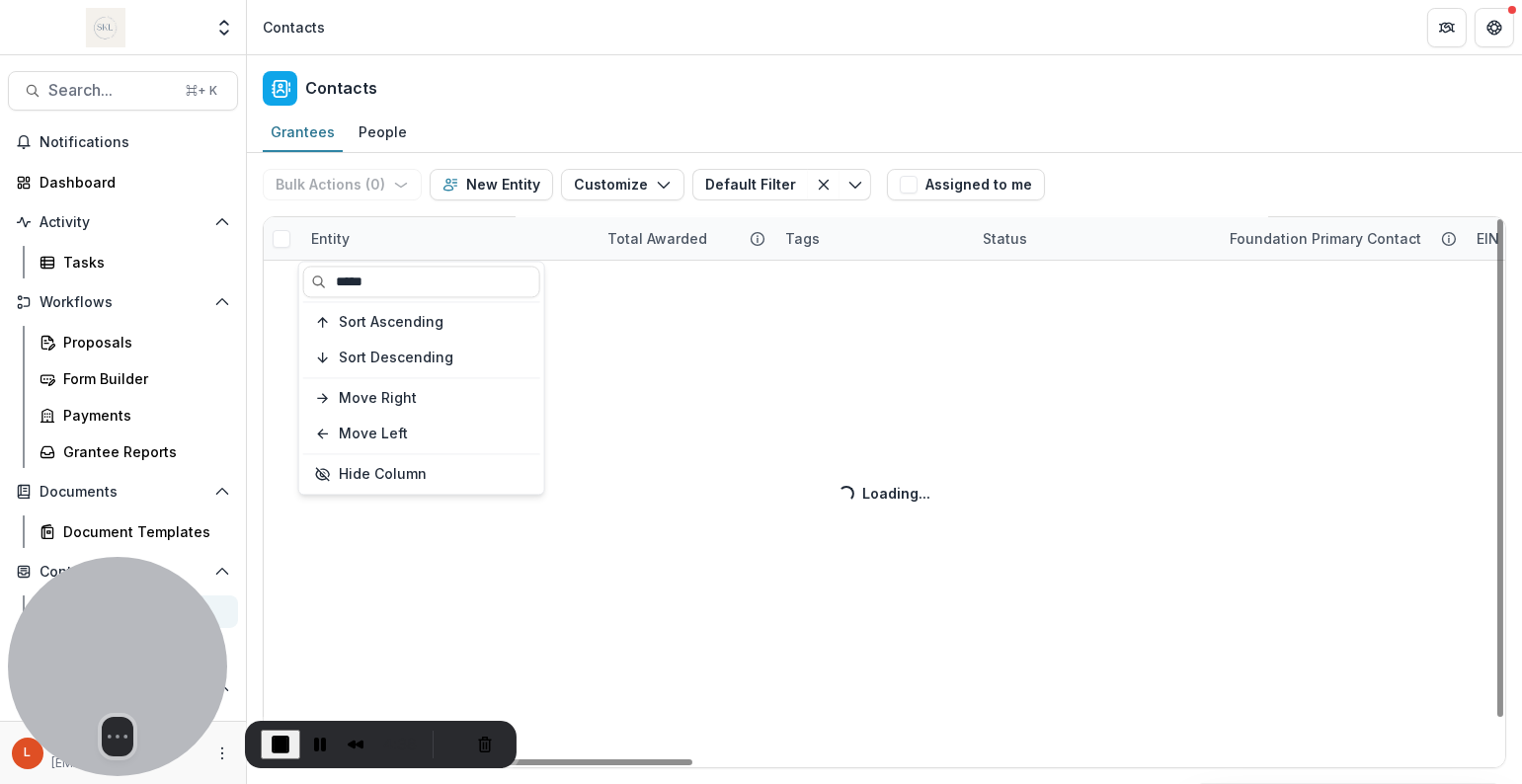 scroll, scrollTop: 0, scrollLeft: 0, axis: both 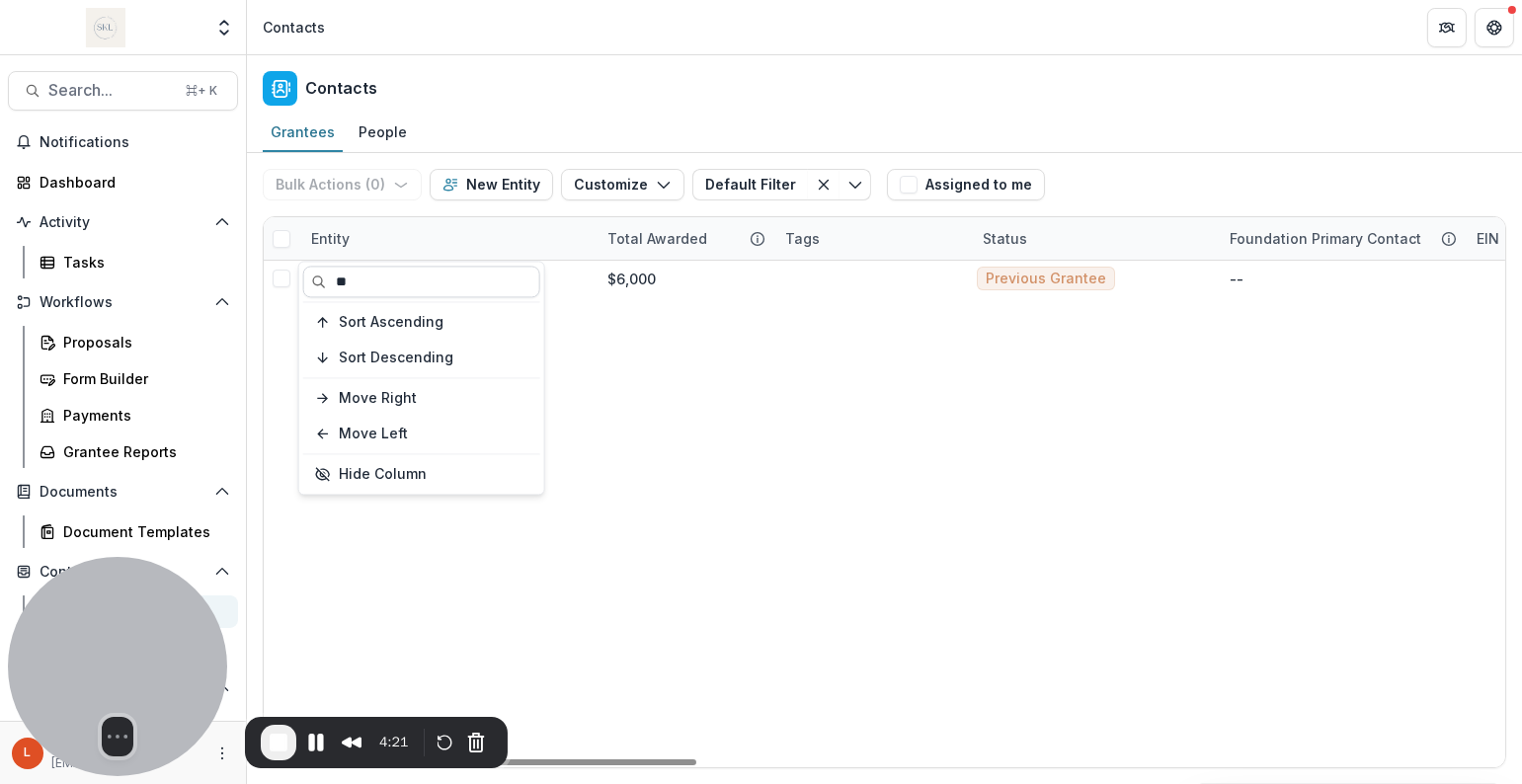 type on "*" 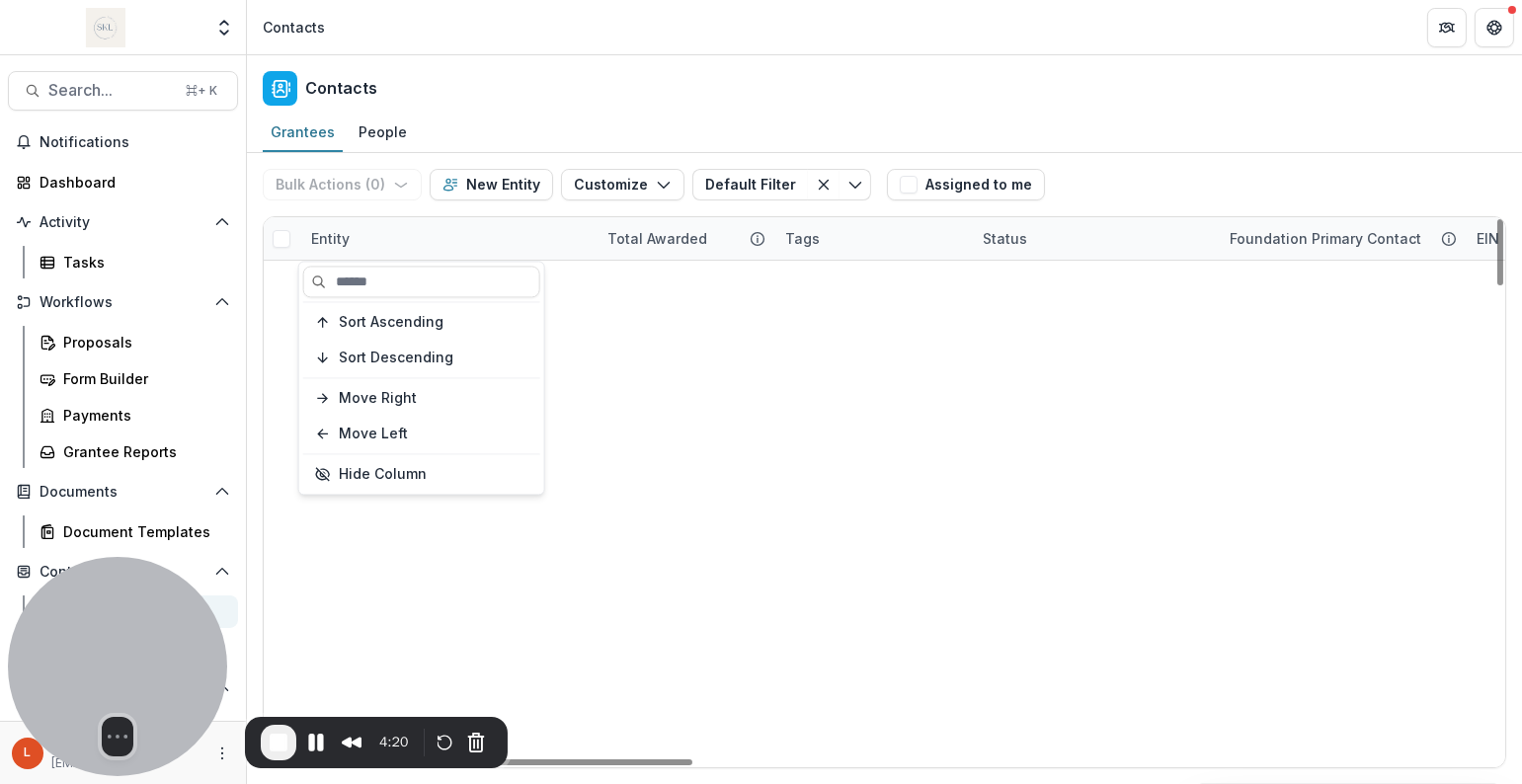 type 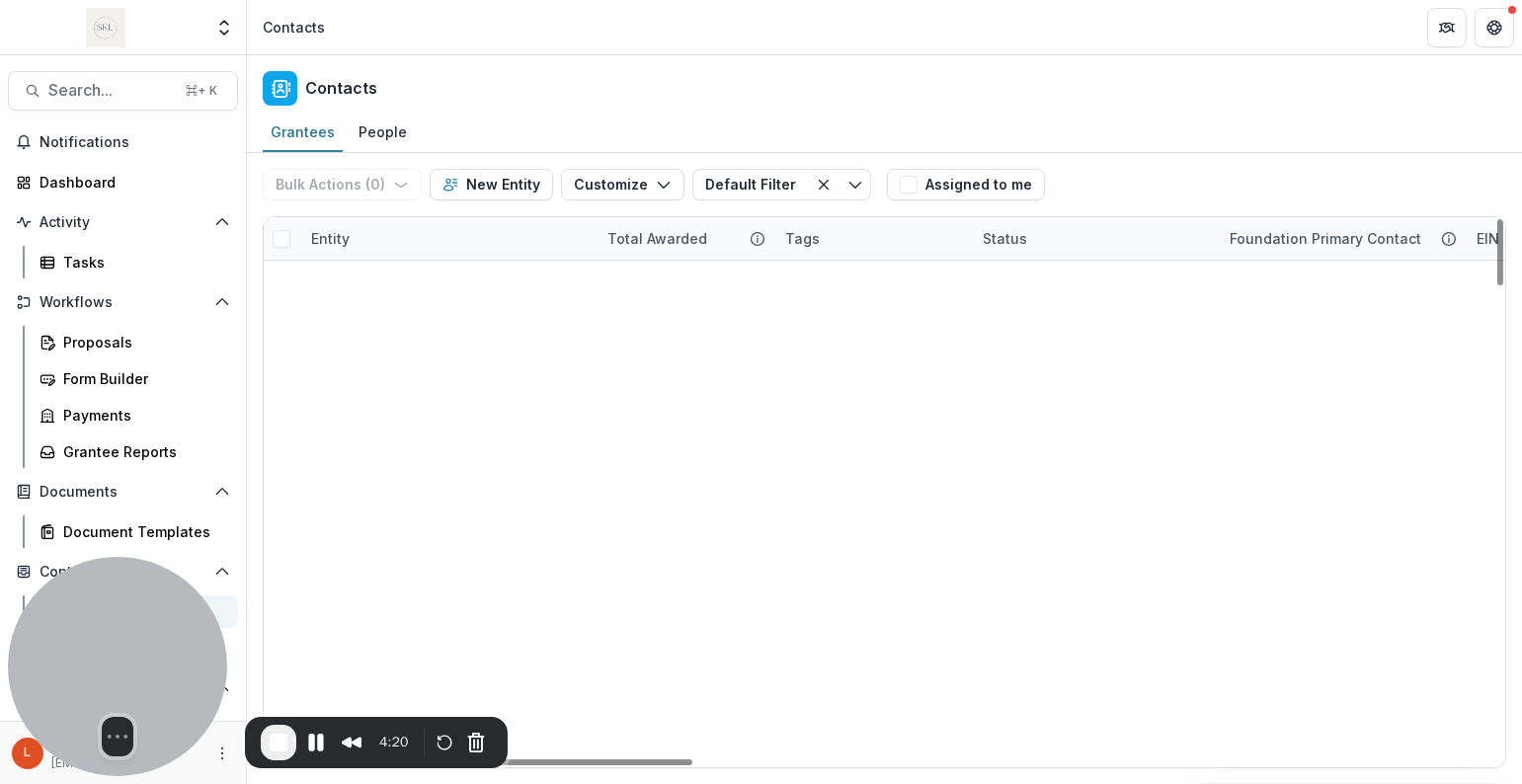 click at bounding box center [279, 743] 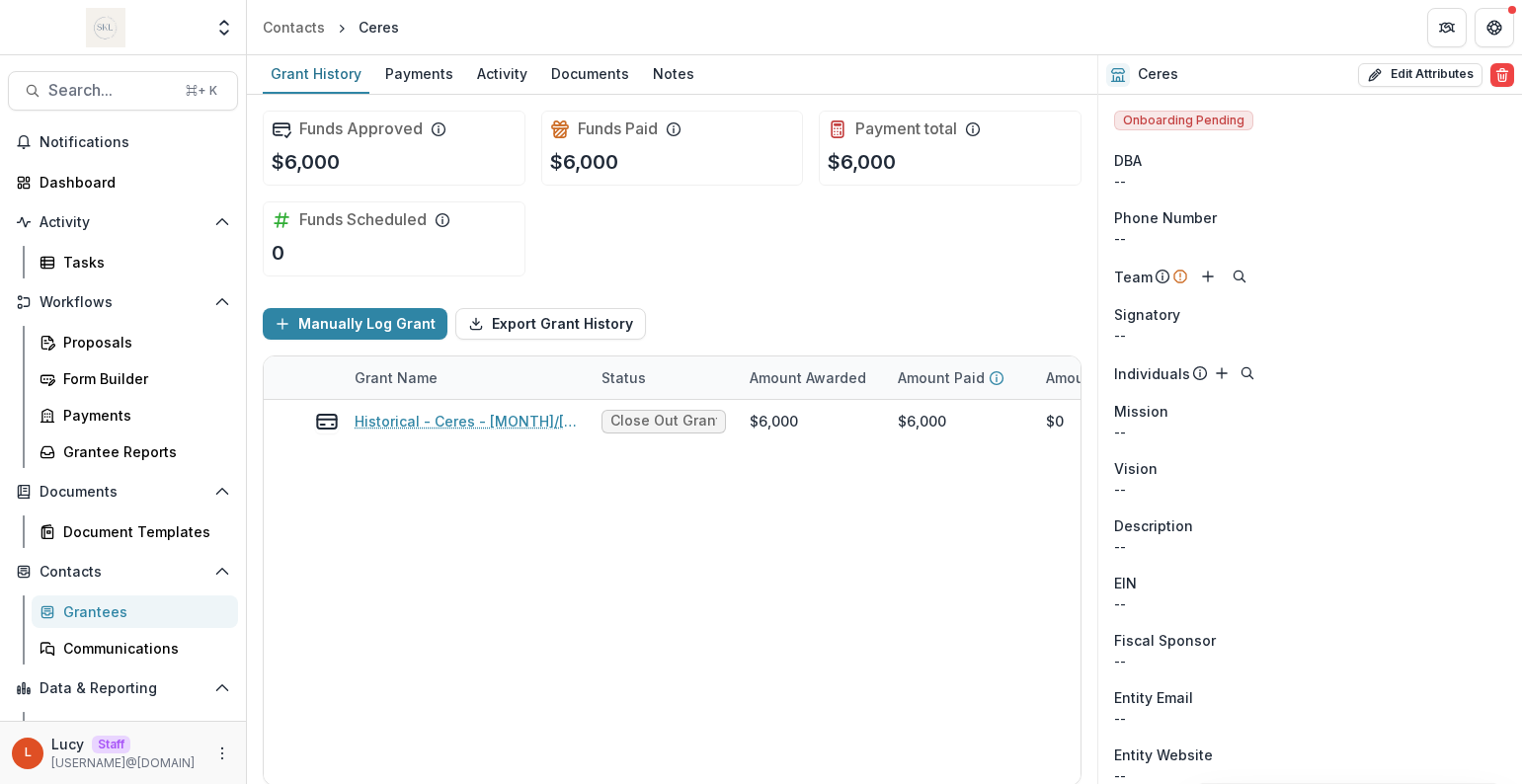scroll, scrollTop: 0, scrollLeft: 0, axis: both 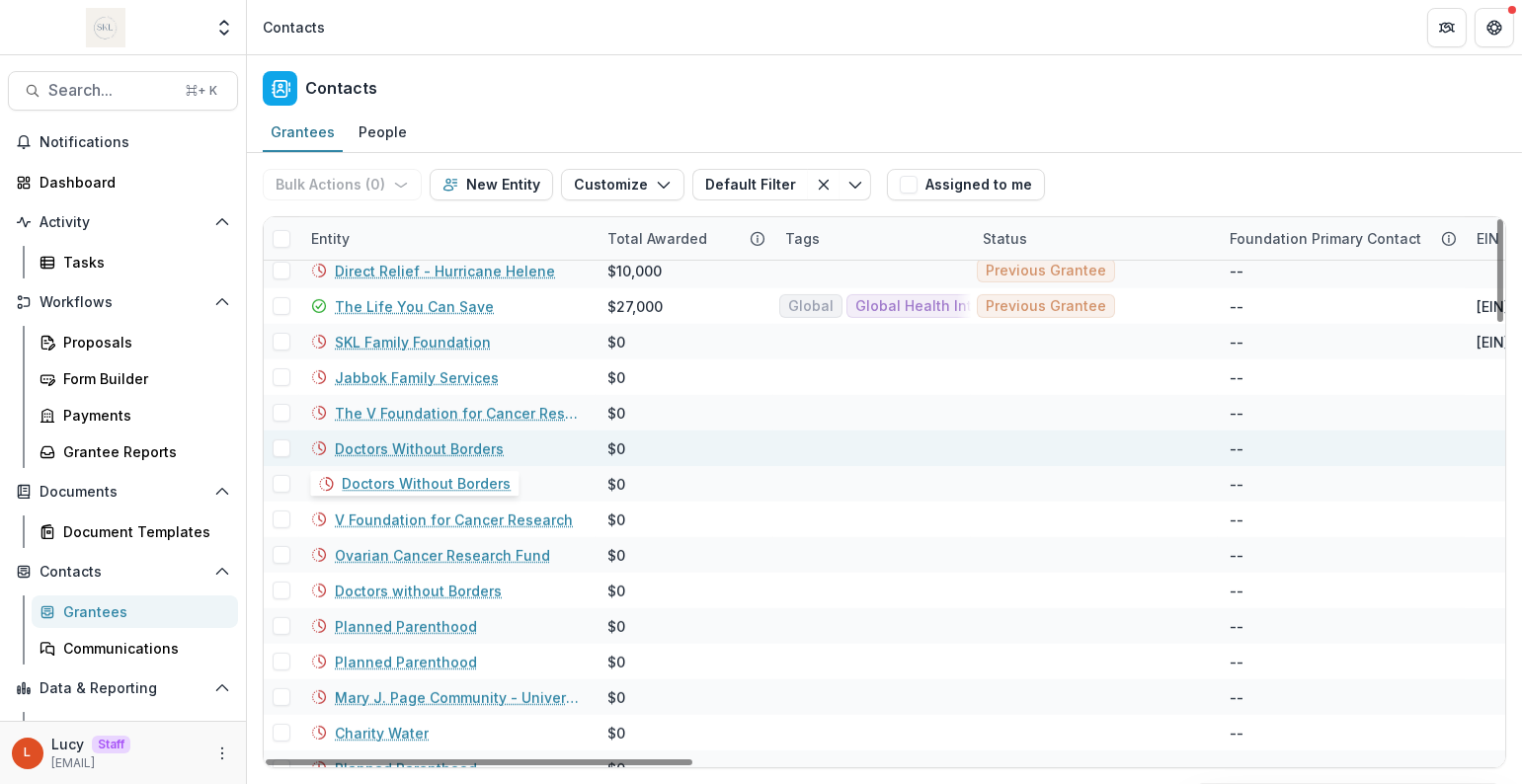 click on "Doctors Without Borders" at bounding box center (419, 448) 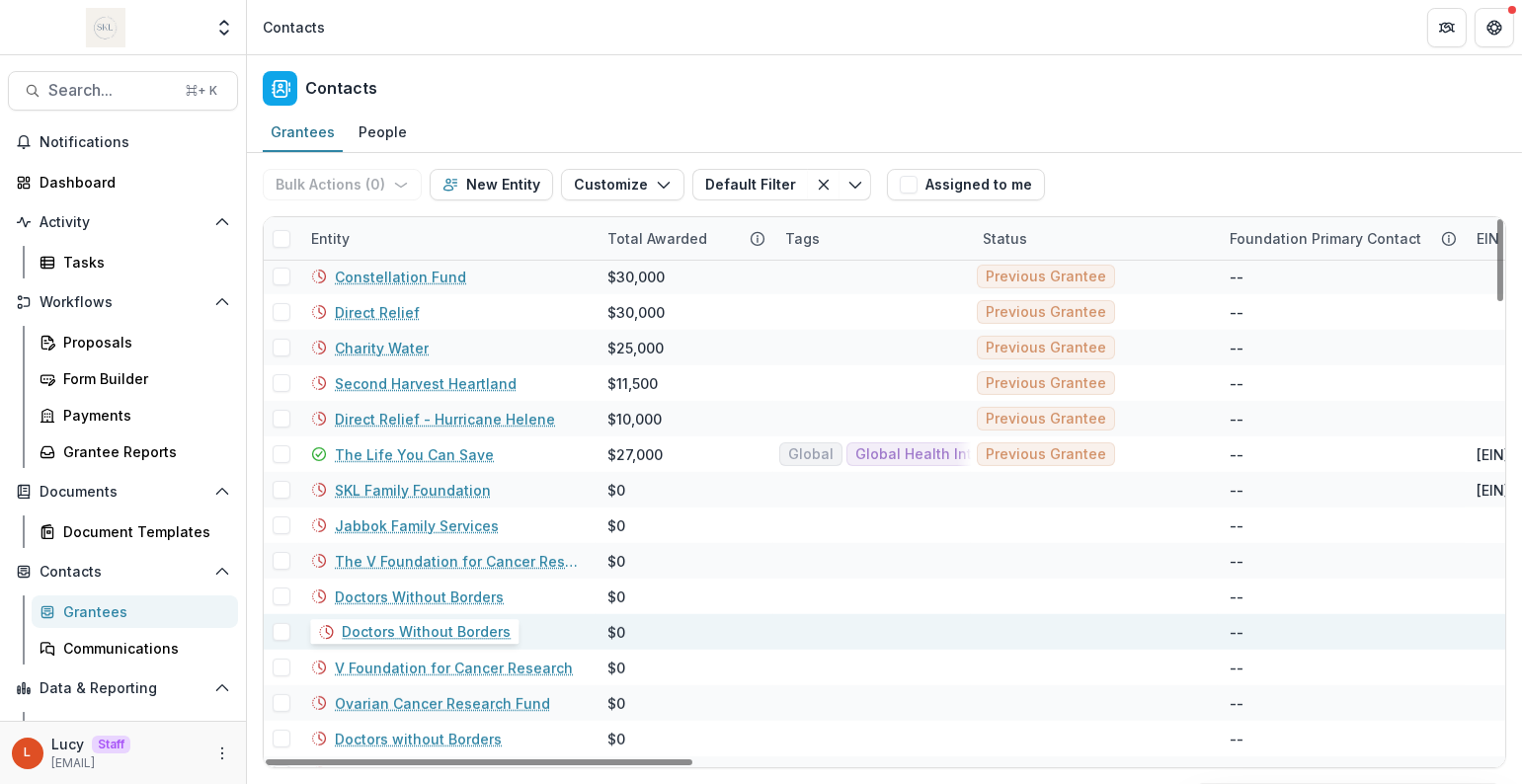 scroll, scrollTop: 1326, scrollLeft: 0, axis: vertical 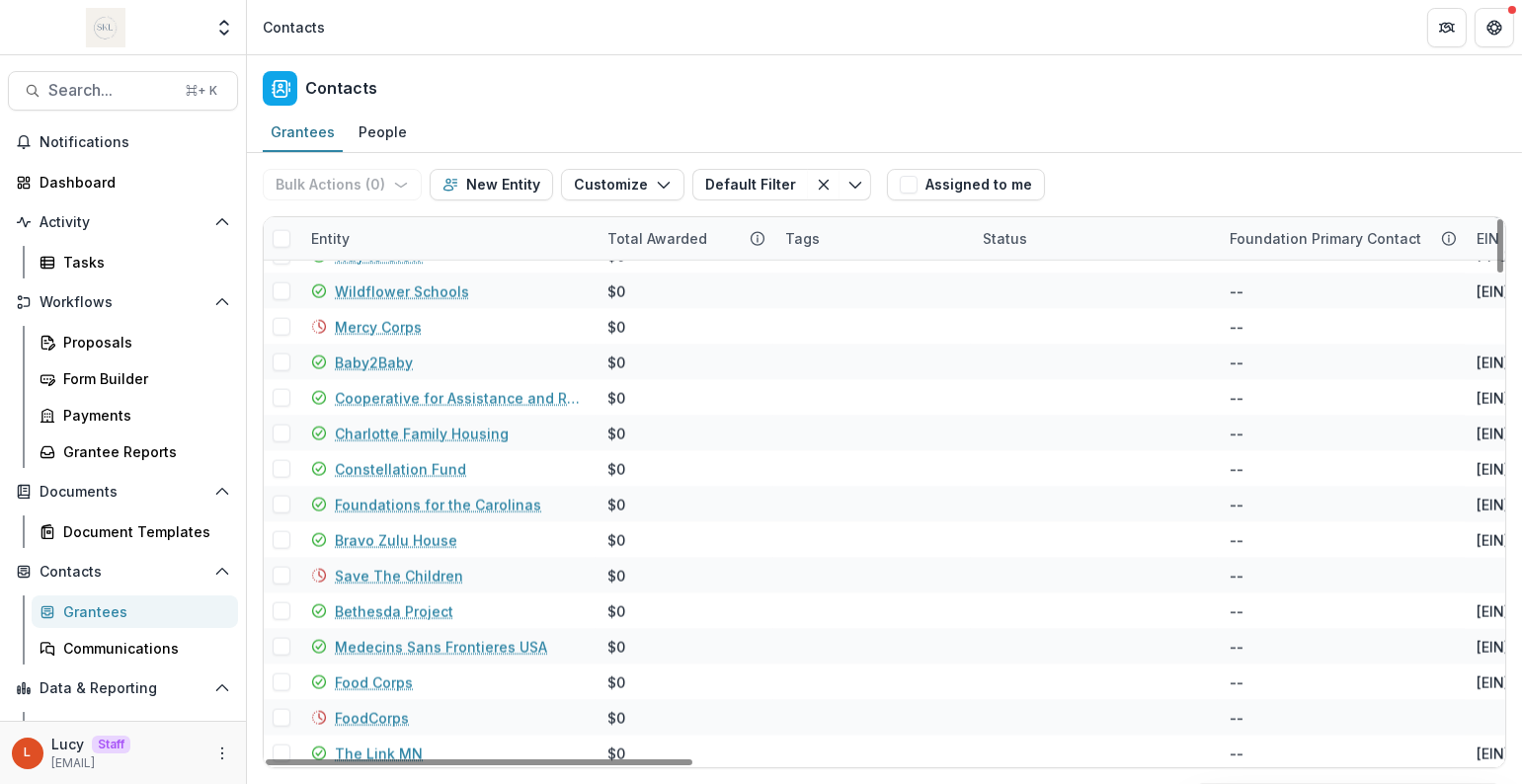 click at bounding box center (281, 239) 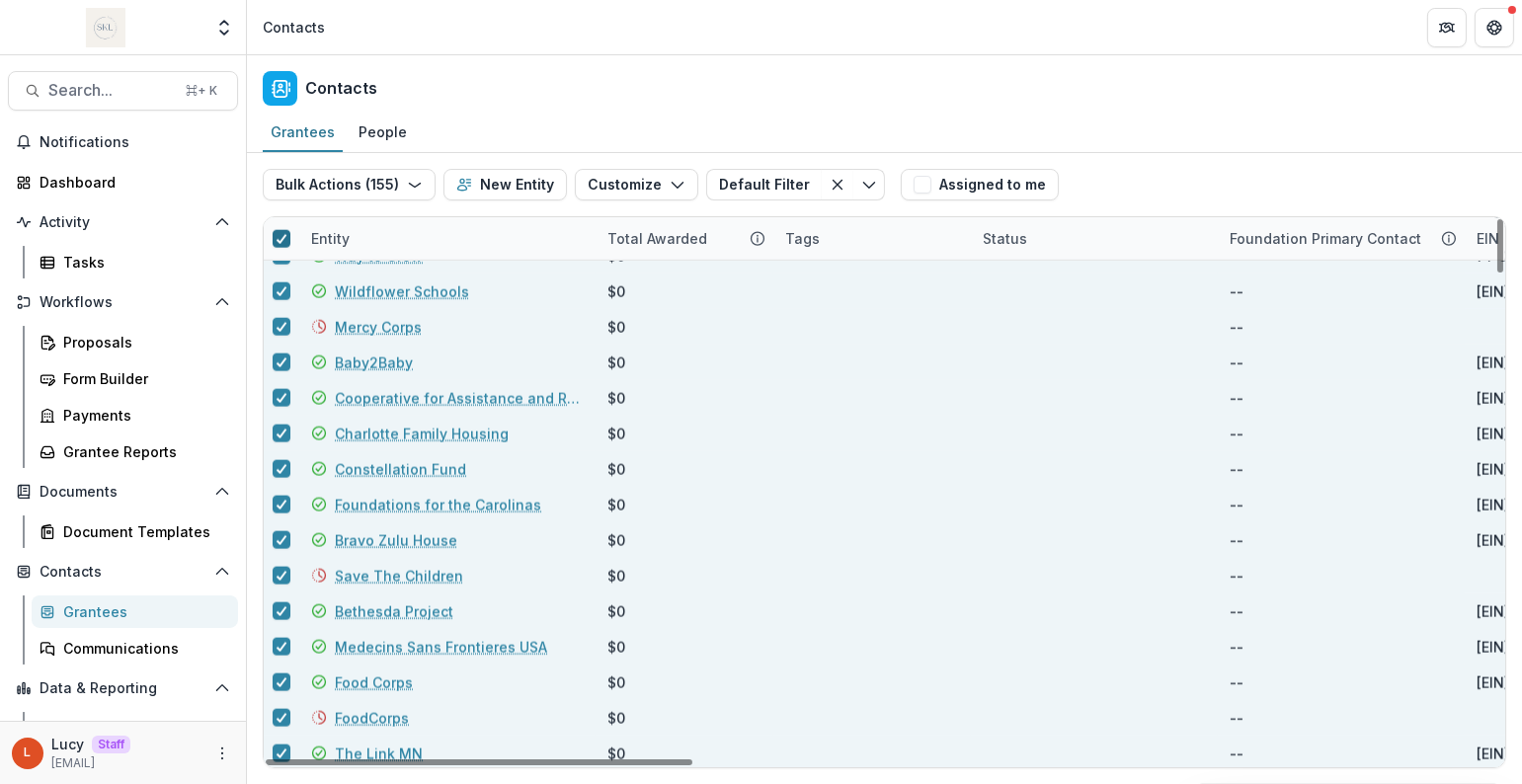 click 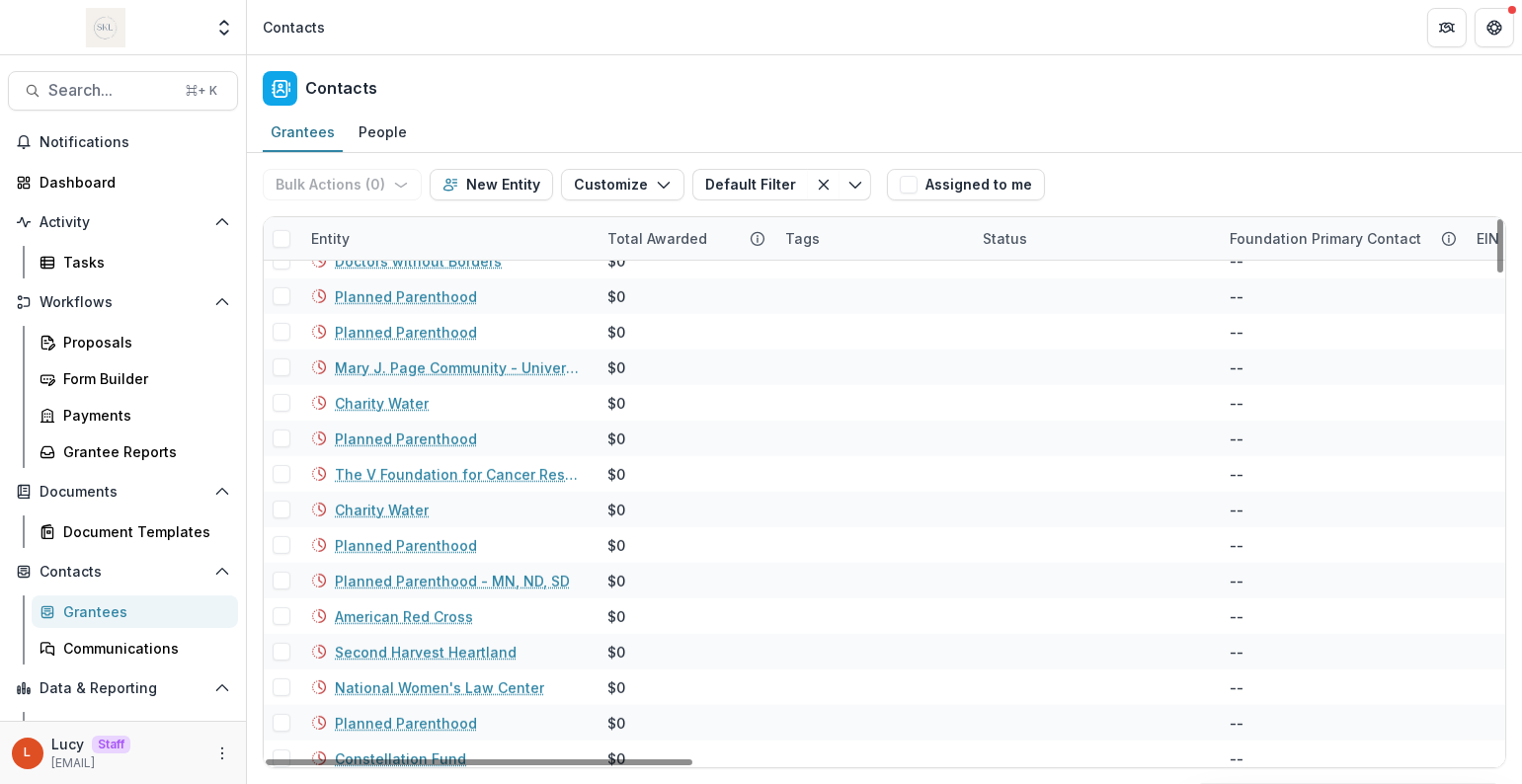 scroll, scrollTop: 1799, scrollLeft: 0, axis: vertical 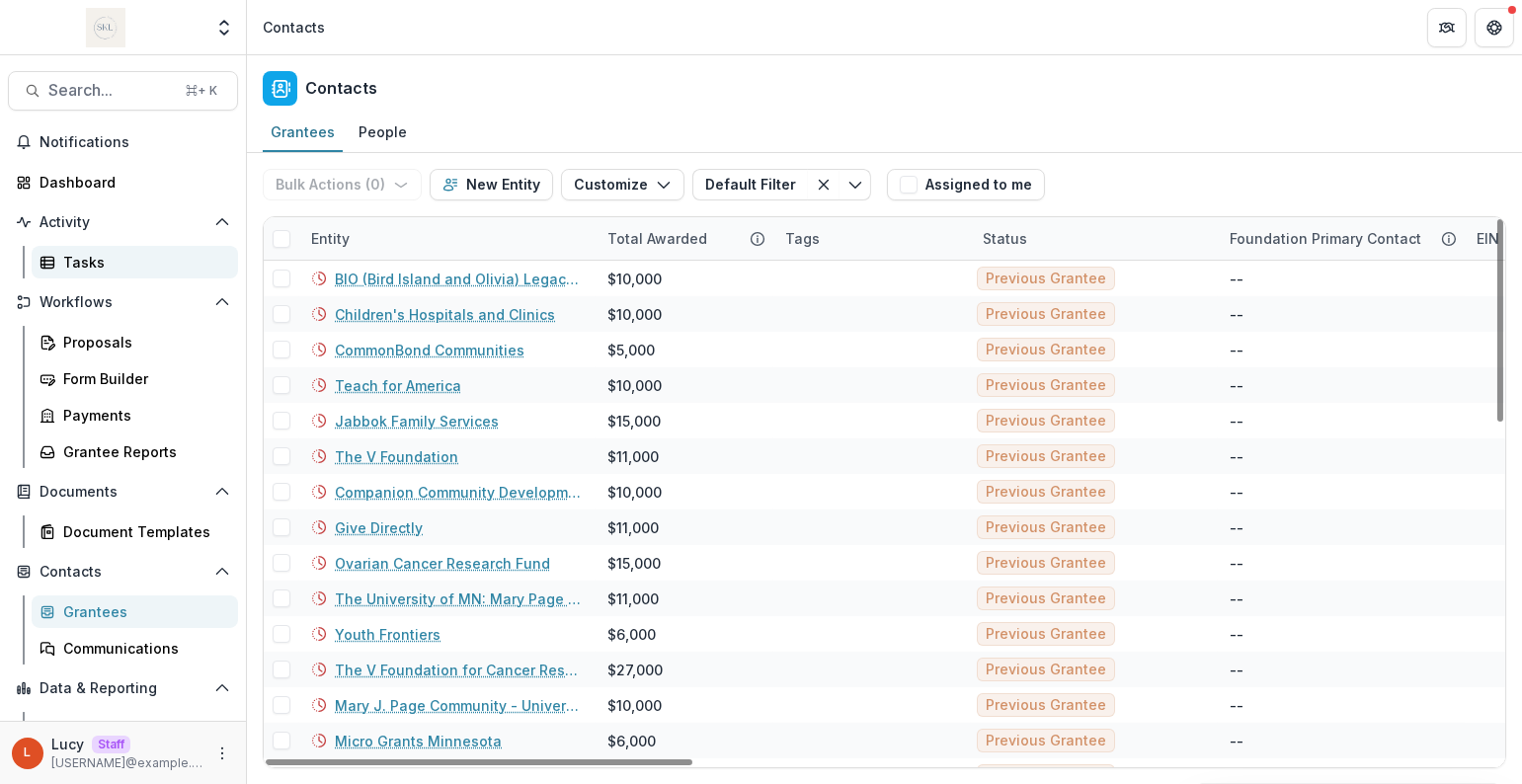 click on "Tasks" at bounding box center (142, 262) 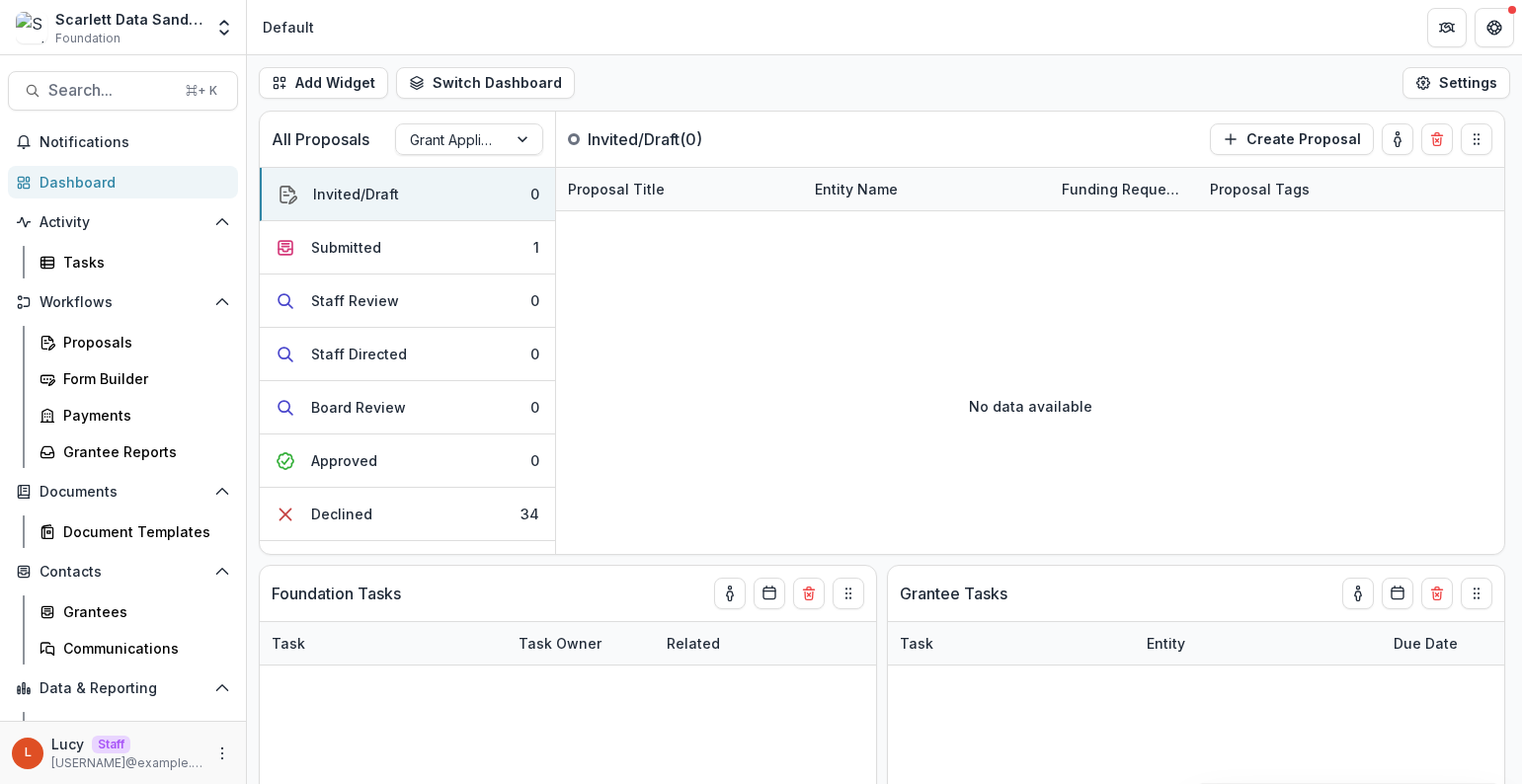 scroll, scrollTop: 0, scrollLeft: 0, axis: both 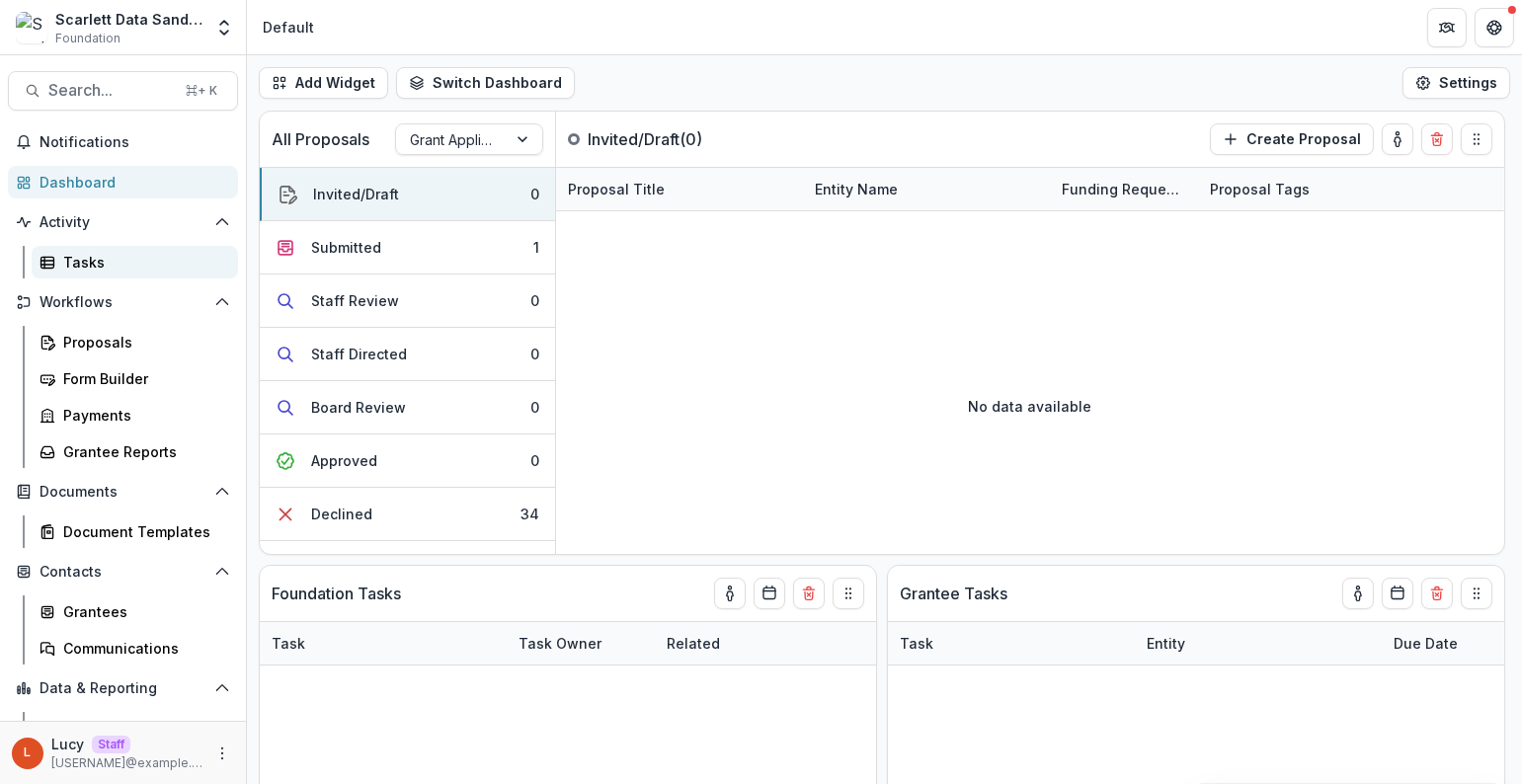 click on "Tasks" at bounding box center [142, 262] 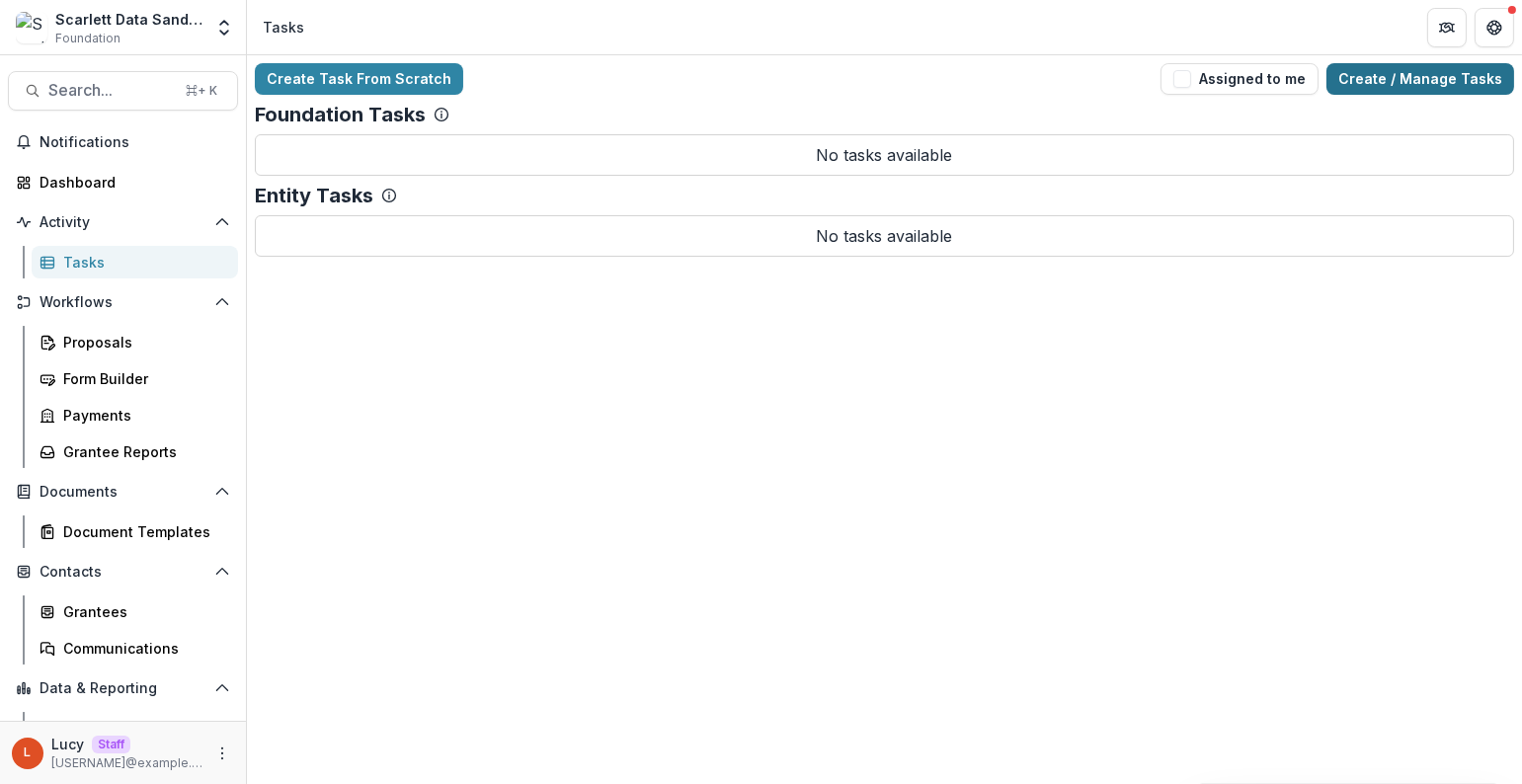 click on "Create / Manage Tasks" at bounding box center [1420, 79] 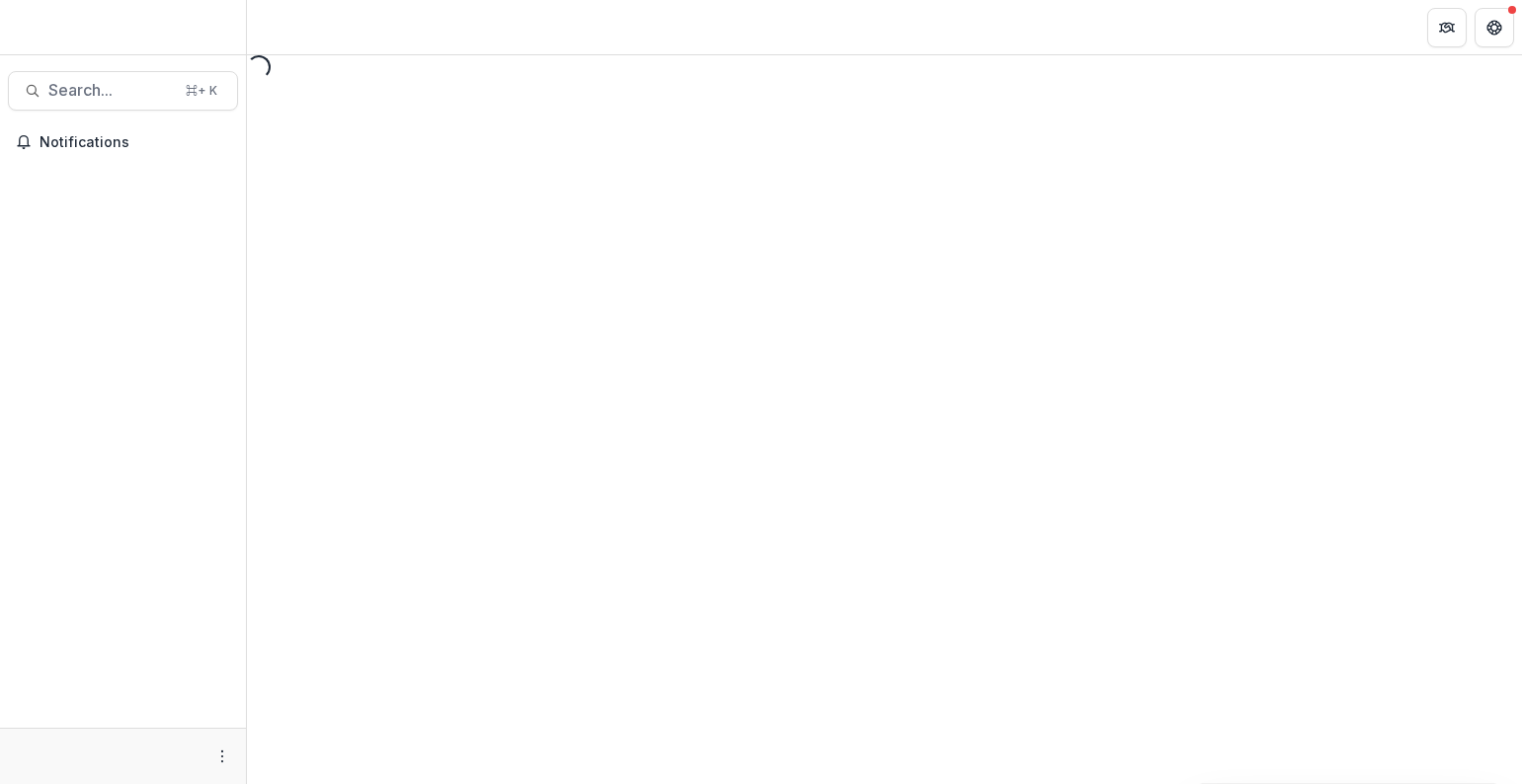 scroll, scrollTop: 0, scrollLeft: 0, axis: both 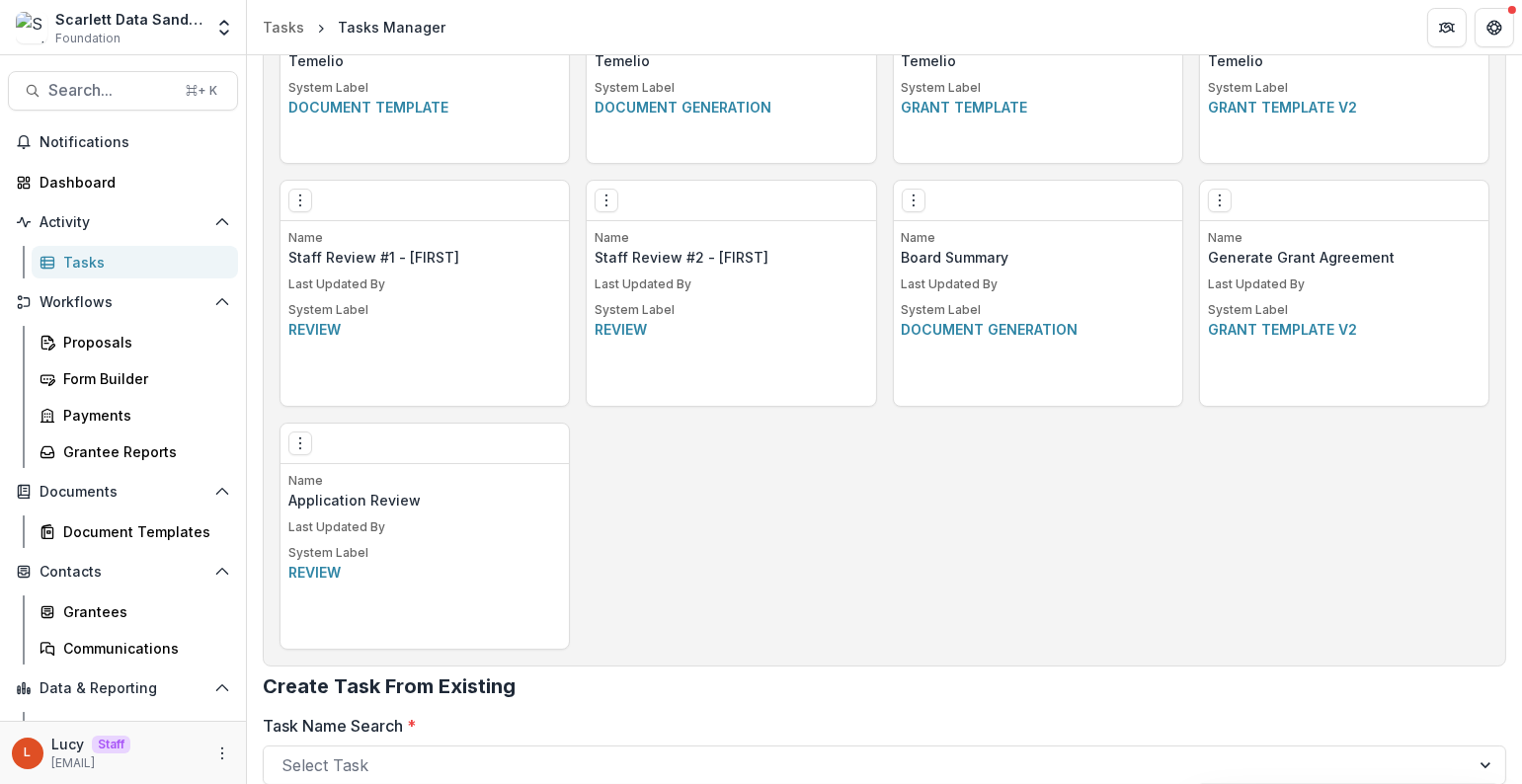 click on "Edit Make a Copy Create Task From Template Delete Task" at bounding box center (425, 443) 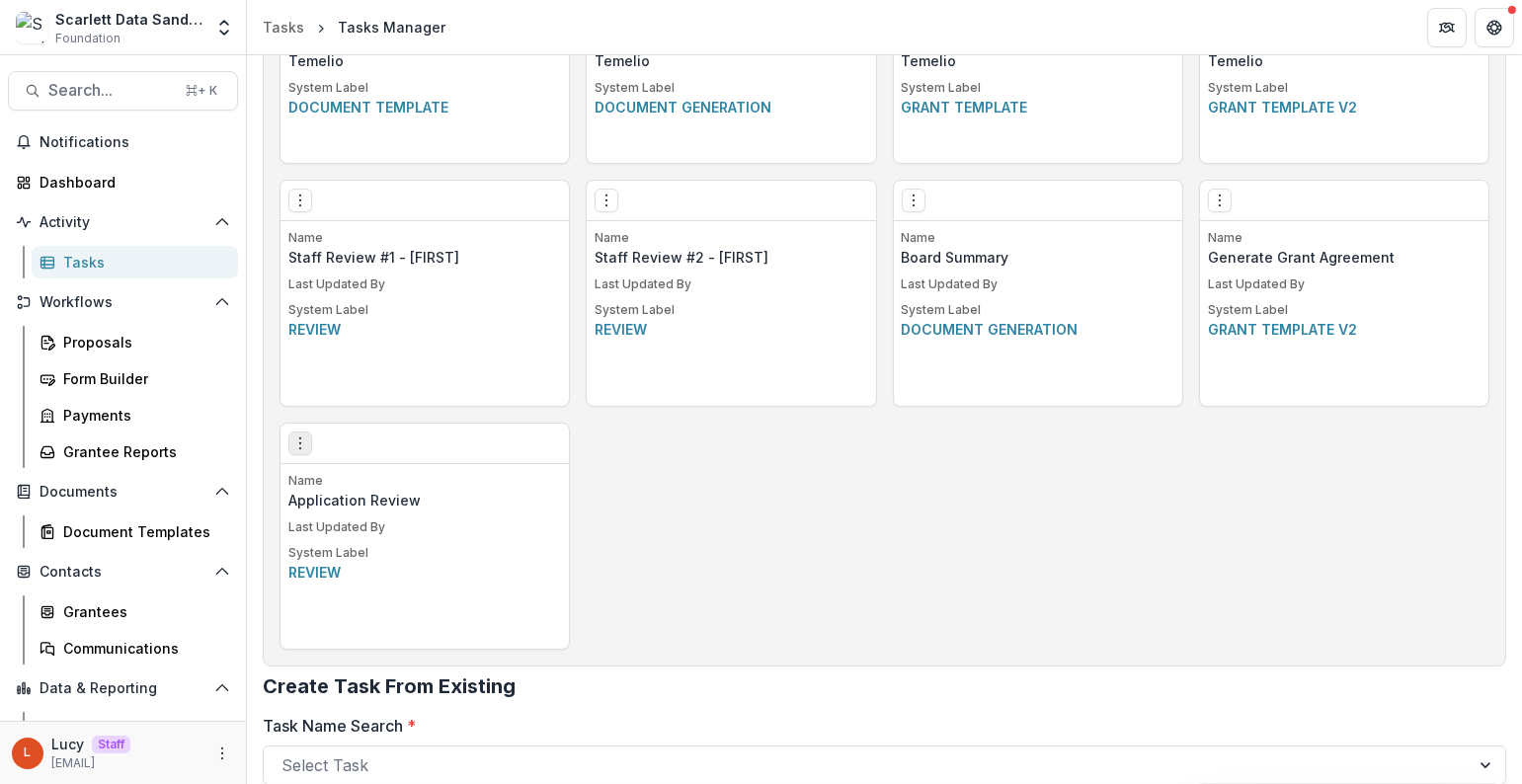 click 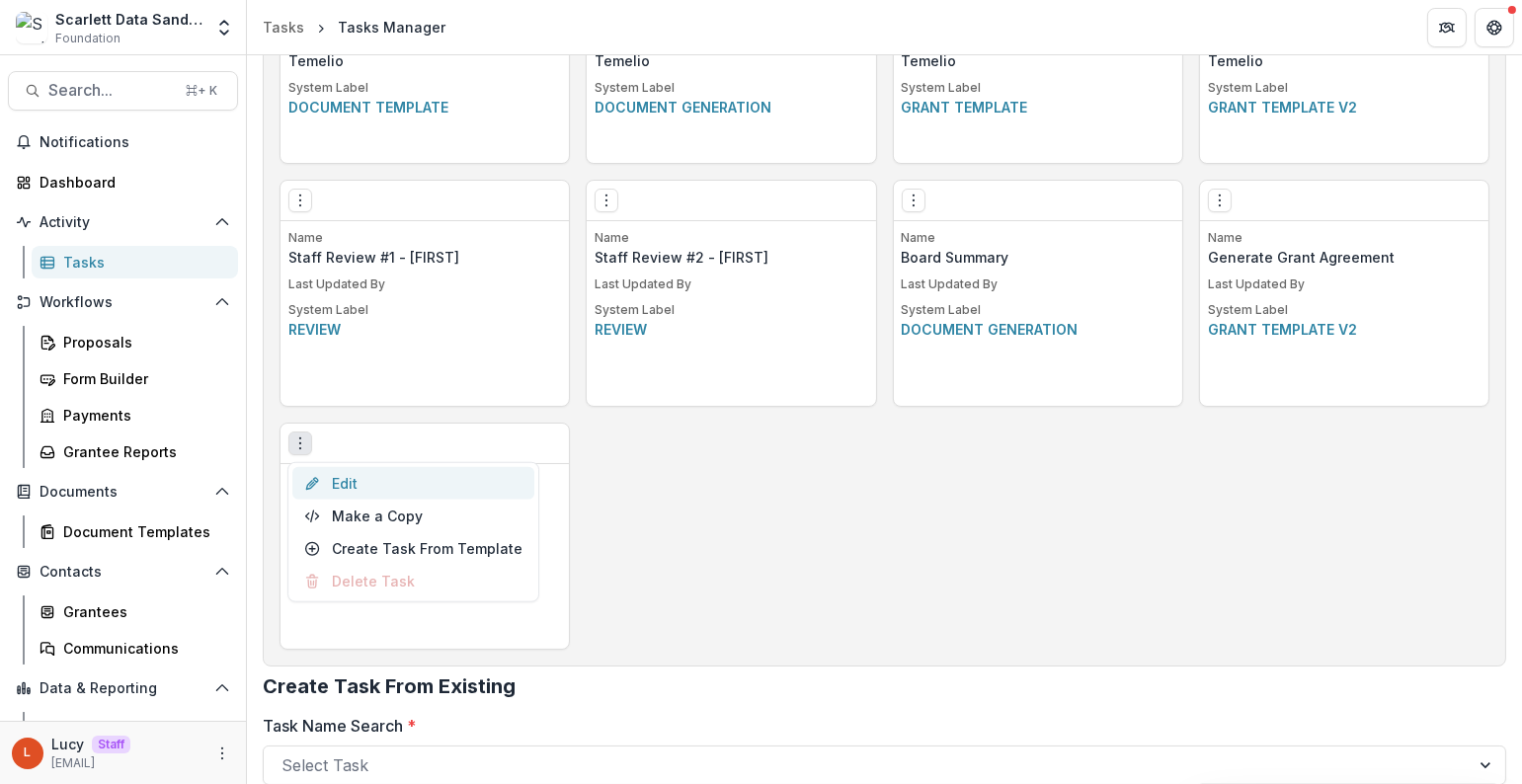 click on "Edit" at bounding box center (413, 483) 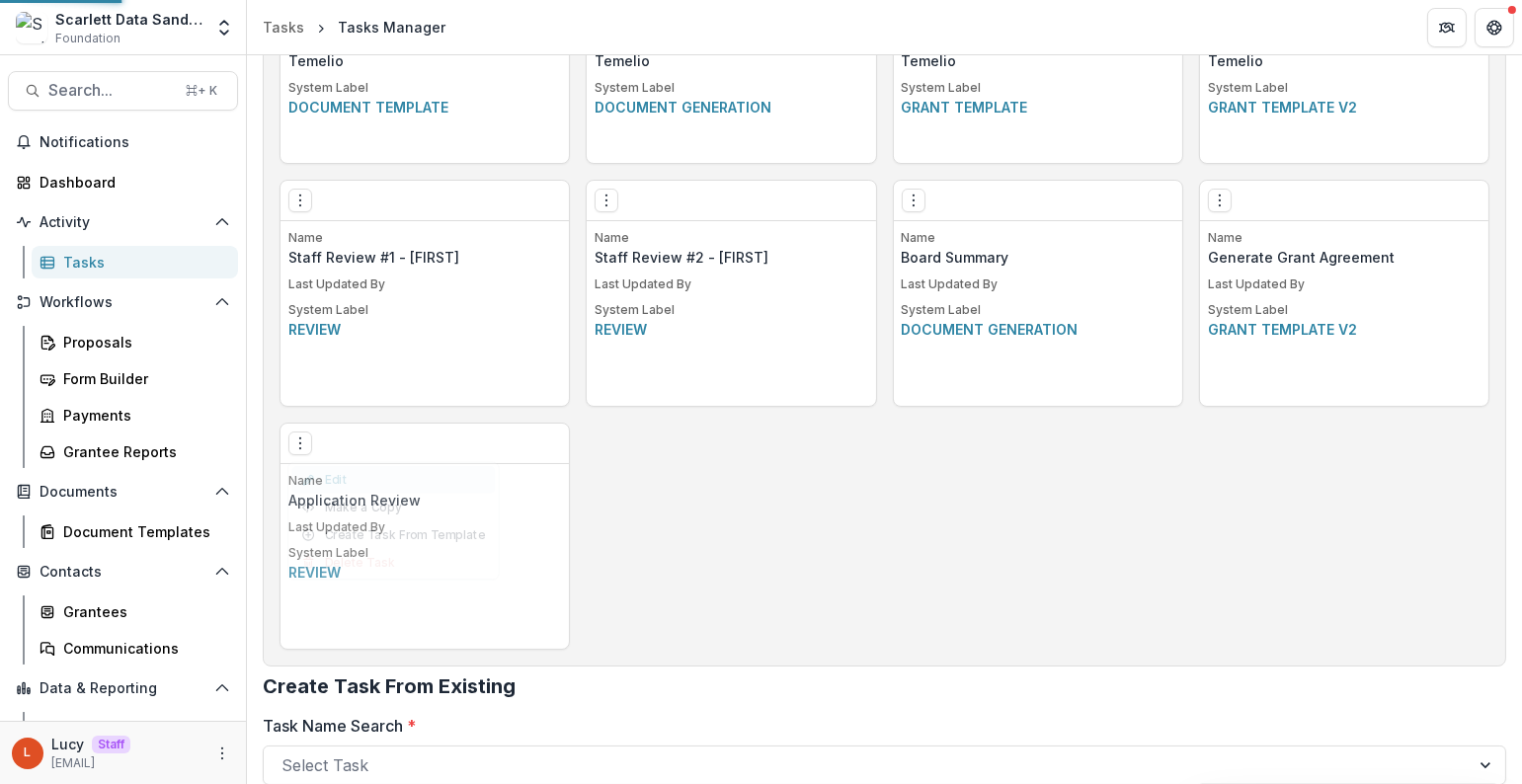 scroll, scrollTop: 0, scrollLeft: 0, axis: both 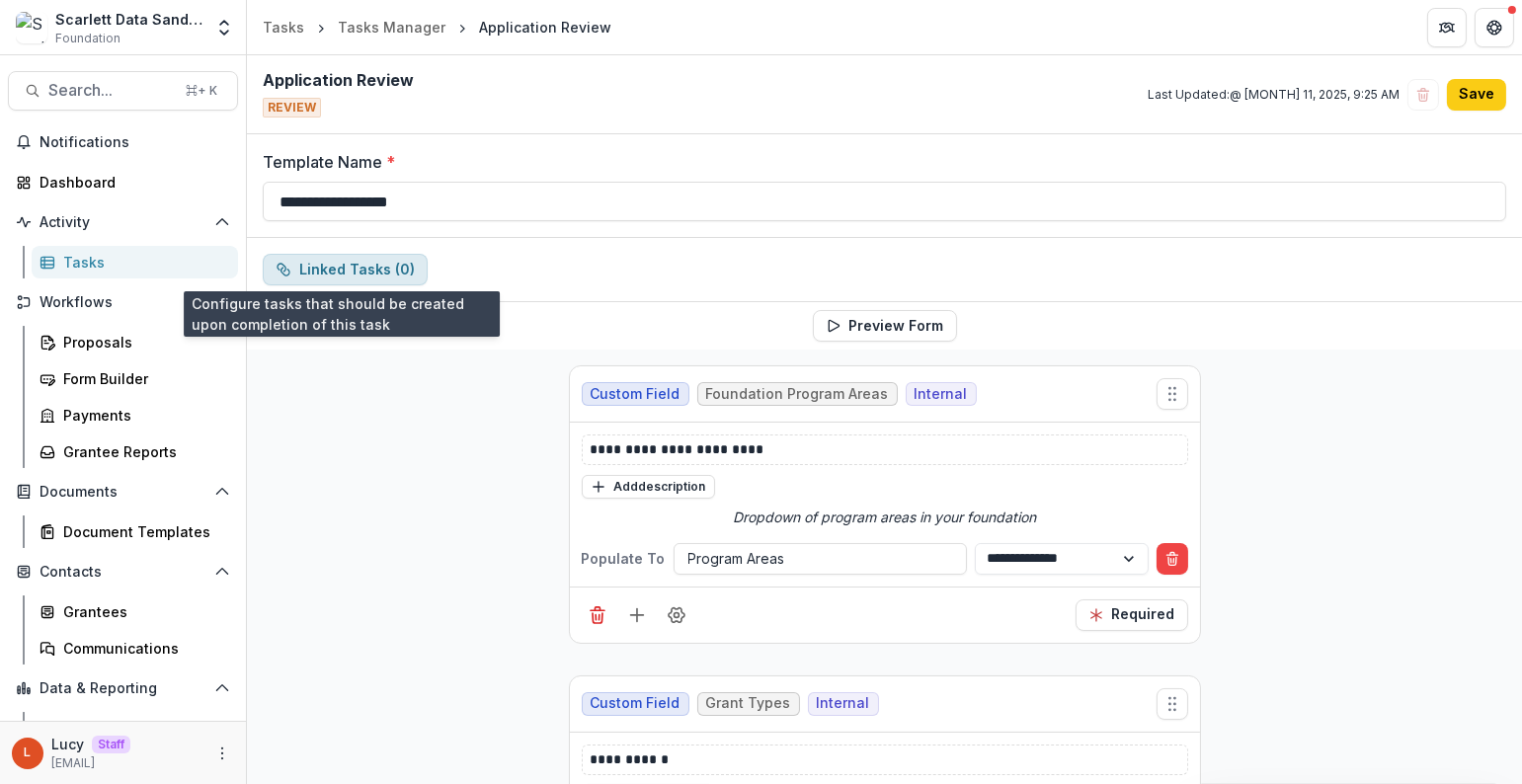 click on "Linked Tasks ( 0 )" at bounding box center [345, 270] 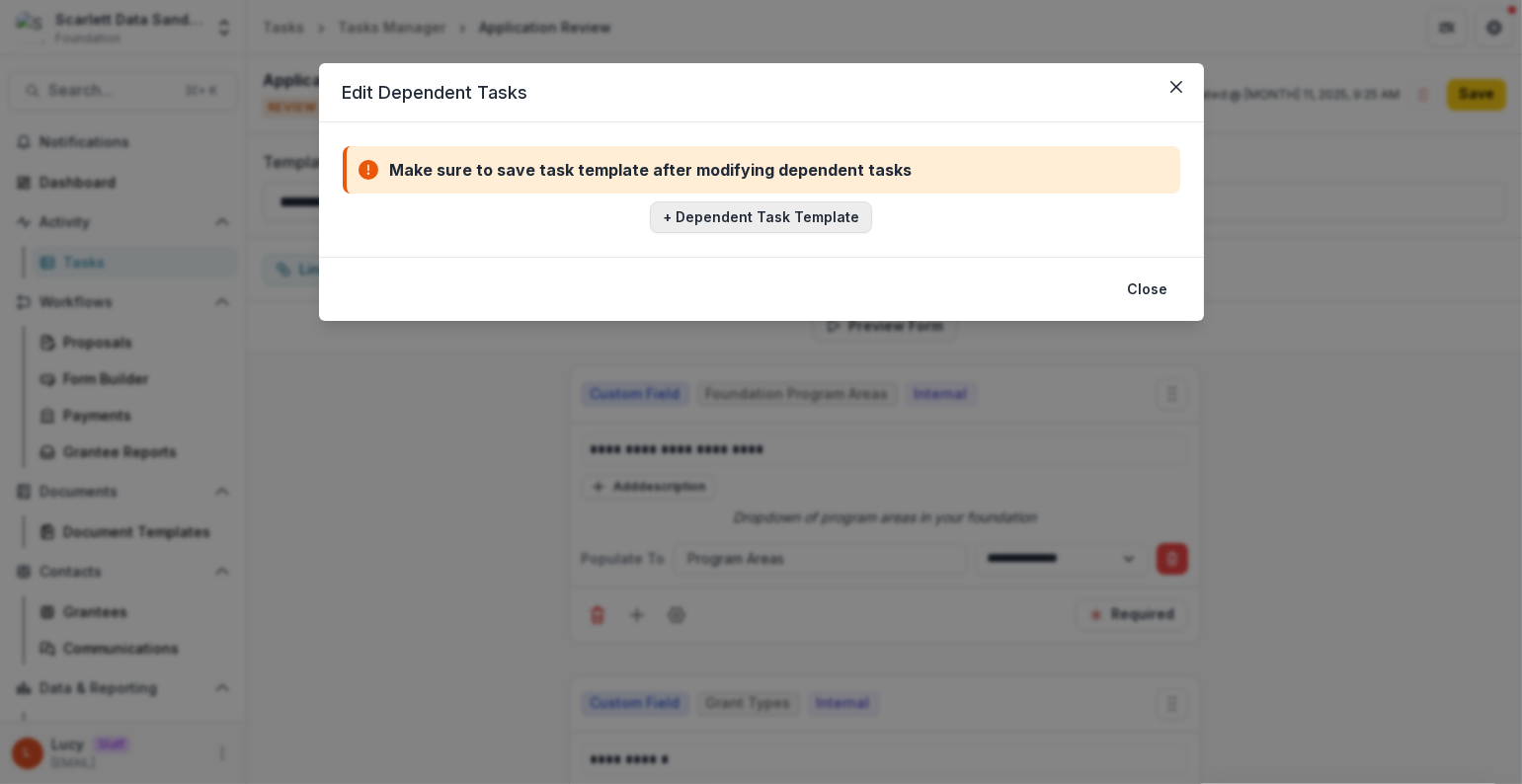 click on "+ Dependent Task Template" at bounding box center [761, 217] 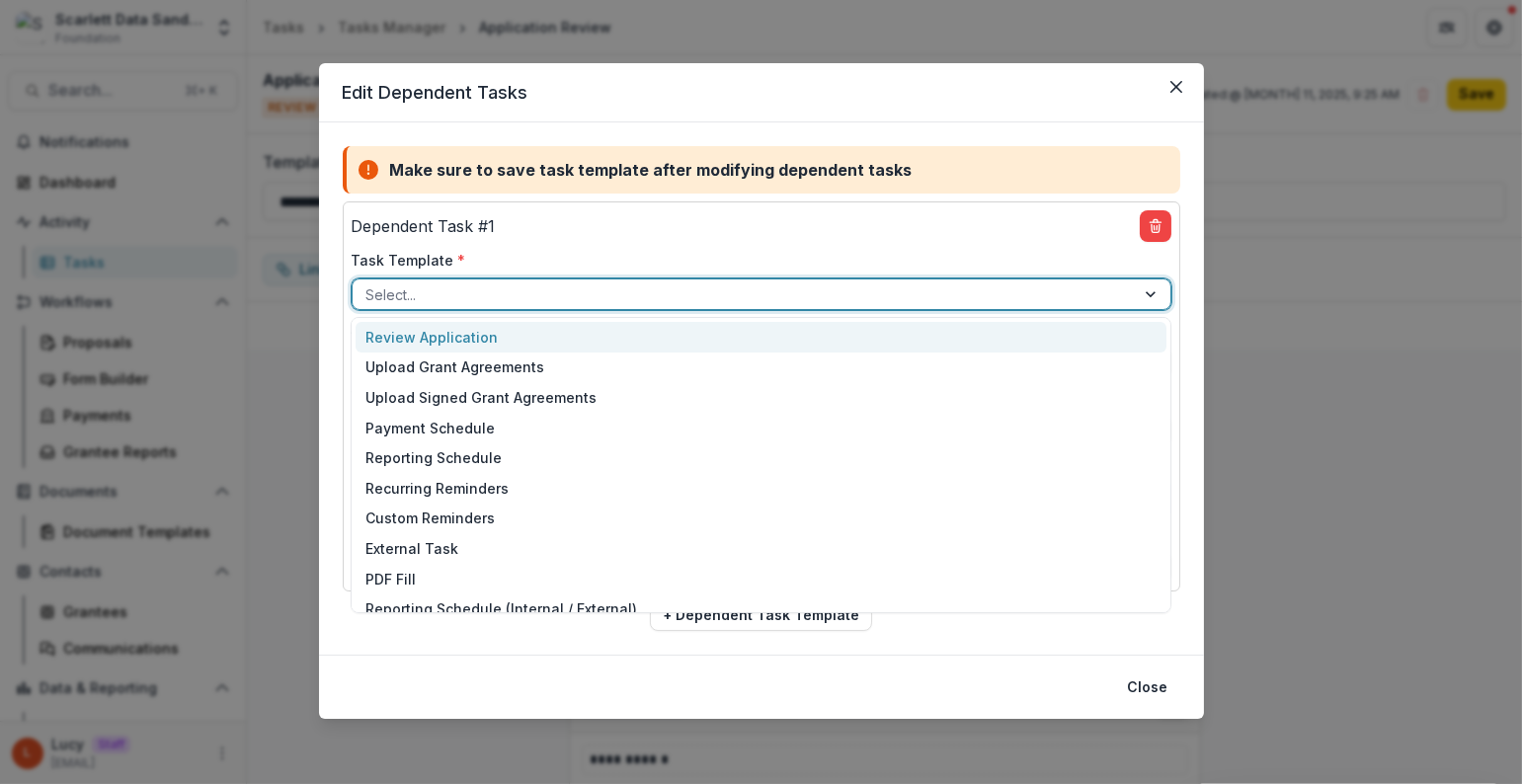 click at bounding box center [744, 294] 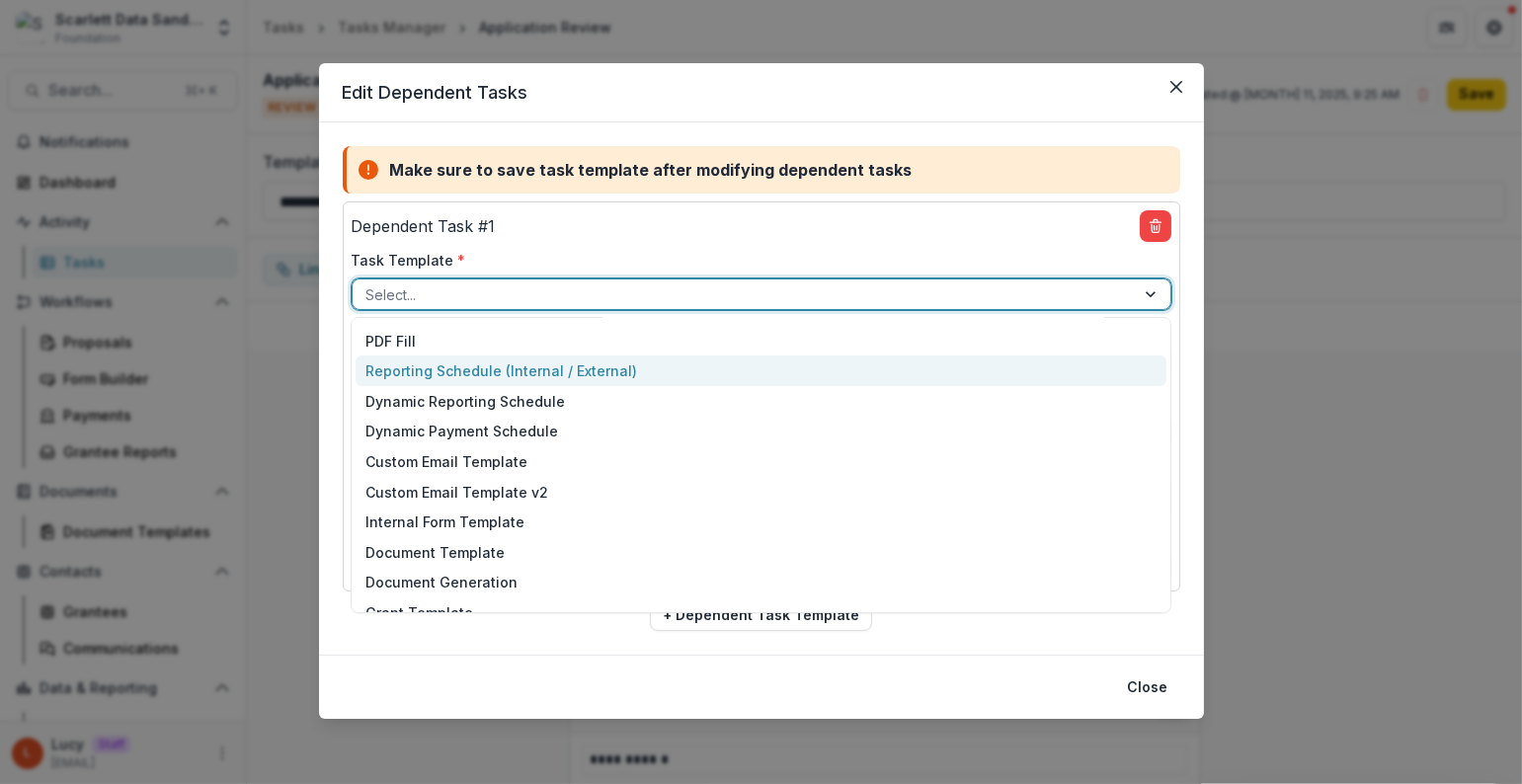 scroll, scrollTop: 273, scrollLeft: 0, axis: vertical 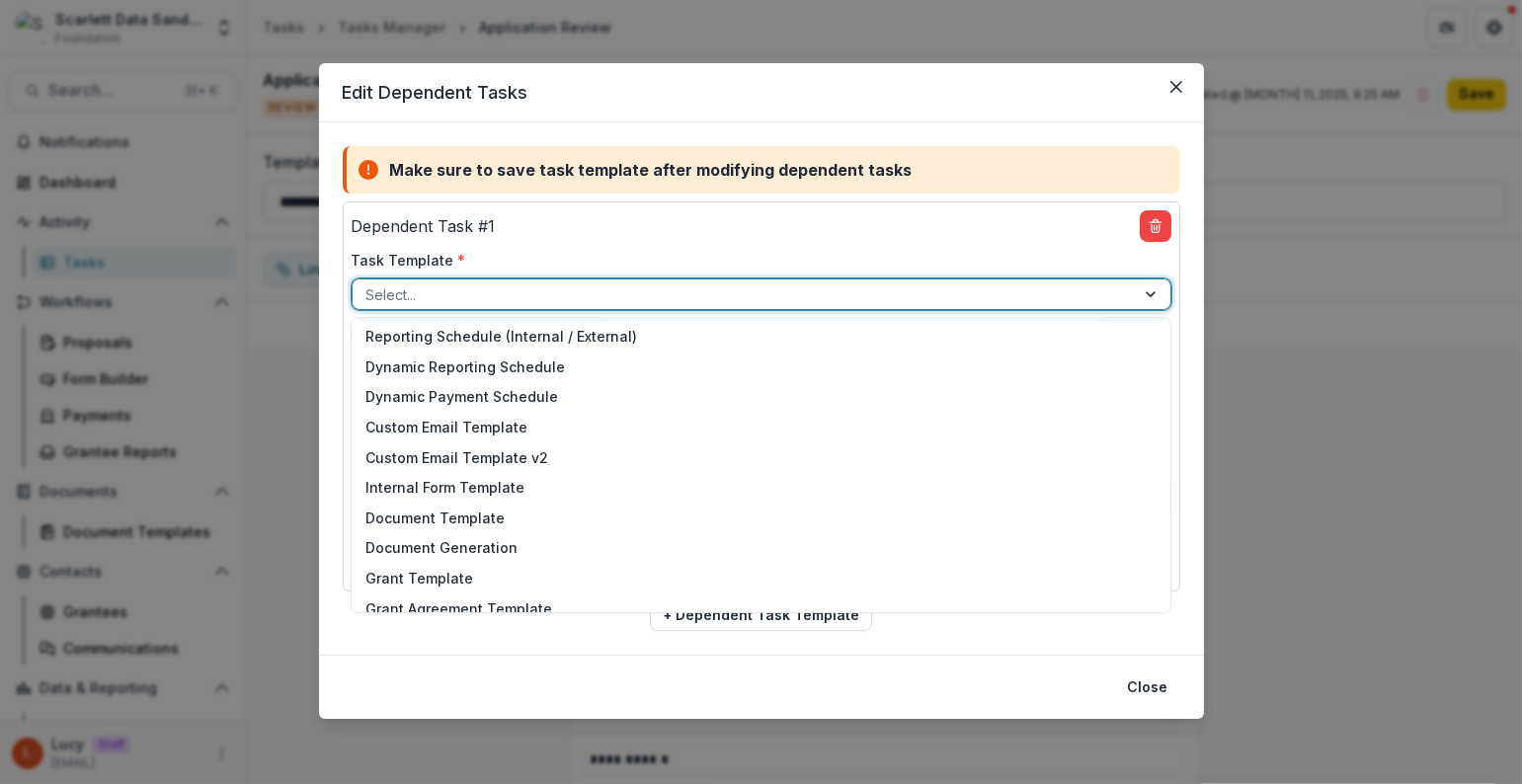 click on "Task Template *" at bounding box center [756, 260] 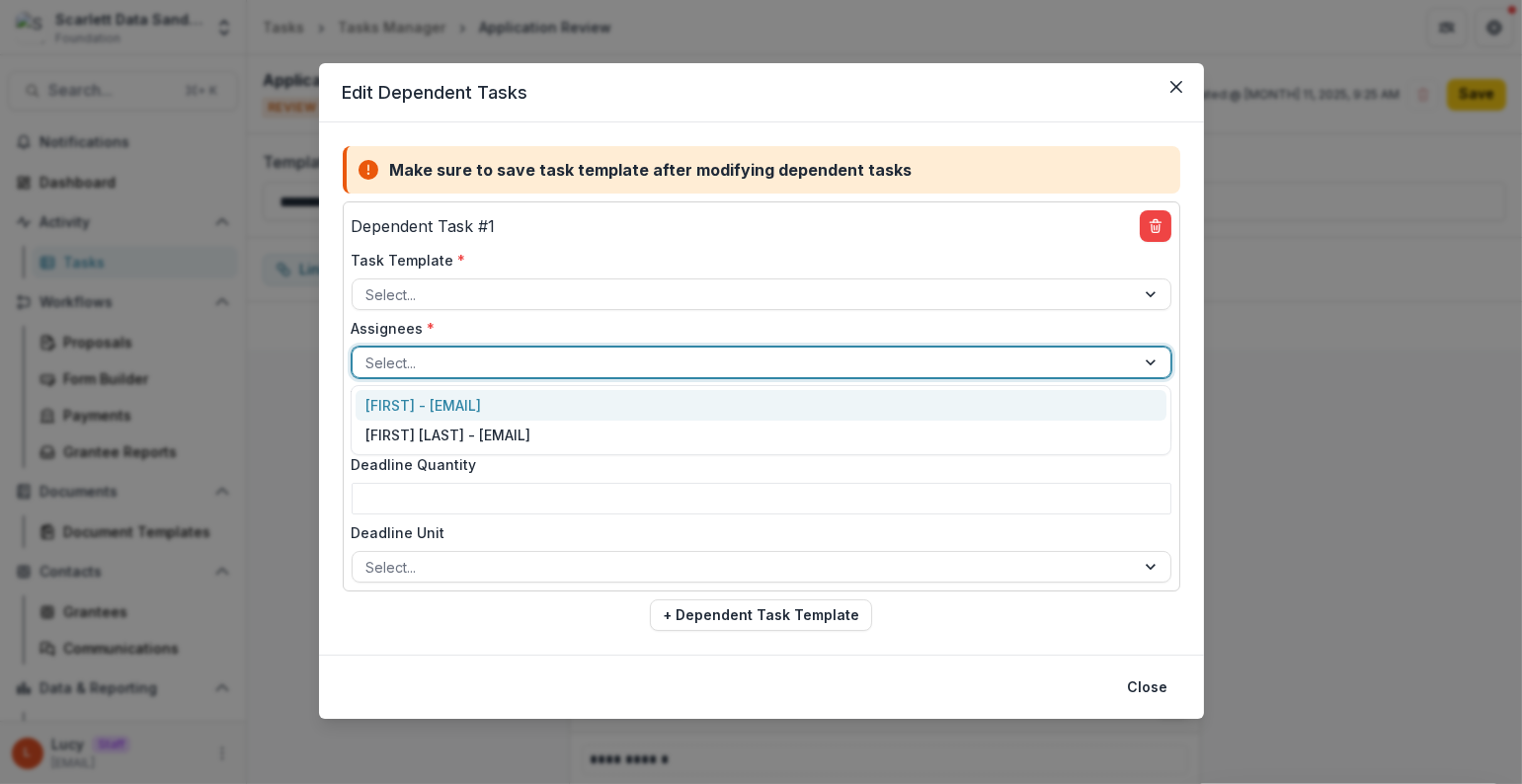 click at bounding box center (744, 362) 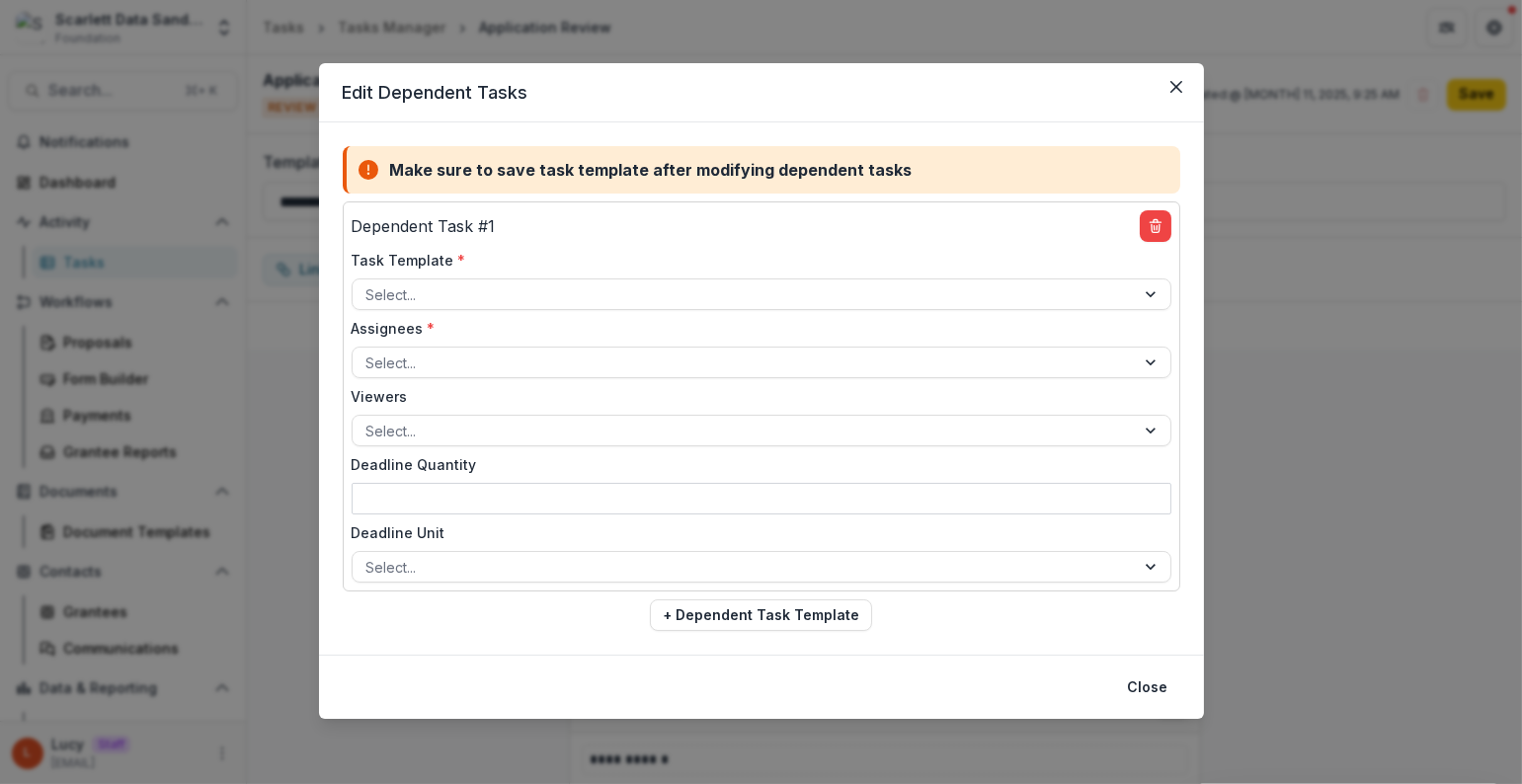 click on "Deadline Quantity" at bounding box center [761, 499] 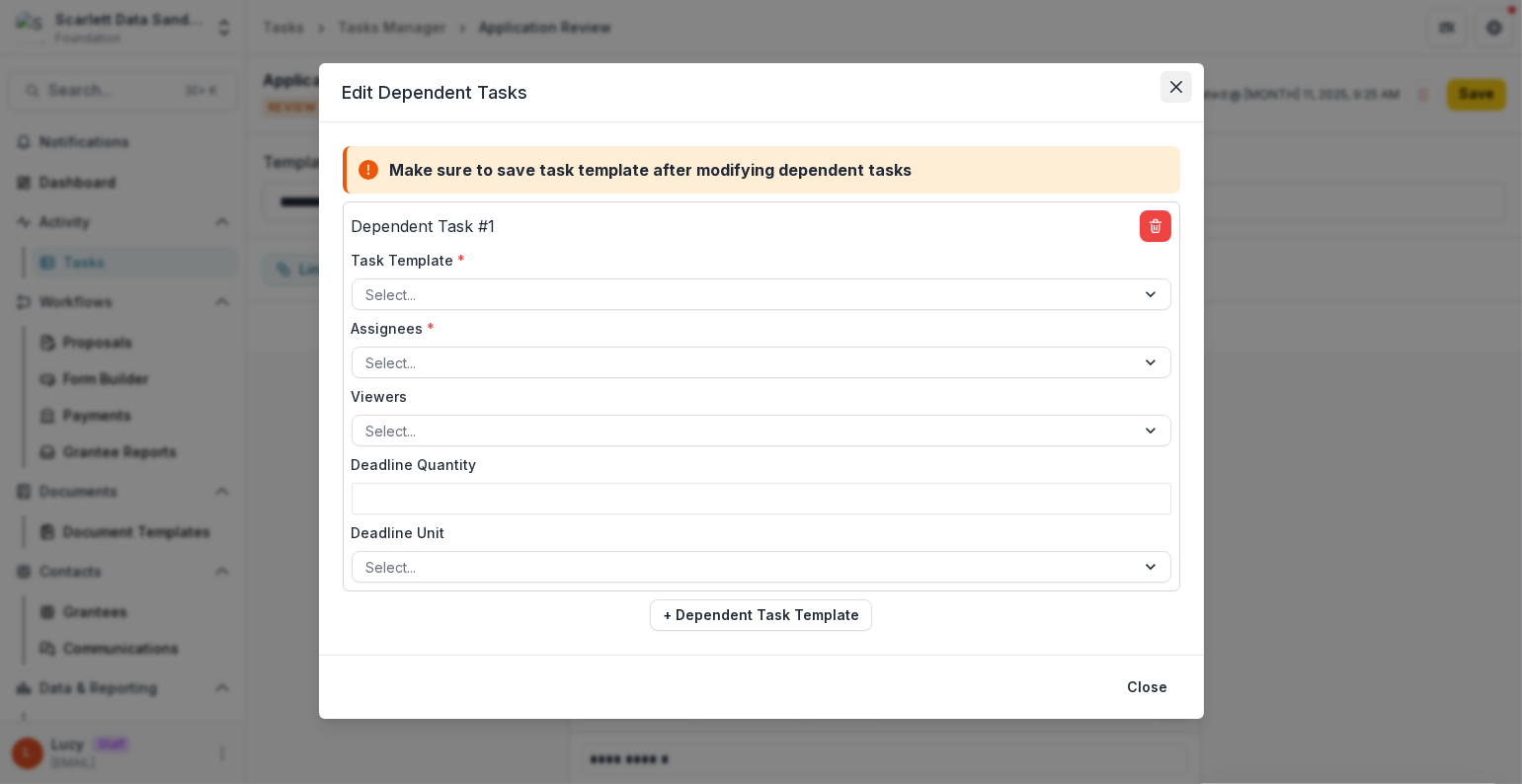 click at bounding box center (1176, 87) 